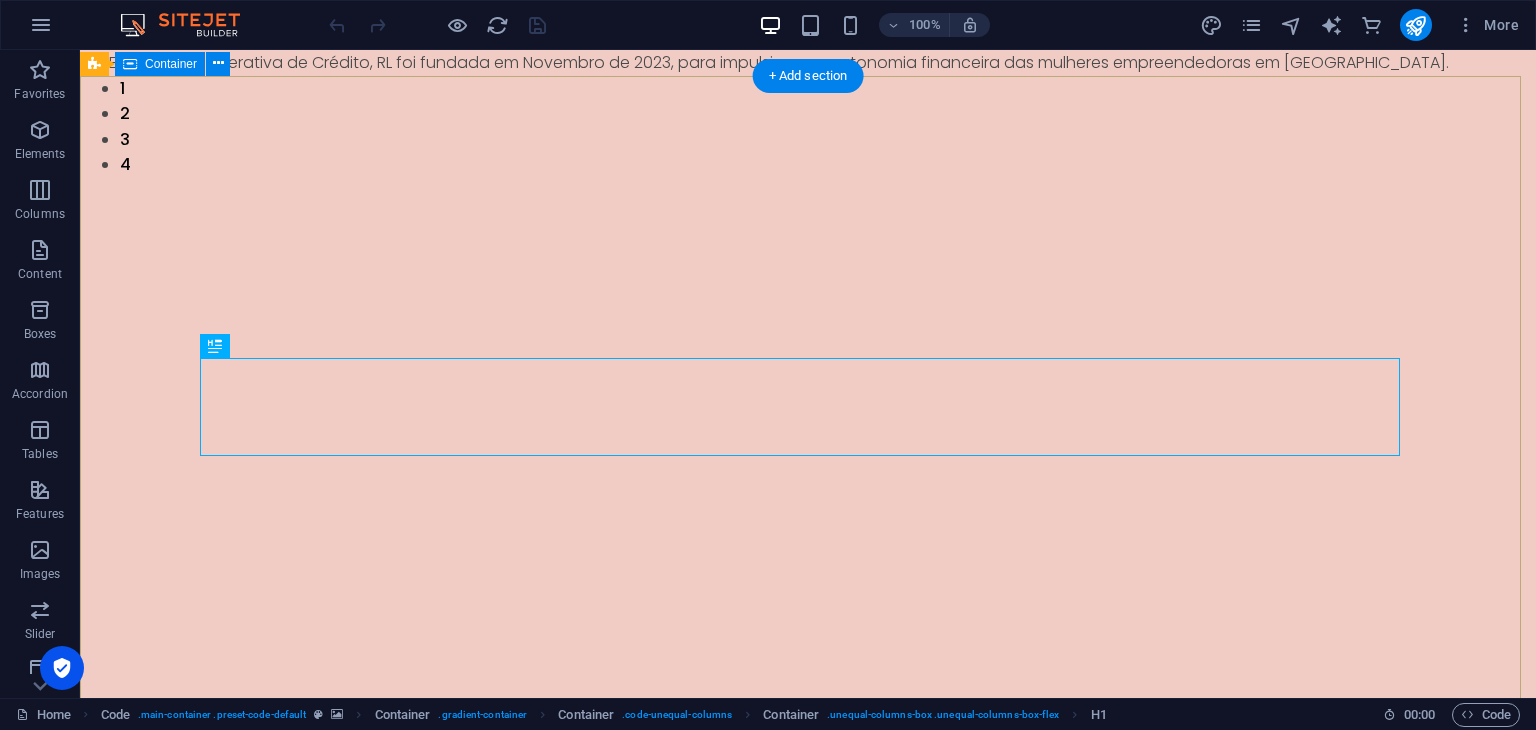 scroll, scrollTop: 0, scrollLeft: 0, axis: both 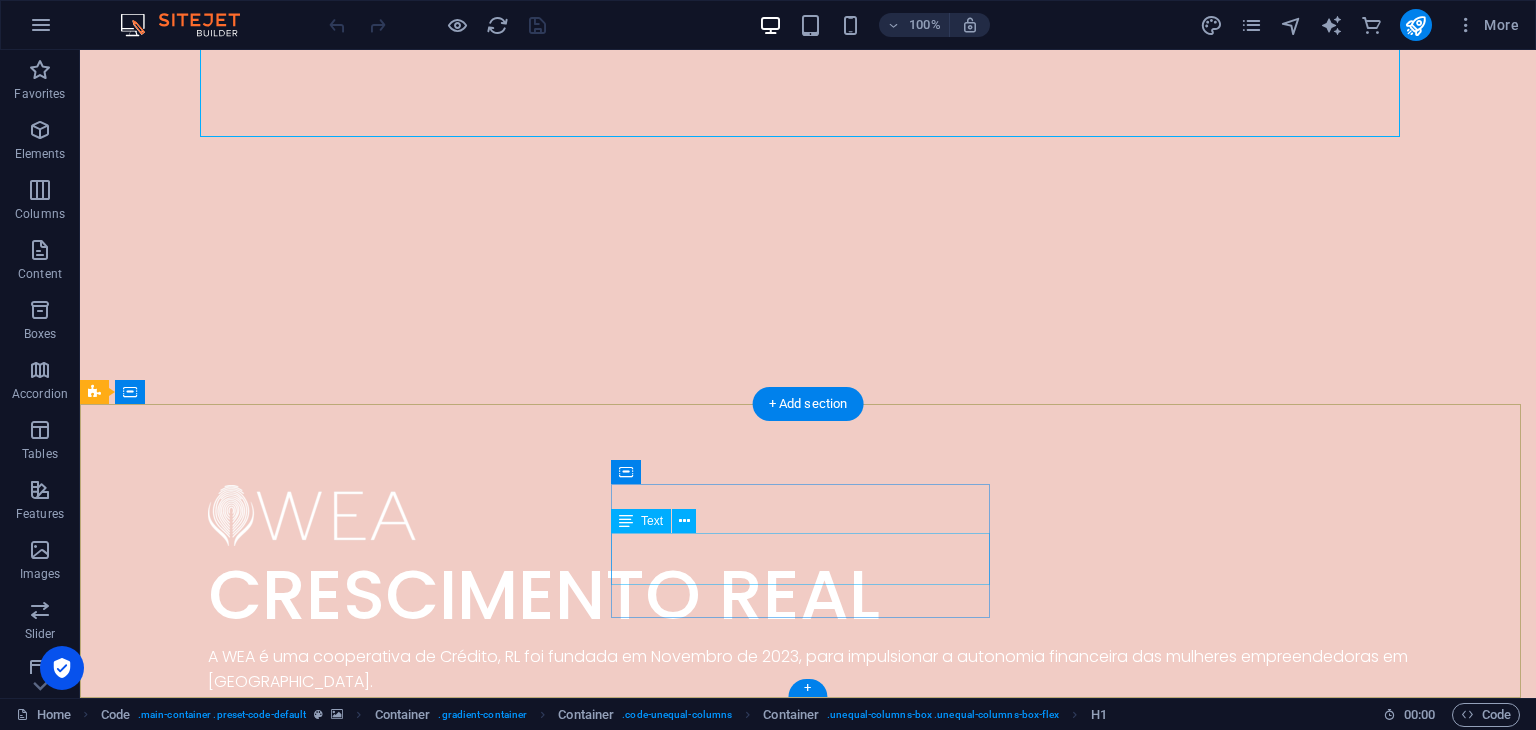click on "[PHONE_NUMBER]  [PHONE_NUMBER]" at bounding box center [293, 1215] 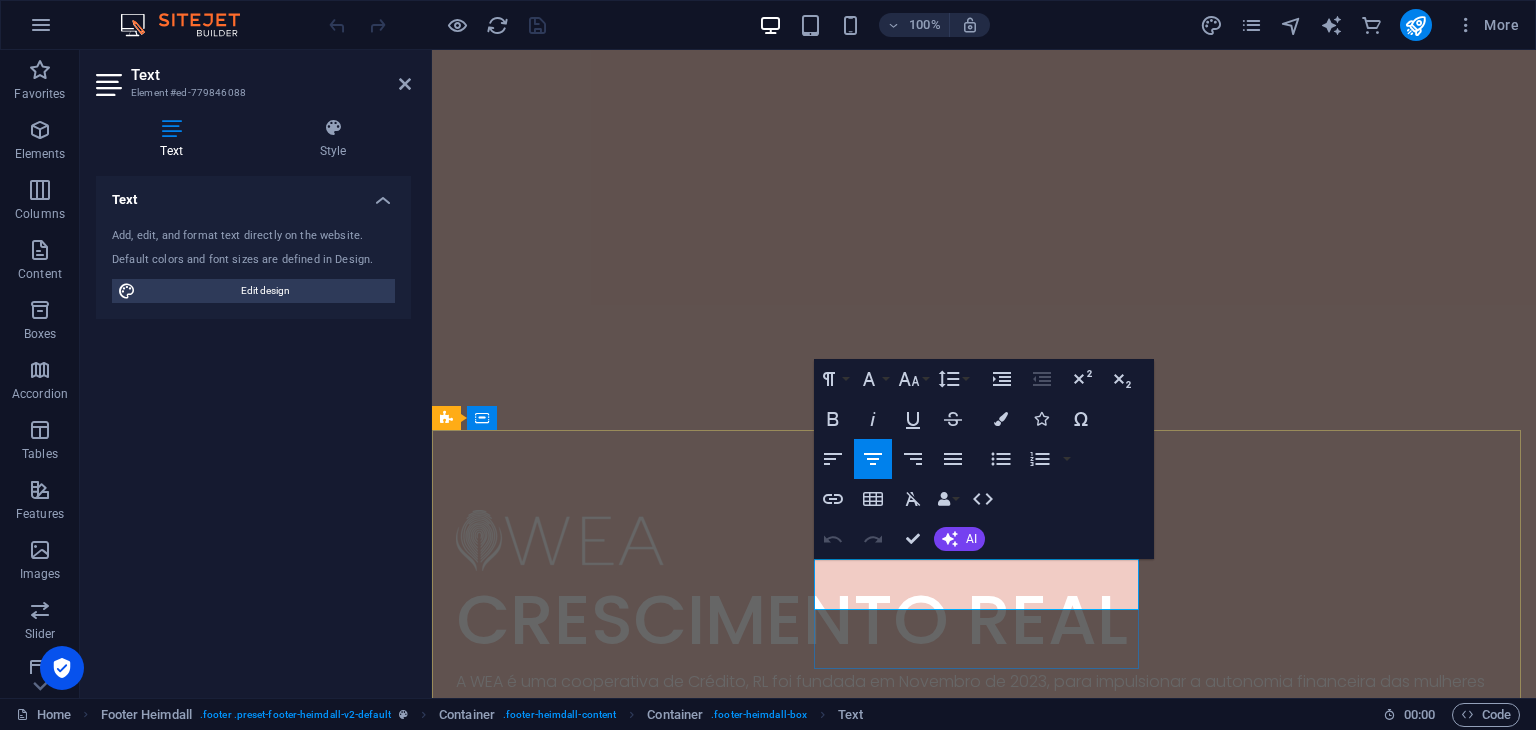 click on "[PHONE_NUMBER]" at bounding box center (621, 1254) 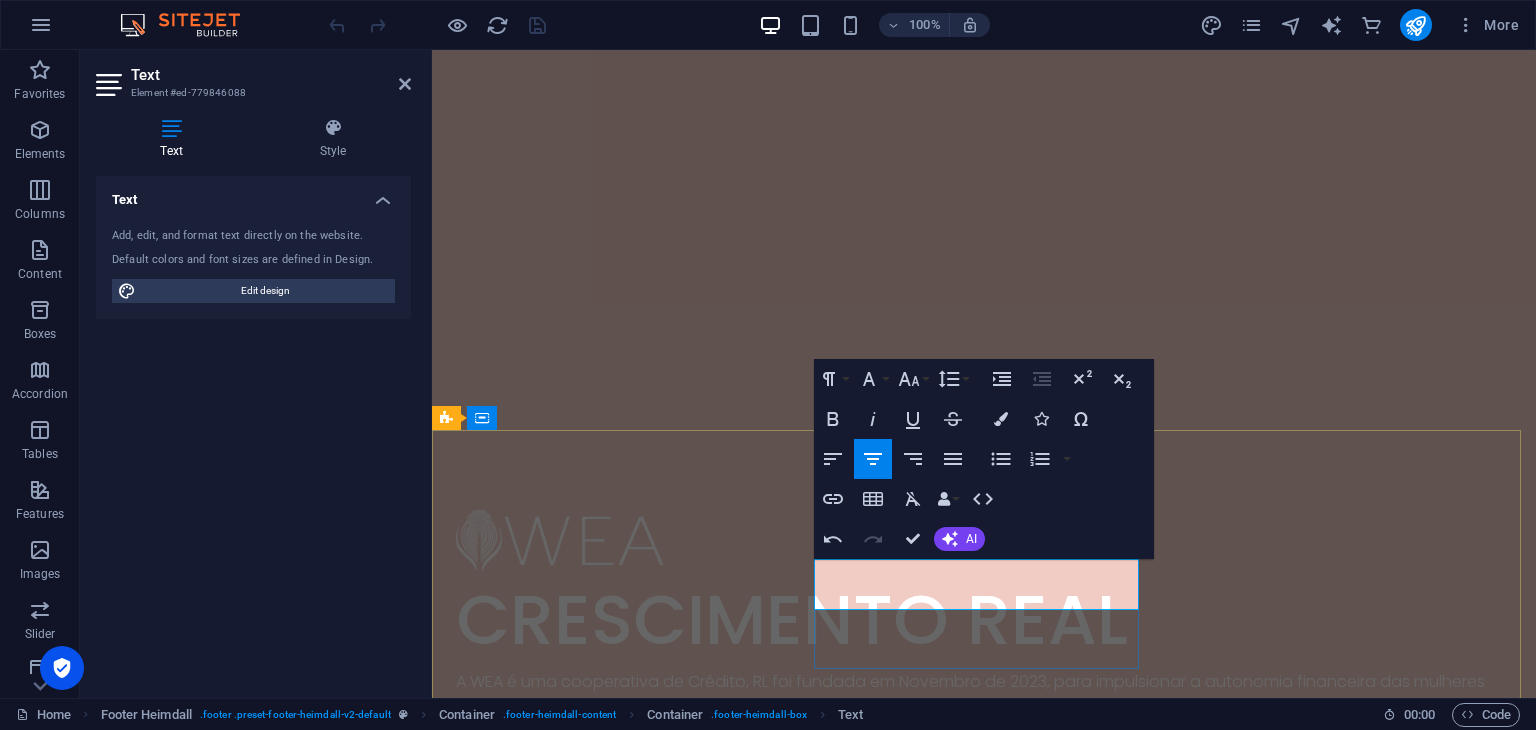 type 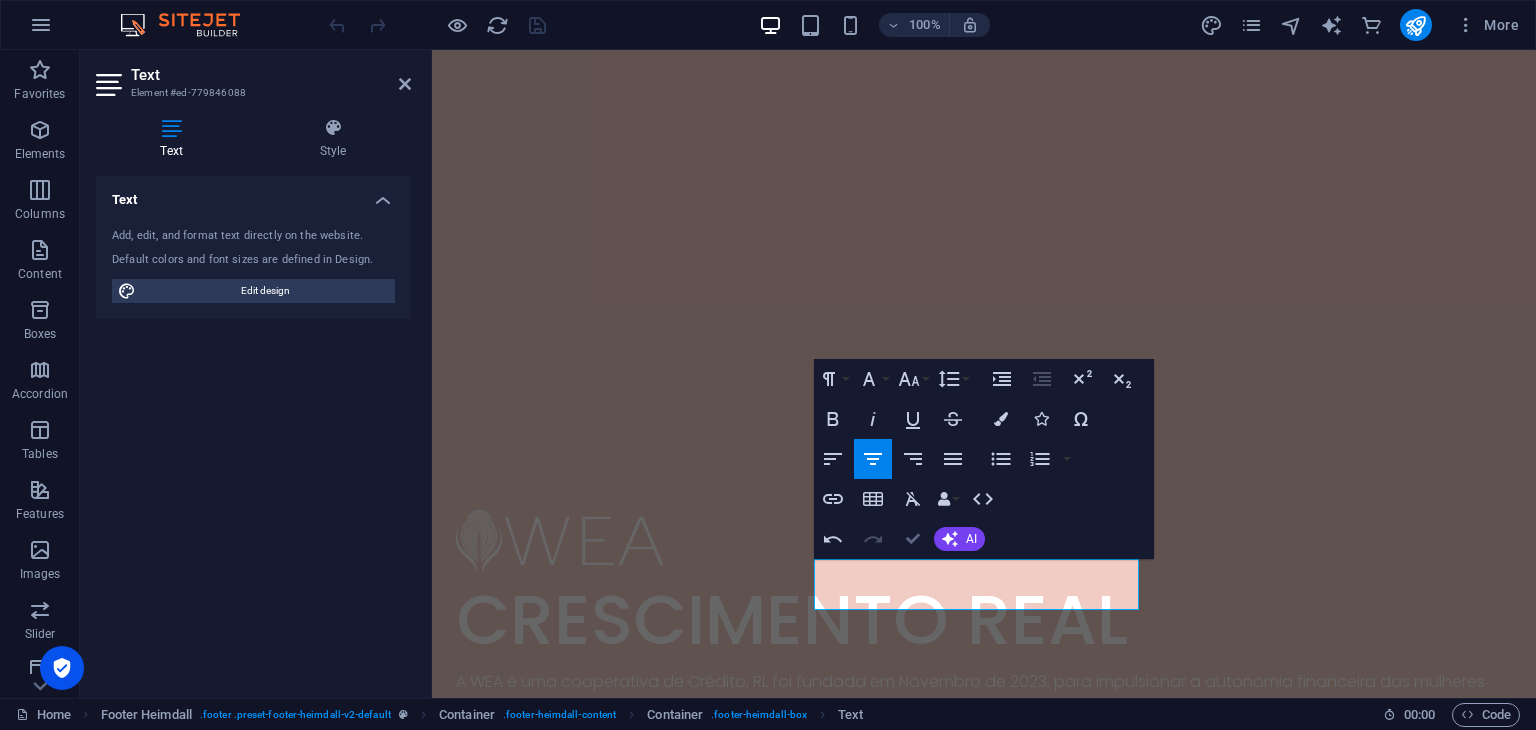 scroll, scrollTop: 293, scrollLeft: 0, axis: vertical 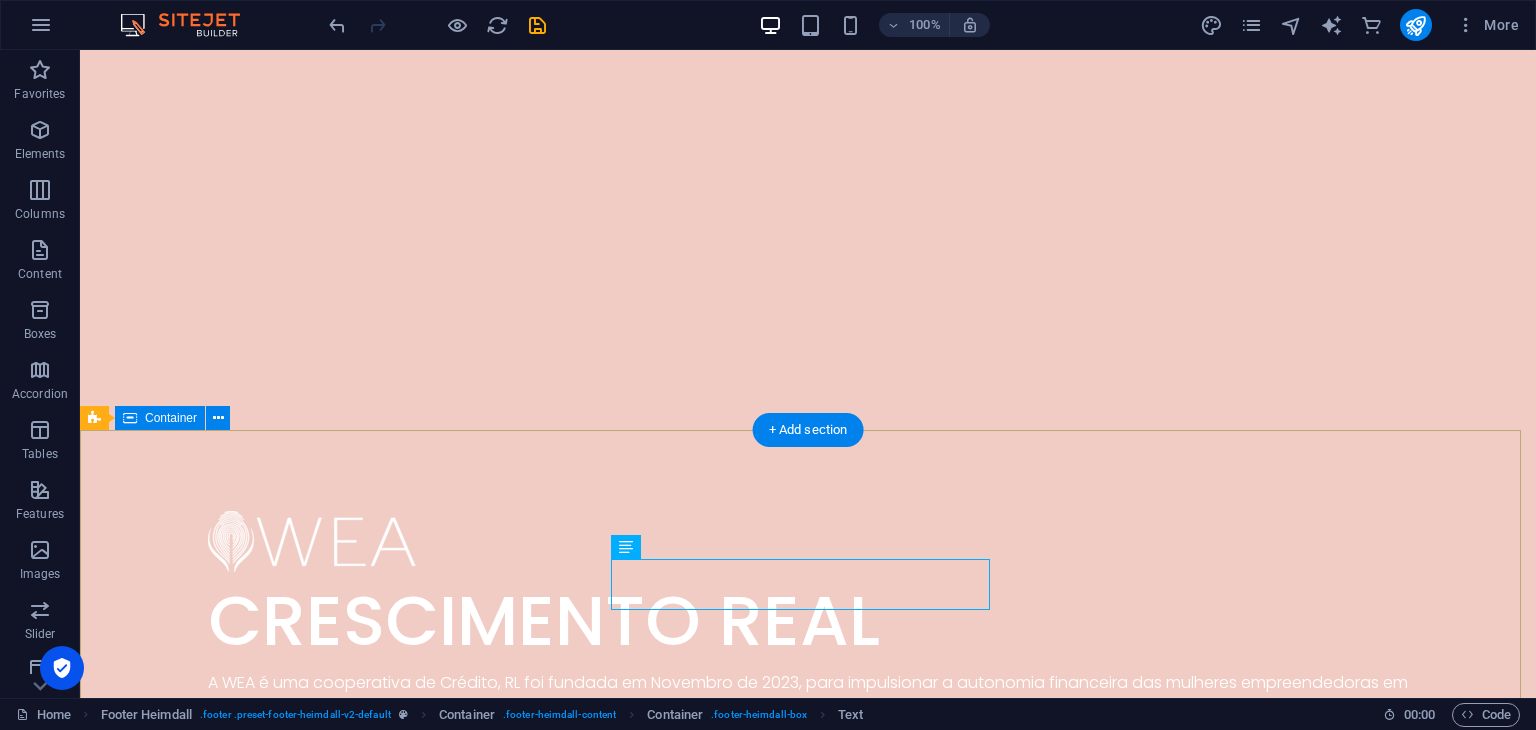 click on "[GEOGRAPHIC_DATA][STREET_ADDRESS][GEOGRAPHIC_DATA][GEOGRAPHIC_DATA] [PHONE_NUMBER]  [PHONE_NUMBER] [EMAIL_ADDRESS][DOMAIN_NAME] Política de Privacidade" at bounding box center (808, 1200) 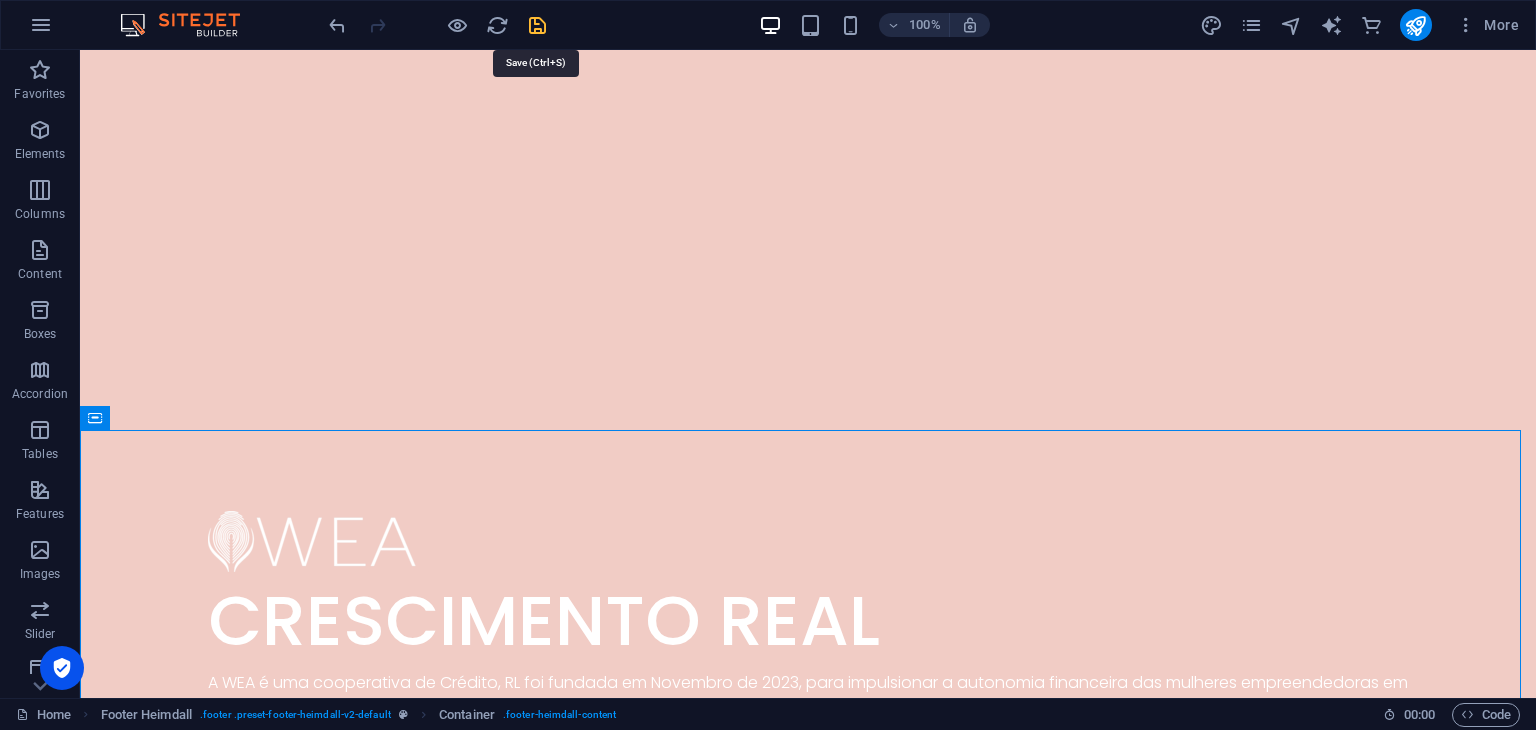 click at bounding box center (537, 25) 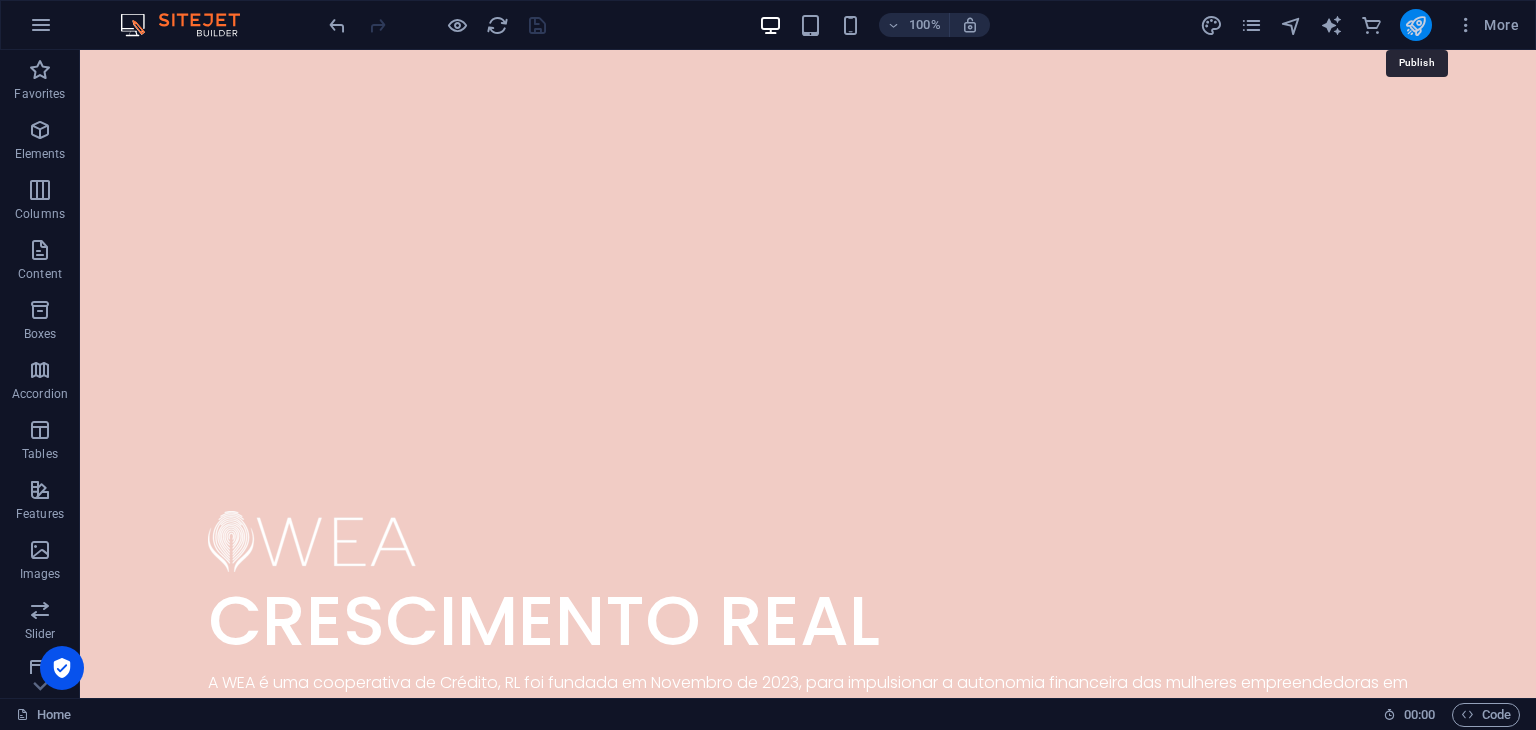 click at bounding box center [1415, 25] 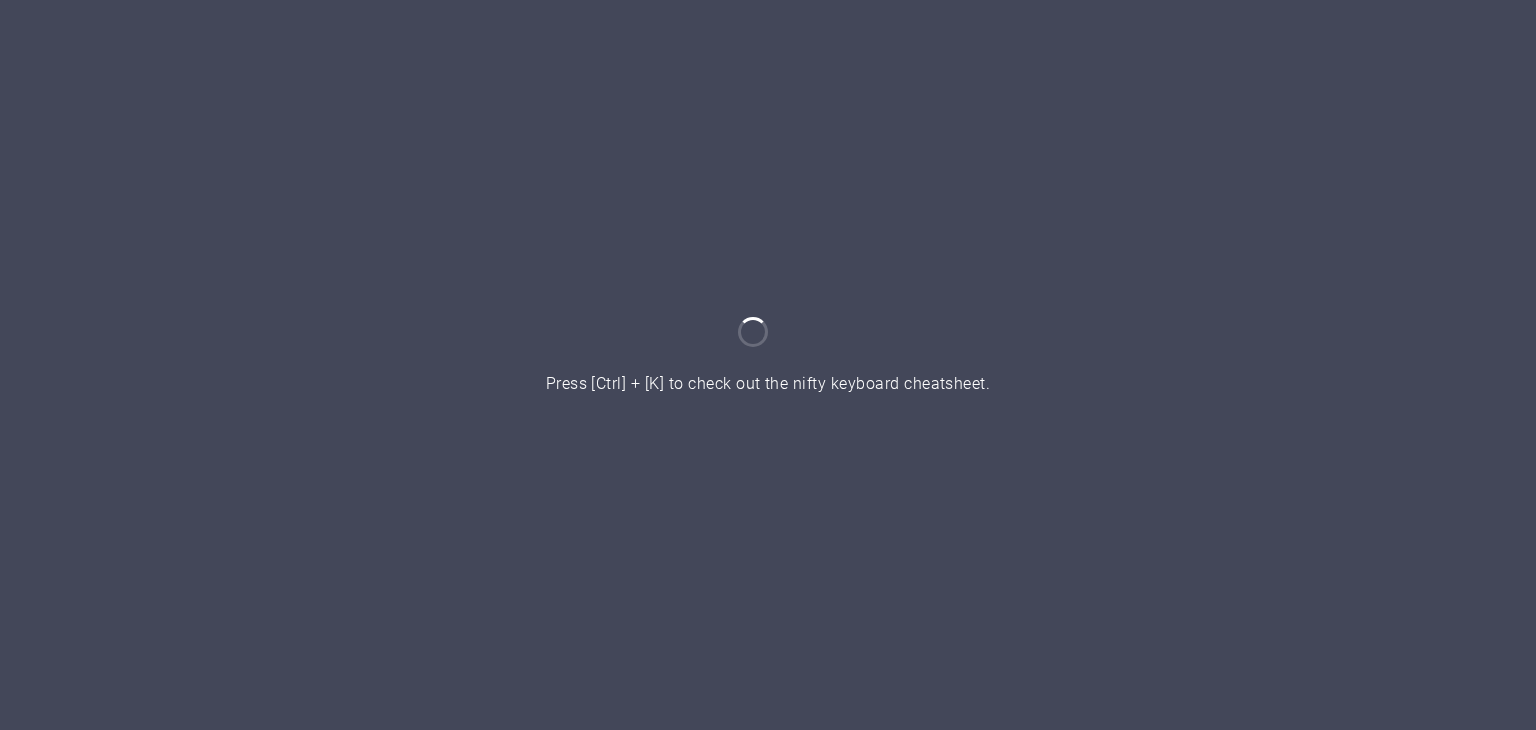 scroll, scrollTop: 0, scrollLeft: 0, axis: both 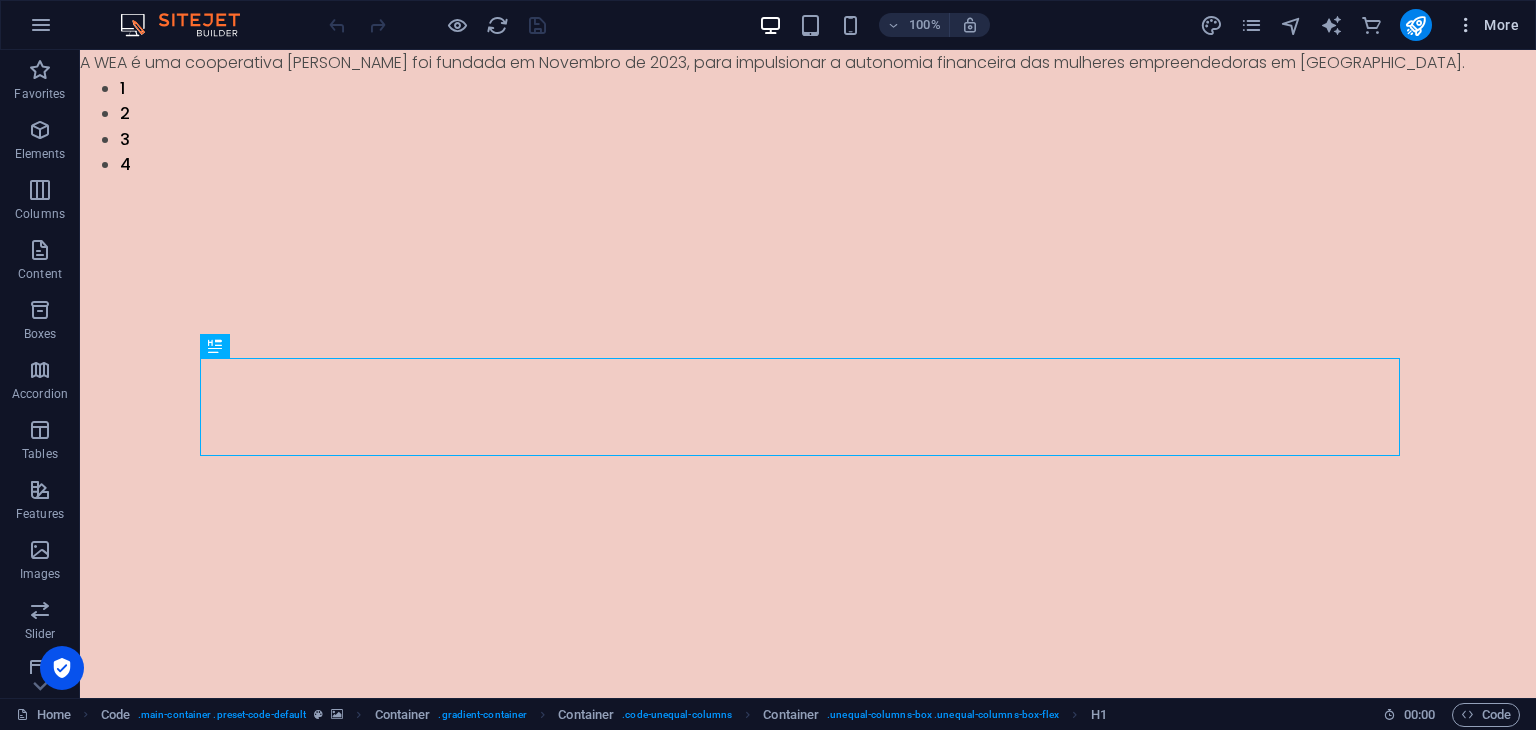click on "More" at bounding box center (1487, 25) 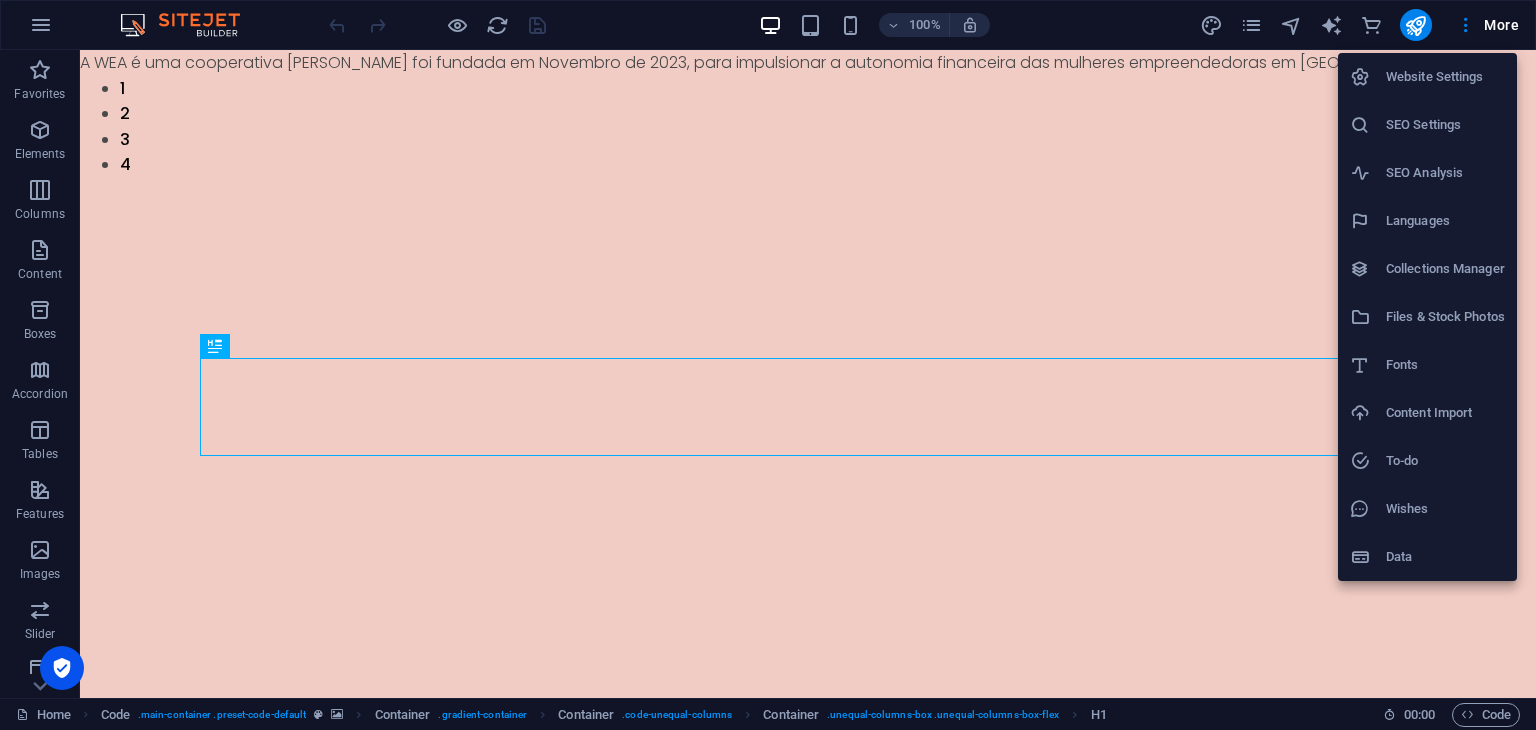 click on "SEO Settings" at bounding box center [1445, 125] 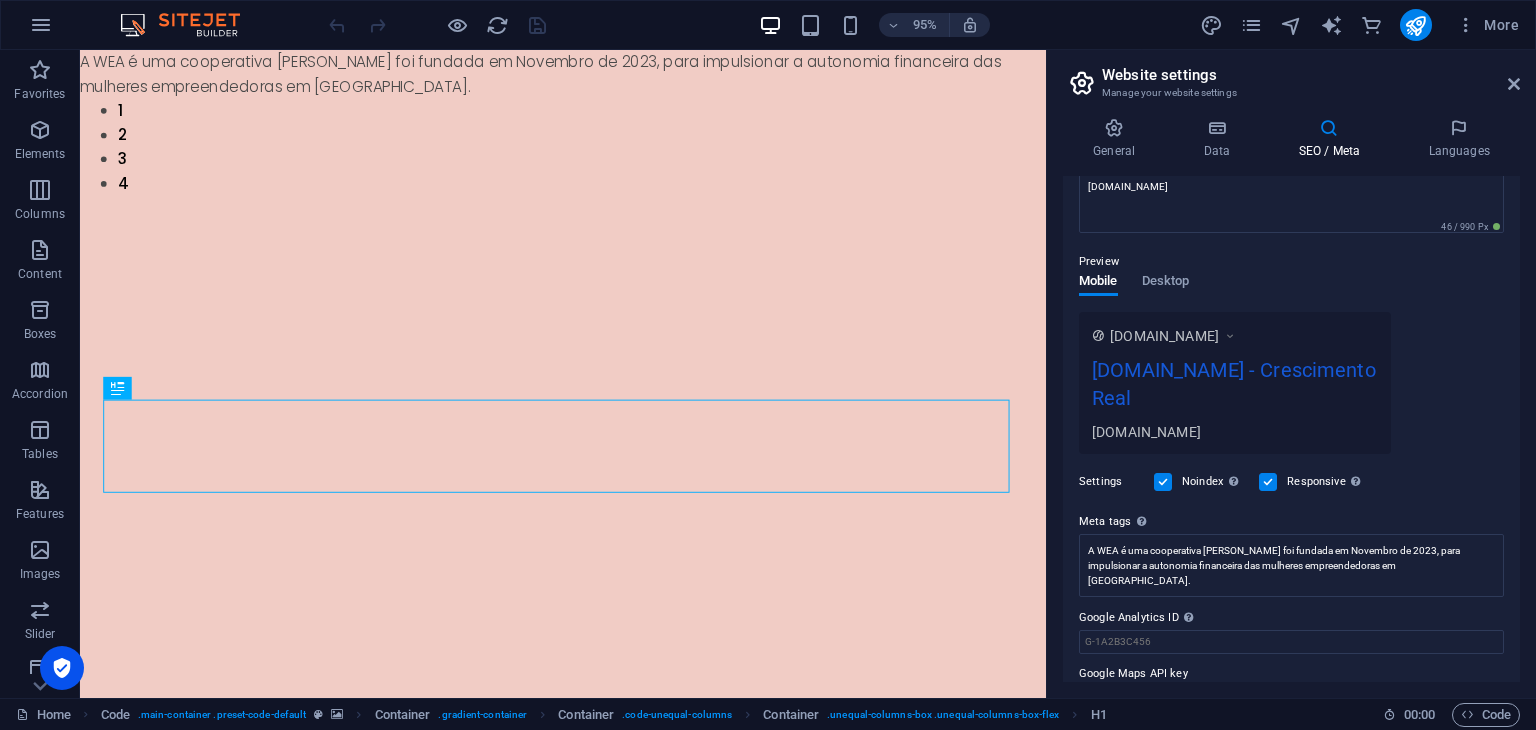scroll, scrollTop: 228, scrollLeft: 0, axis: vertical 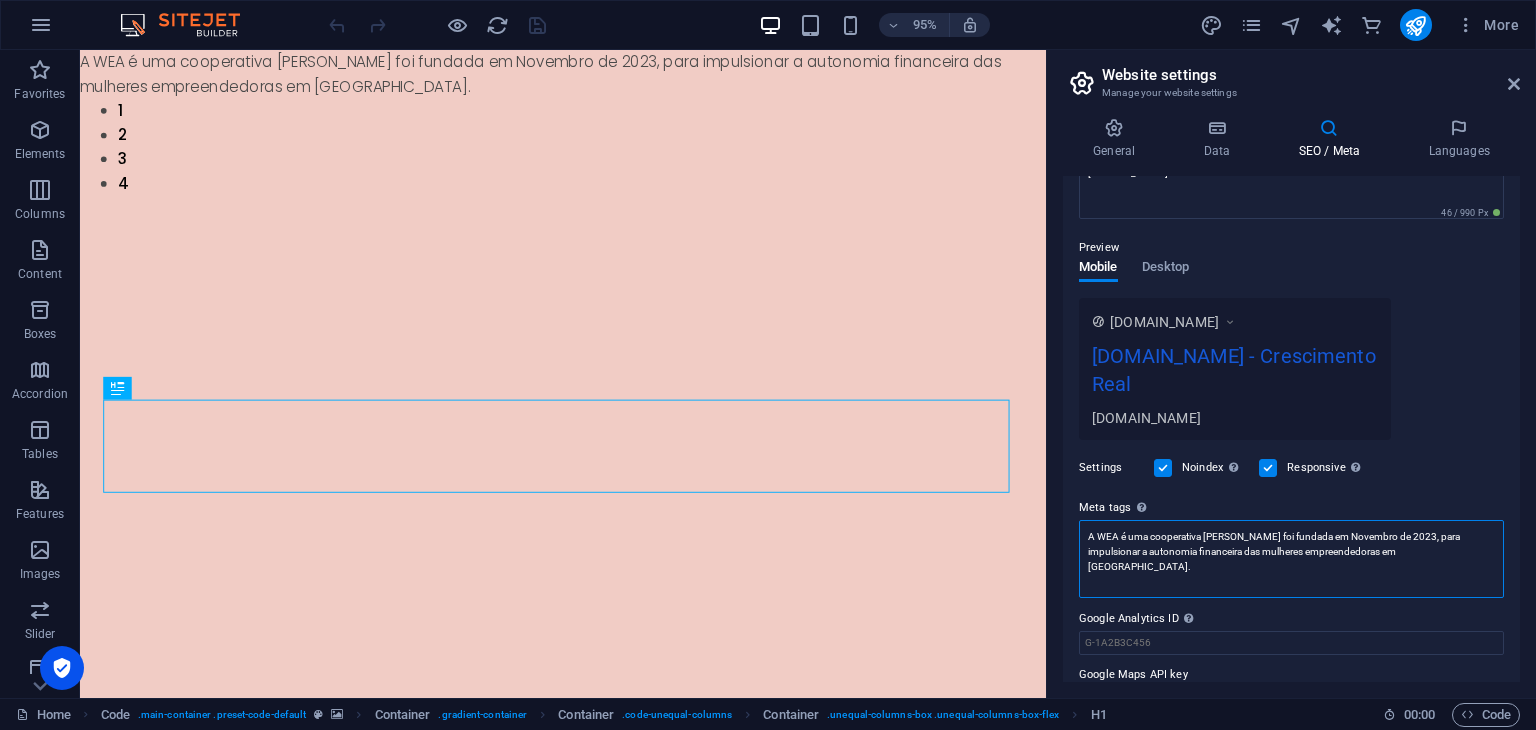 drag, startPoint x: 1442, startPoint y: 520, endPoint x: 1067, endPoint y: 511, distance: 375.10797 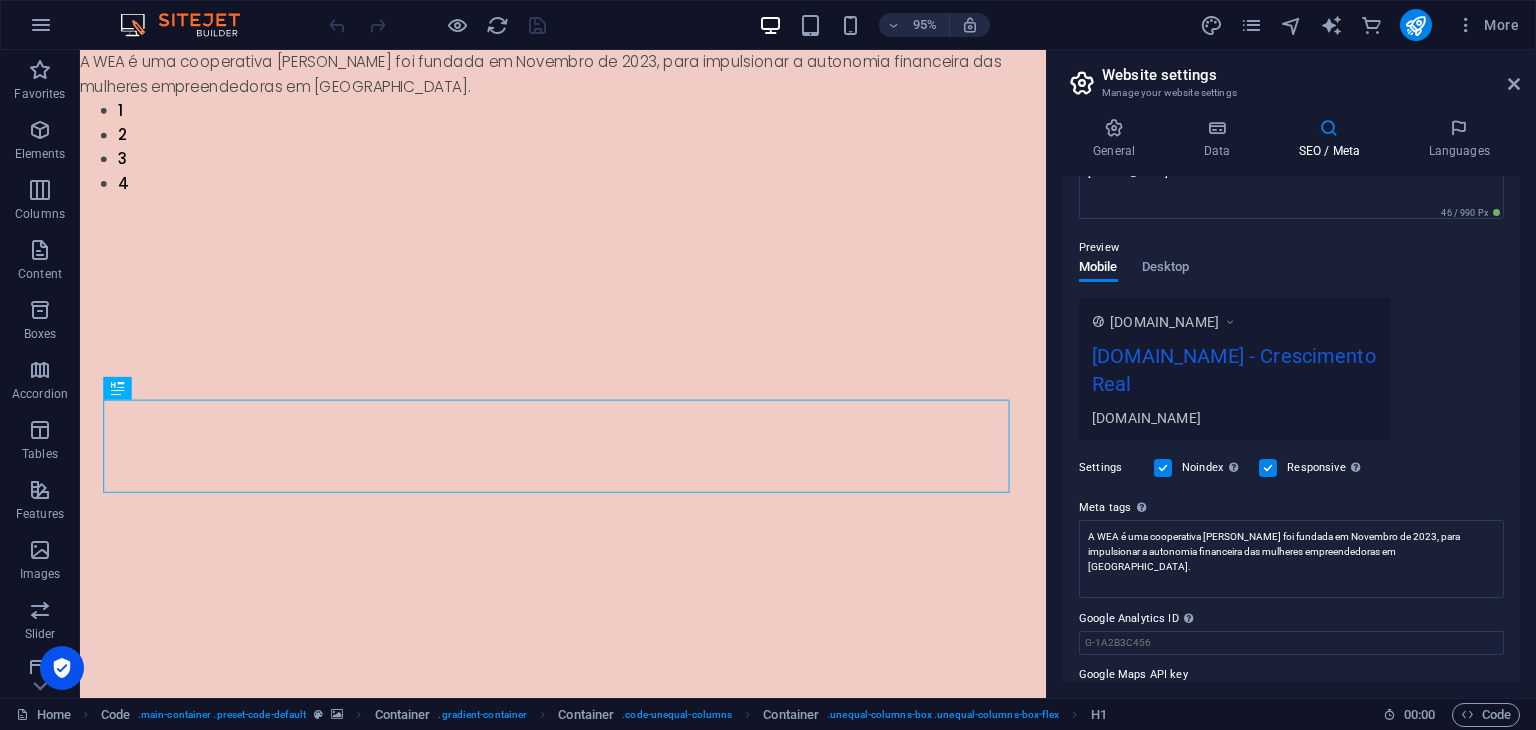 type 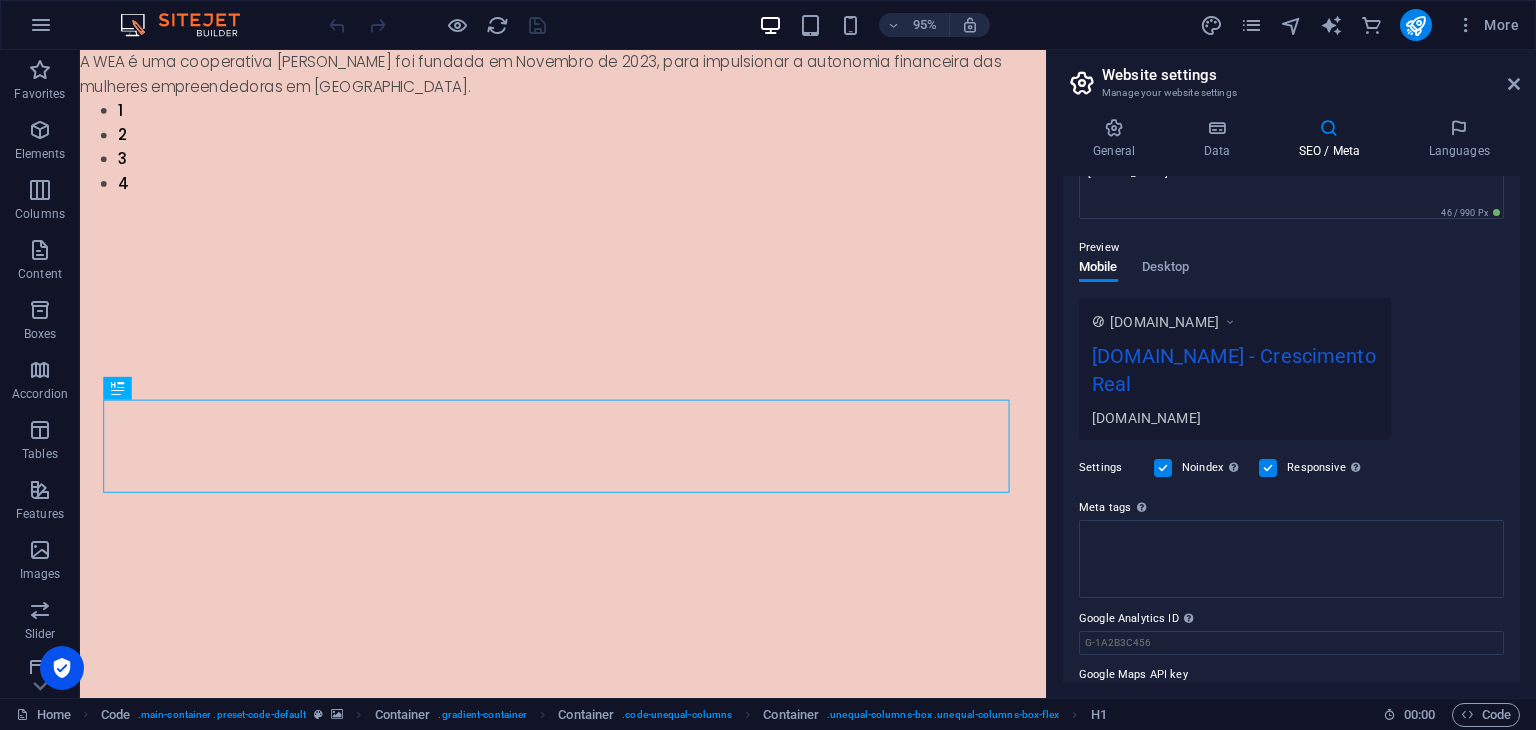 click on "wea.ao Home Favorites Elements Columns Content Boxes Accordion Tables Features Images Slider Header Footer Forms Marketing Collections Commerce
Drag here to replace the existing content. Press “Ctrl” if you want to create a new element.
H1   Code   Code   Container   Container   Container   Container   Logo   Container 95% More Home Code . main-container .preset-code-default Container . gradient-container Container . code-unequal-columns Container . unequal-columns-box .unequal-columns-box-flex H1 00 : 00 Code Website settings Manage your website settings  General  Data  SEO / Meta  Languages Website name wea.ao Logo Drag files here, click to choose files or select files from Files or our free stock photos & videos Select files from the file manager, stock photos, or upload file(s) Upload Favicon Drag files here, click to choose files or select files from Files or our free stock photos & videos" at bounding box center (768, 365) 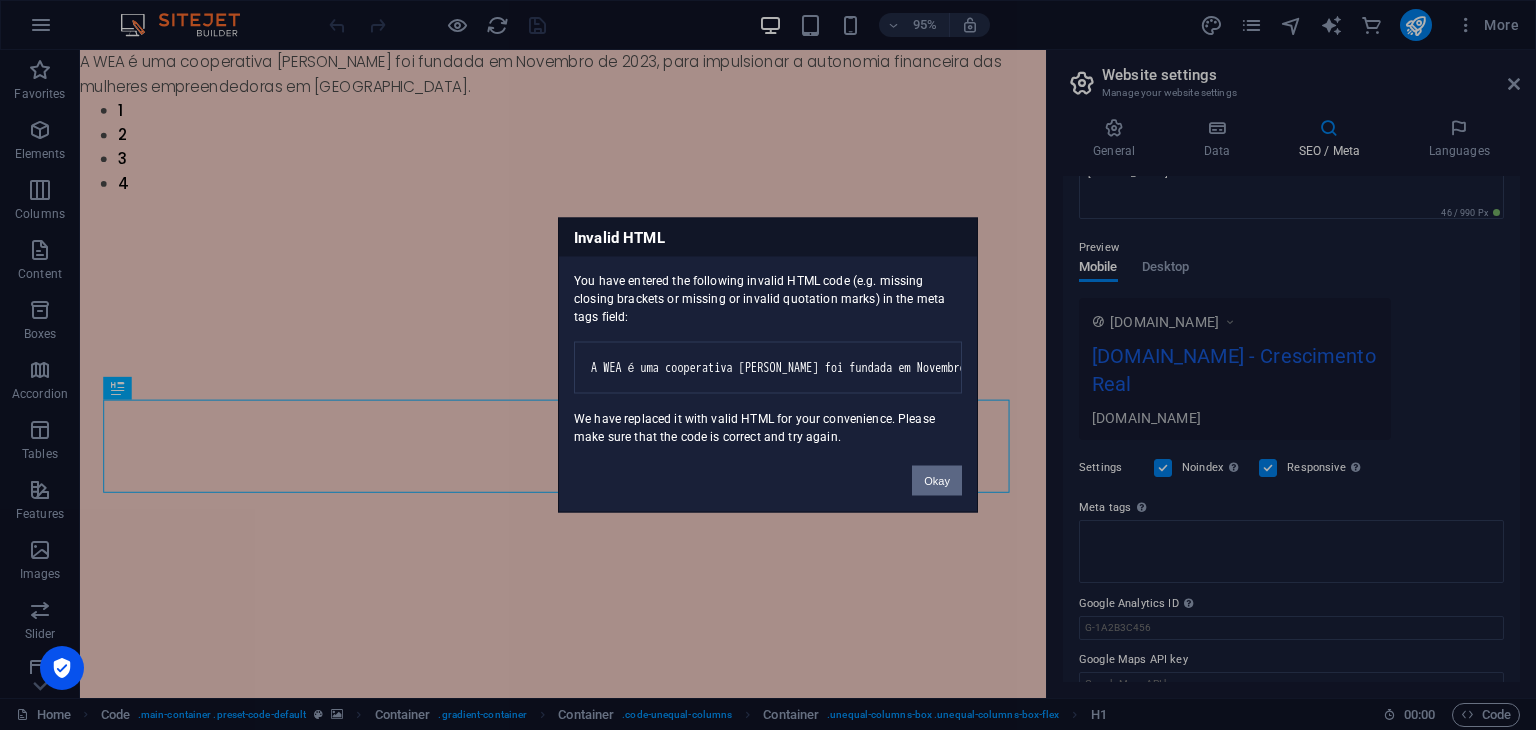 click on "Okay" at bounding box center (937, 481) 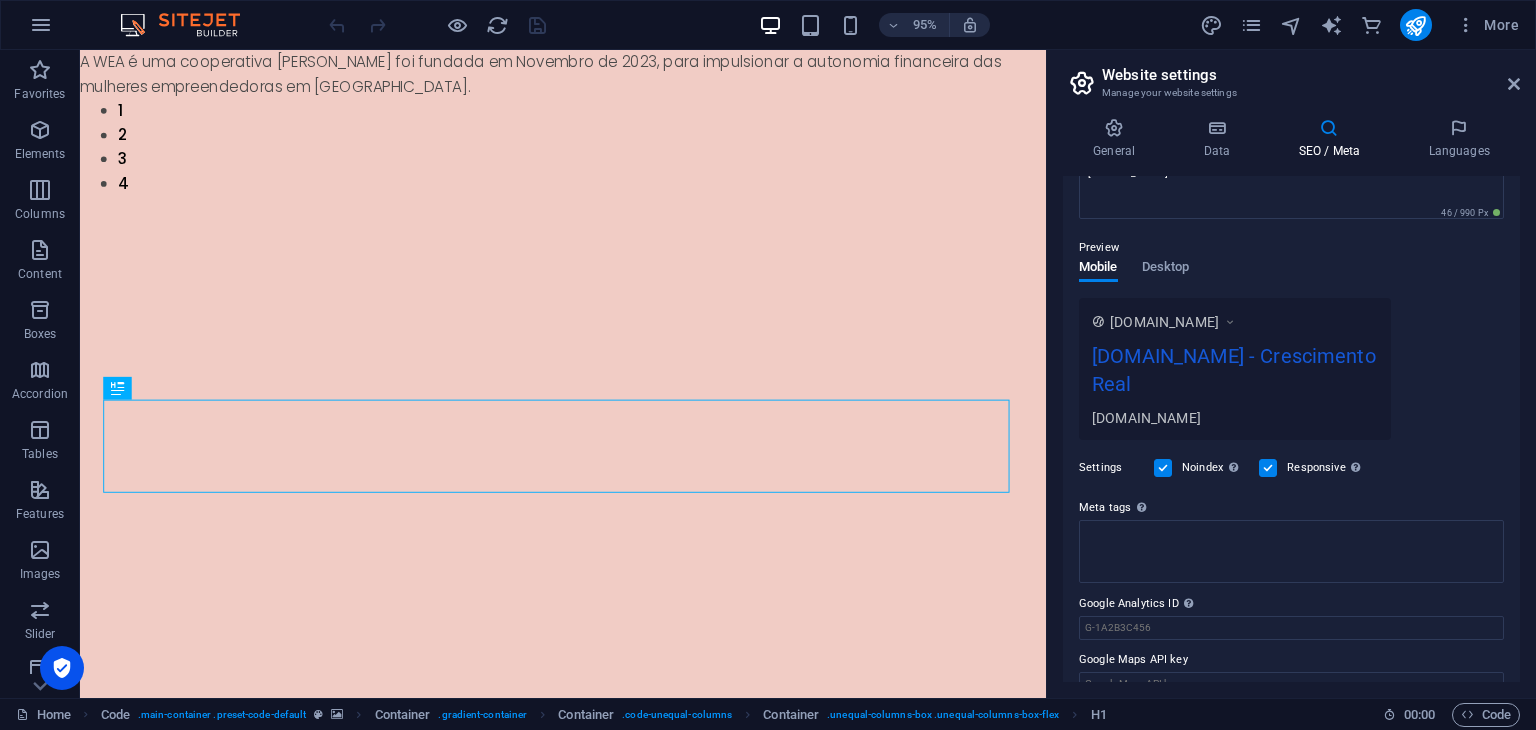 click at bounding box center [1163, 468] 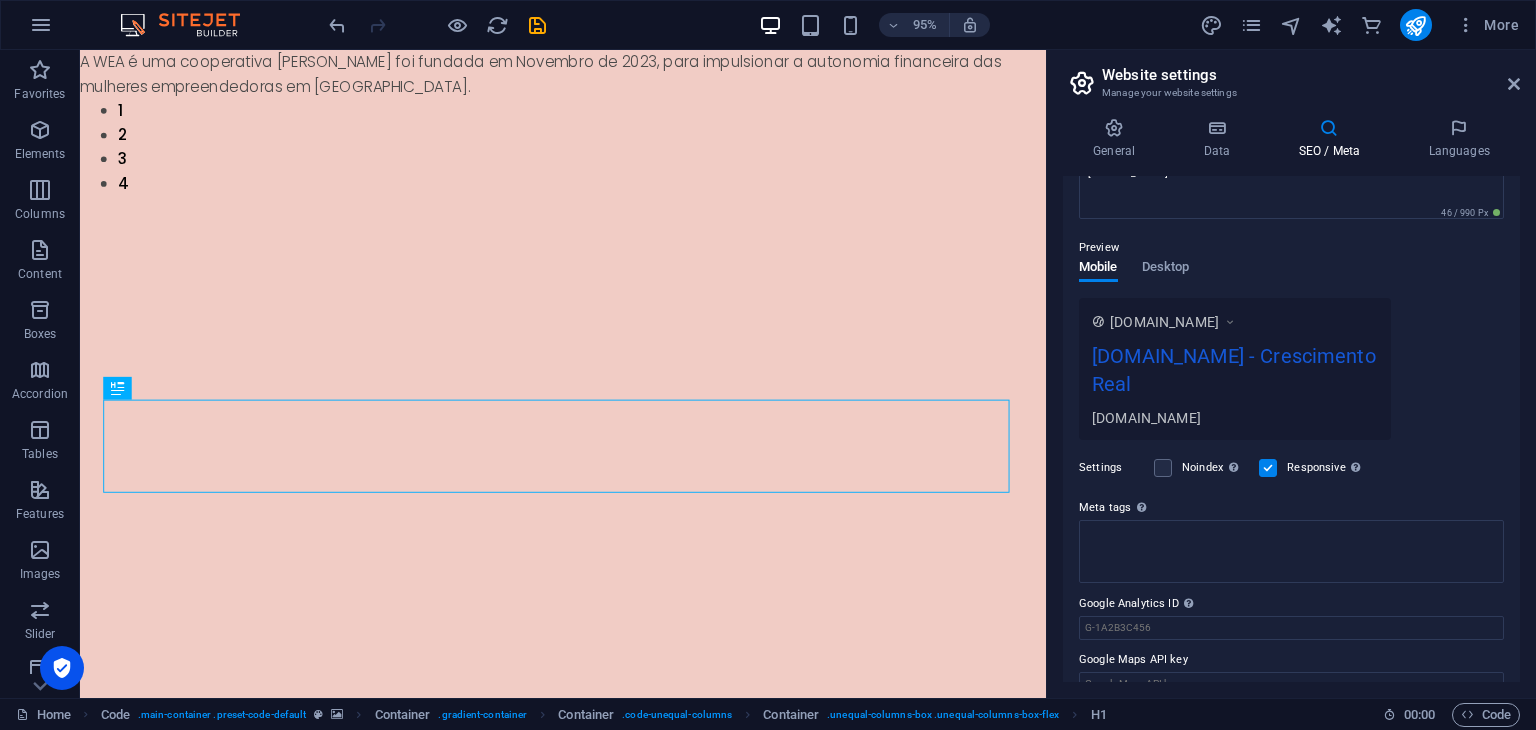 drag, startPoint x: 1520, startPoint y: 360, endPoint x: 1502, endPoint y: 256, distance: 105.546196 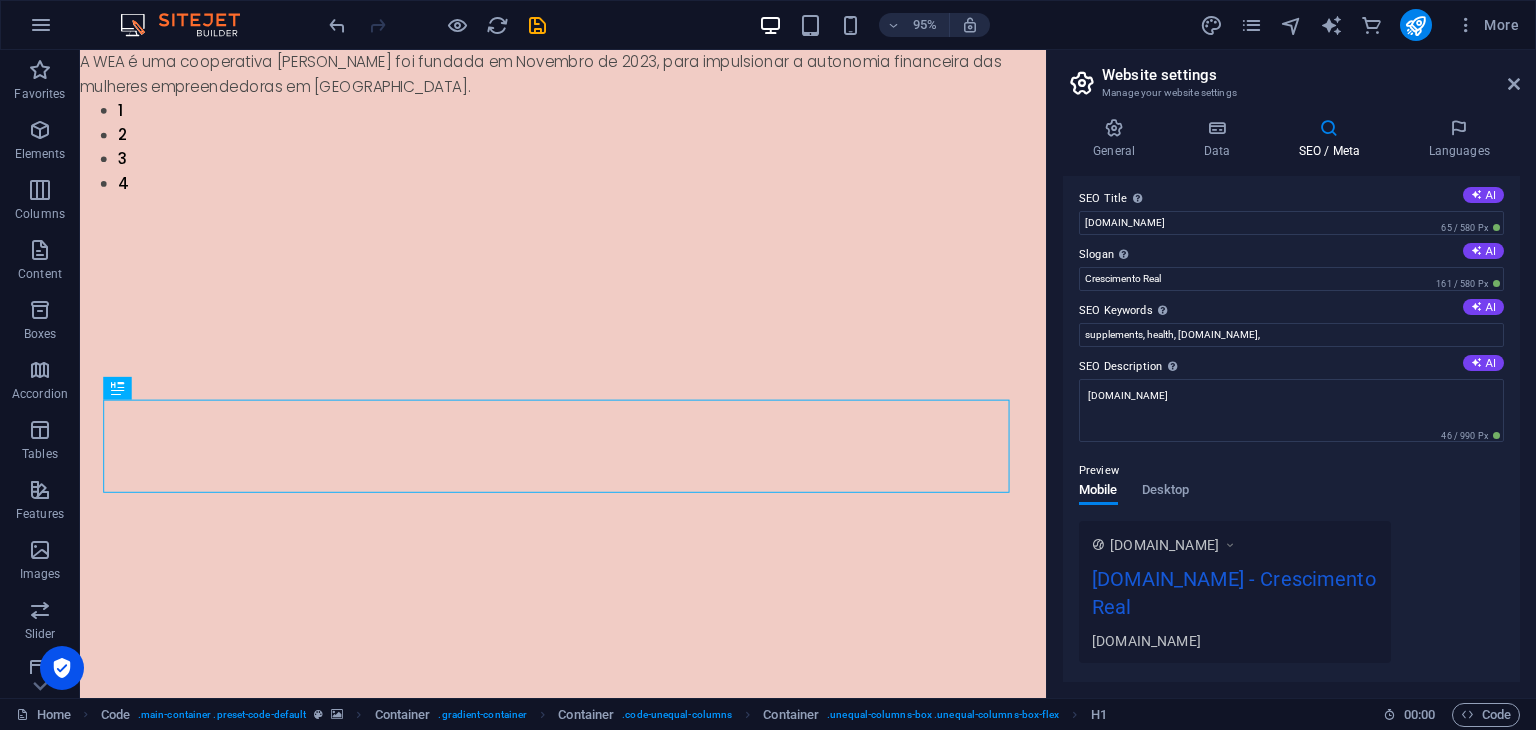 scroll, scrollTop: 0, scrollLeft: 0, axis: both 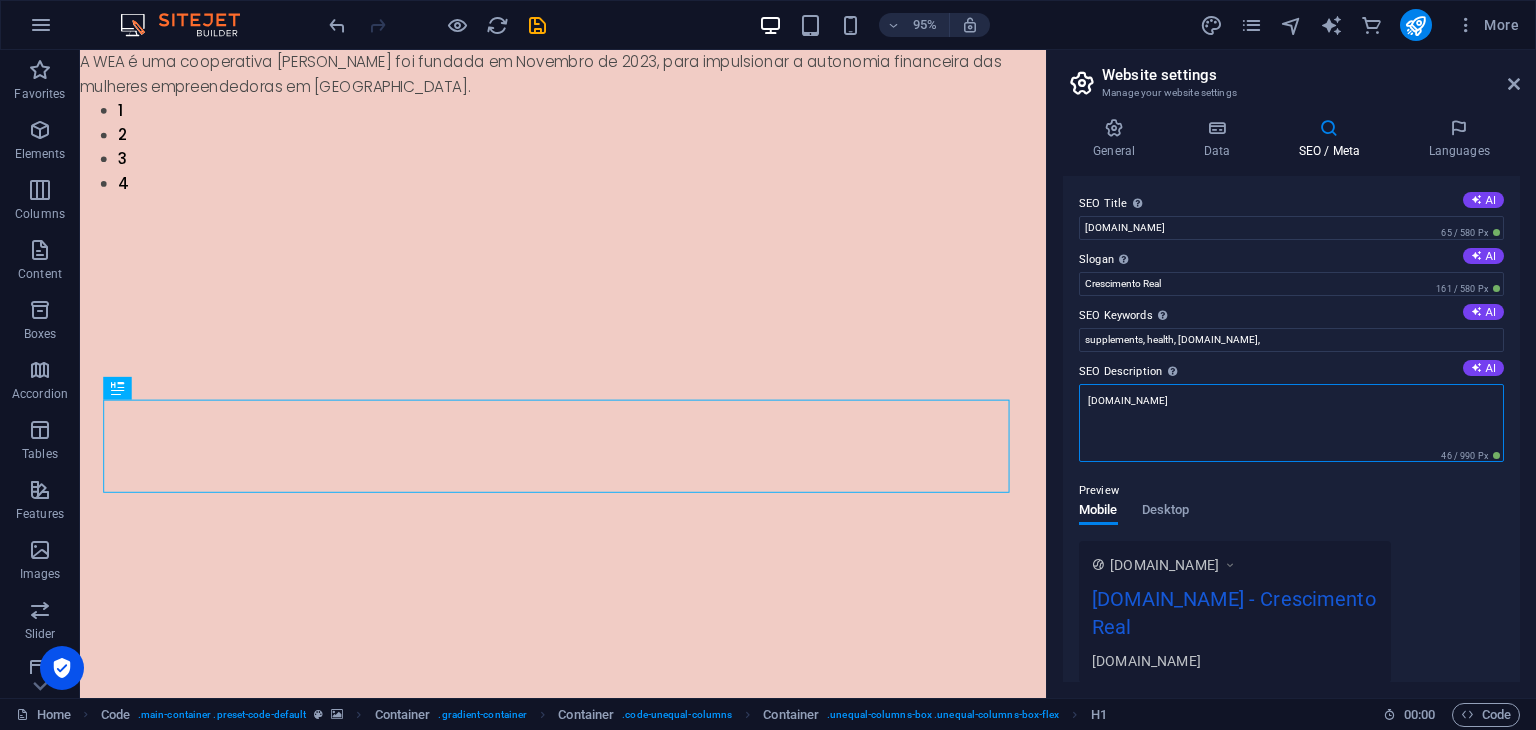 click on "[DOMAIN_NAME]" at bounding box center (1291, 423) 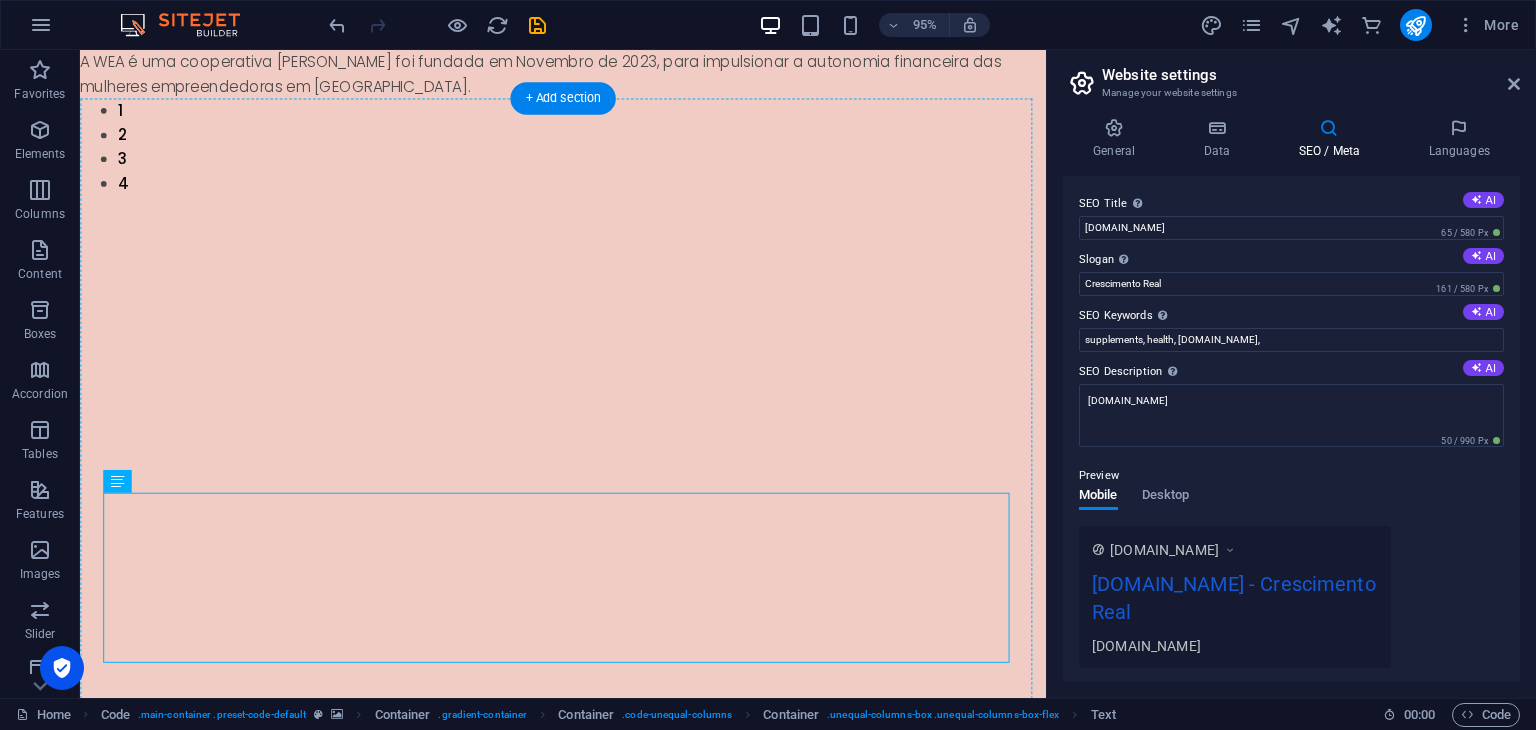 drag, startPoint x: 360, startPoint y: 659, endPoint x: 151, endPoint y: 560, distance: 231.26175 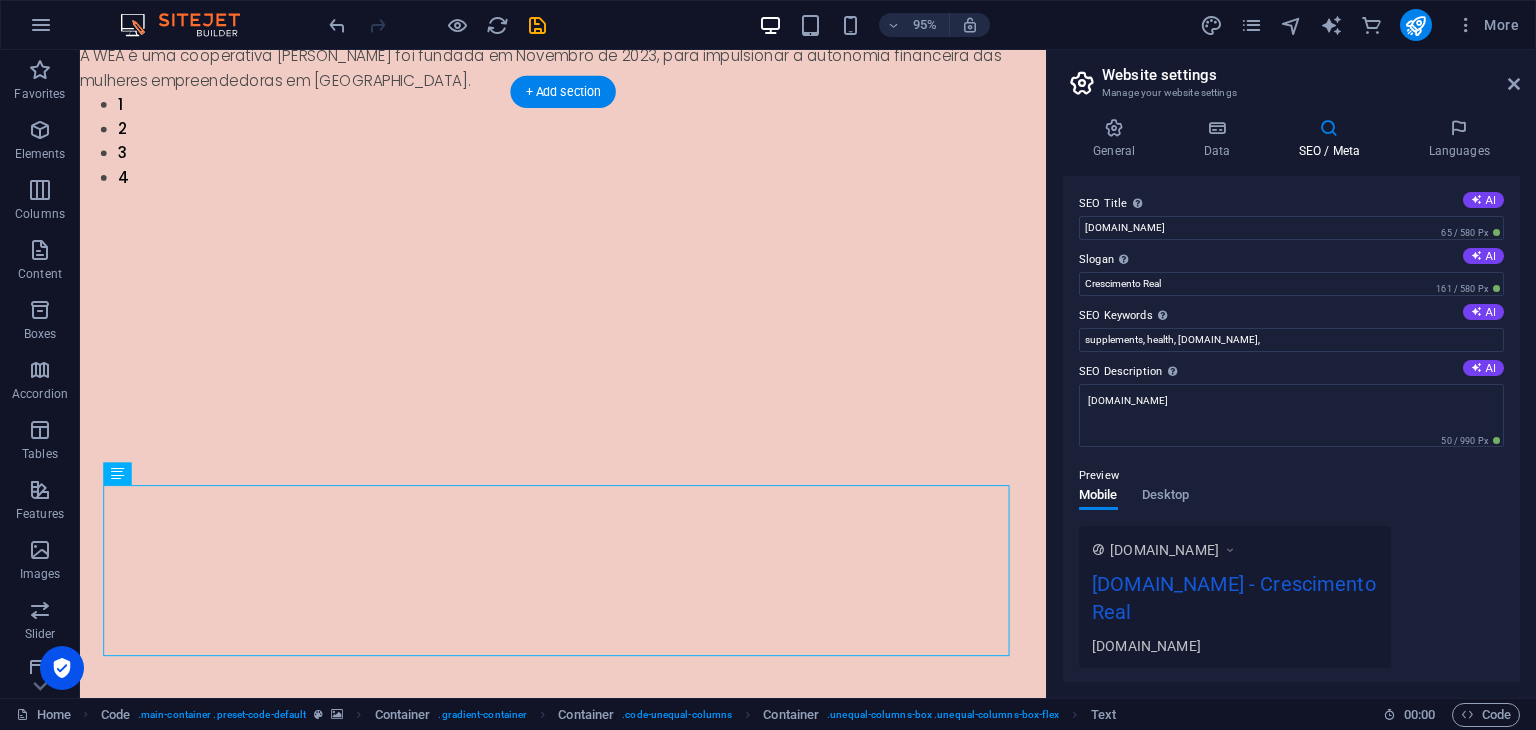 scroll, scrollTop: 7, scrollLeft: 0, axis: vertical 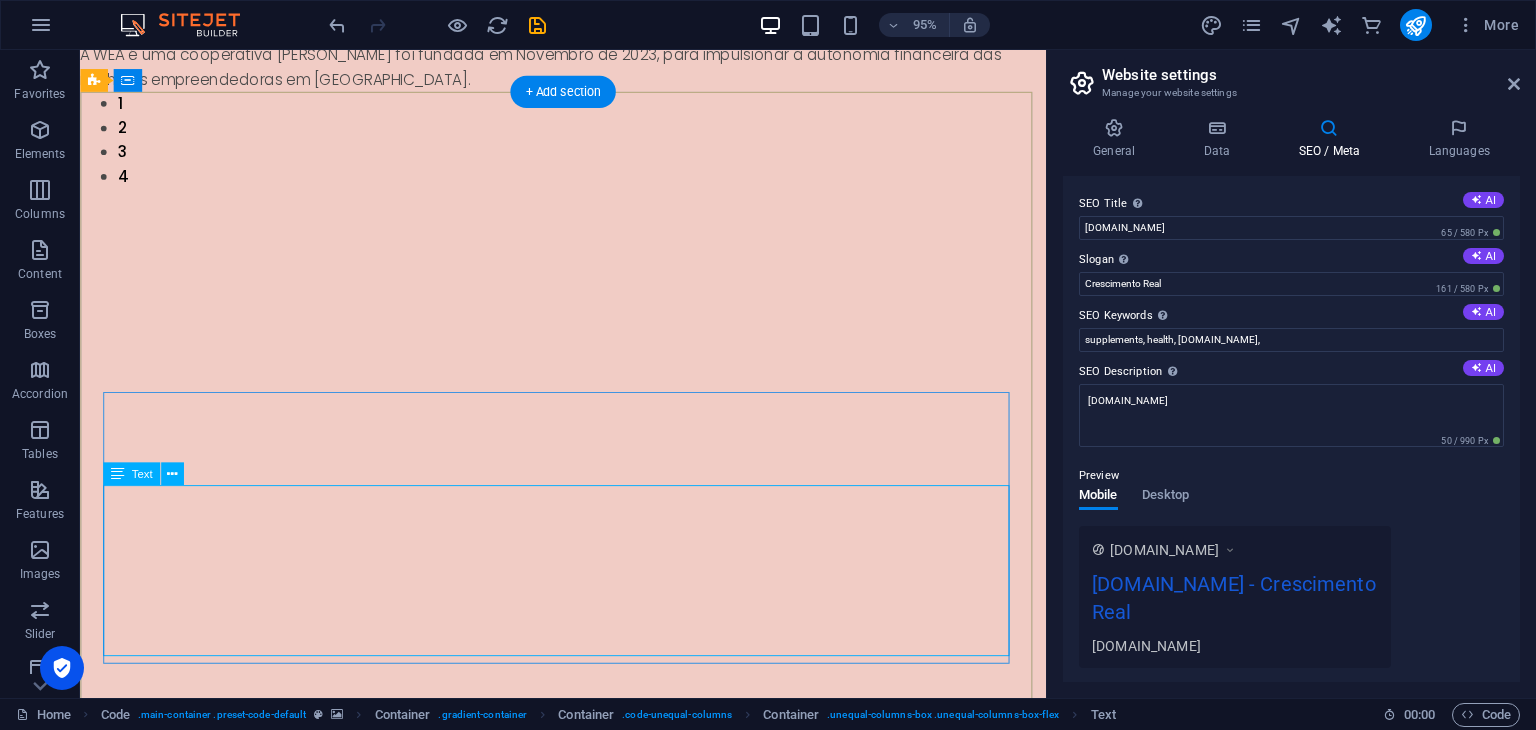 click on "A WEA é uma cooperativa de Crédito, RL foi fundada em Novembro de 2023, para impulsionar a autonomia financeira das mulheres empreendedoras em Angola. Apresentamos um plano de crescimento sustentável e inovação no sector financeiro. Procuramos parceiros estratégicos para garantia da infraestrutura, permitindo a expansão da operação e ampliação do impacto social e económico." at bounding box center [588, 1104] 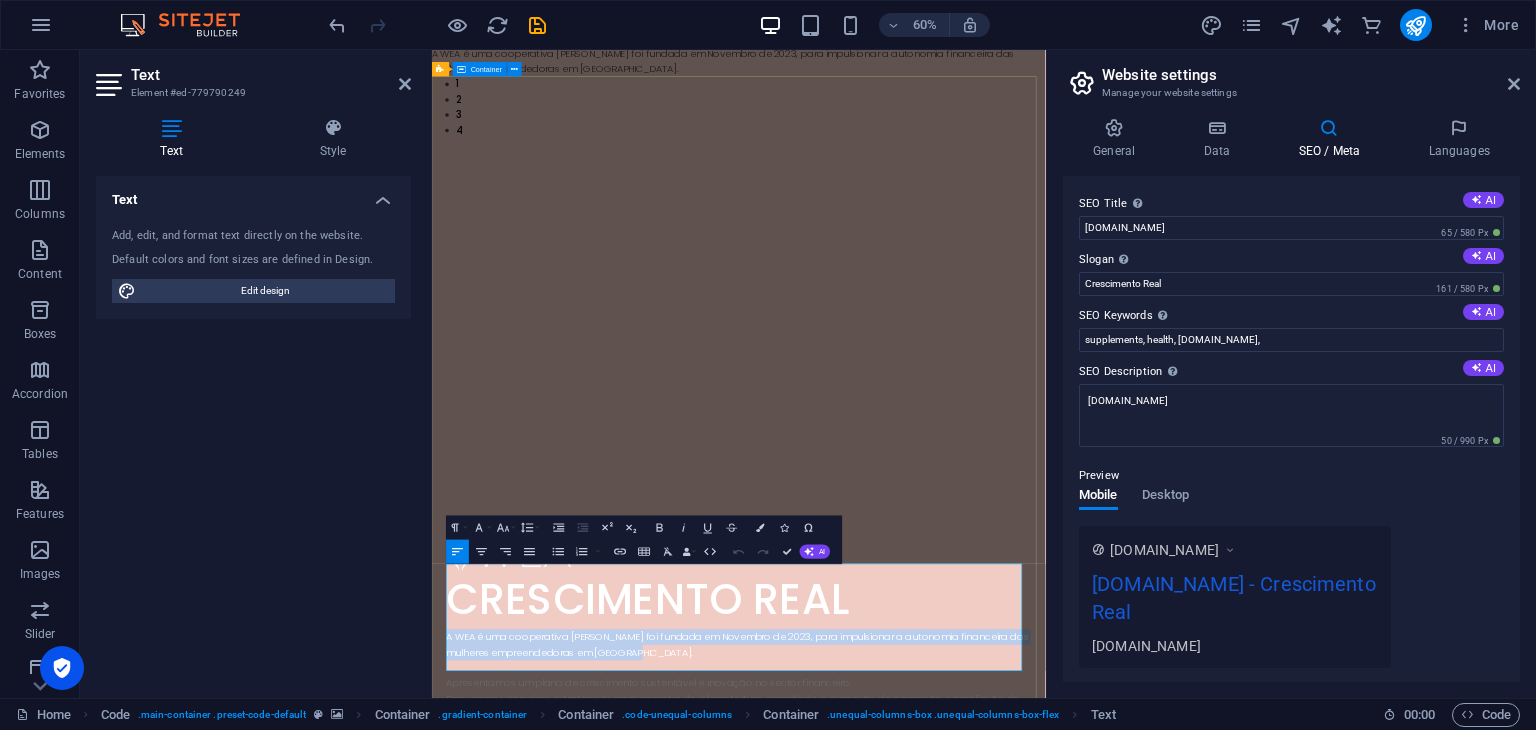 drag, startPoint x: 811, startPoint y: 948, endPoint x: 435, endPoint y: 925, distance: 376.7028 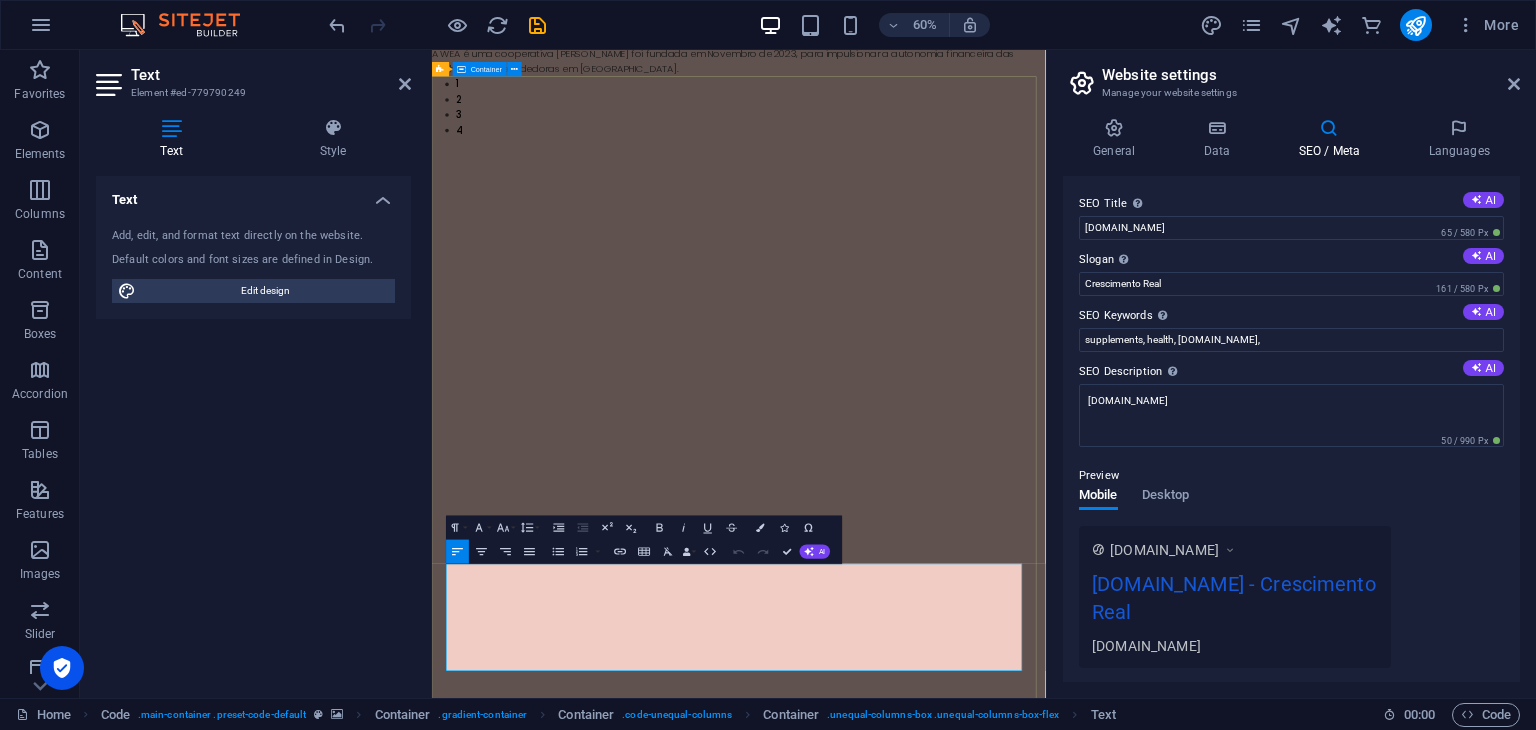 copy on "A WEA é uma cooperativa de Crédito, RL foi fundada em Novembro de 2023, para impulsionar a autonomia financeira das mulheres empreendedoras em [GEOGRAPHIC_DATA]." 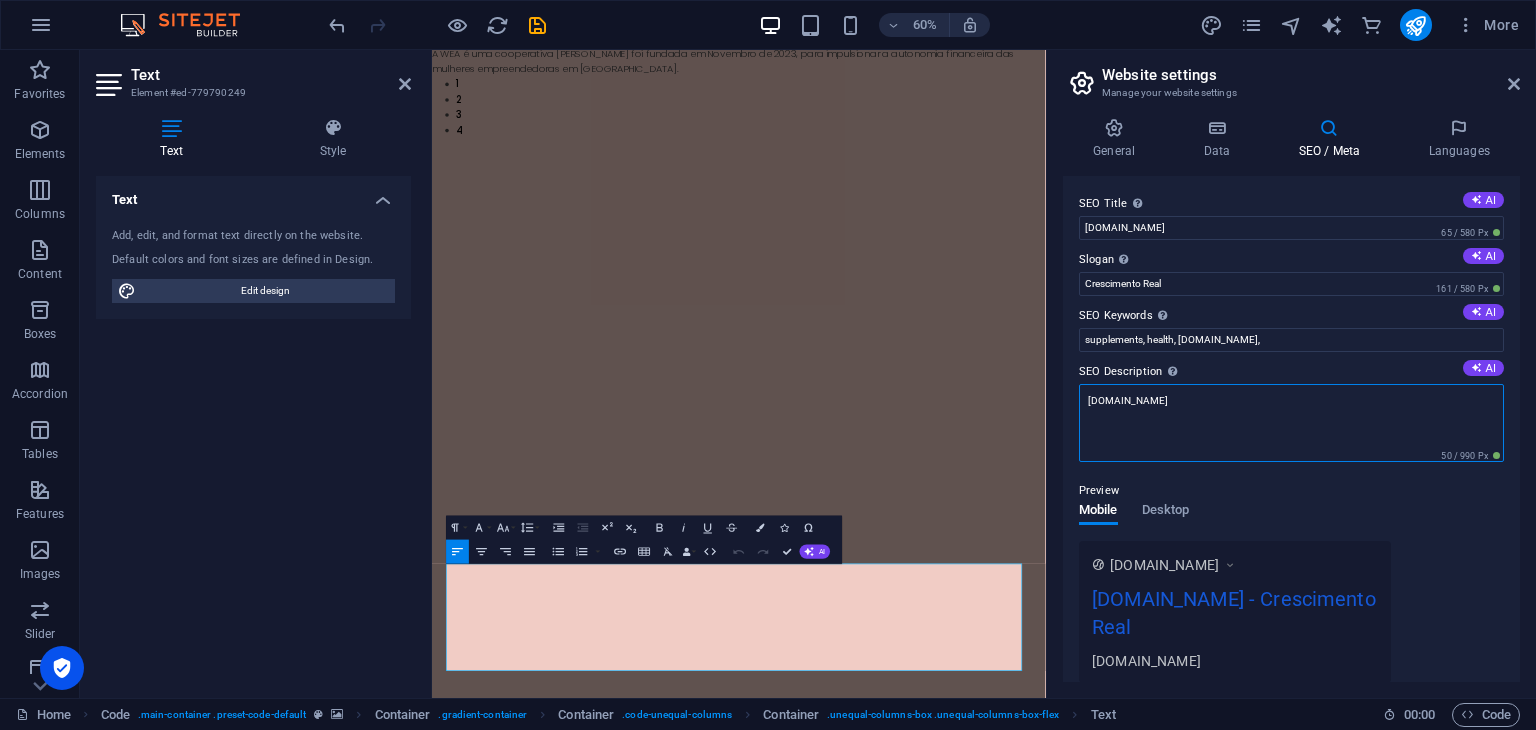 click on "[DOMAIN_NAME]" at bounding box center (1291, 423) 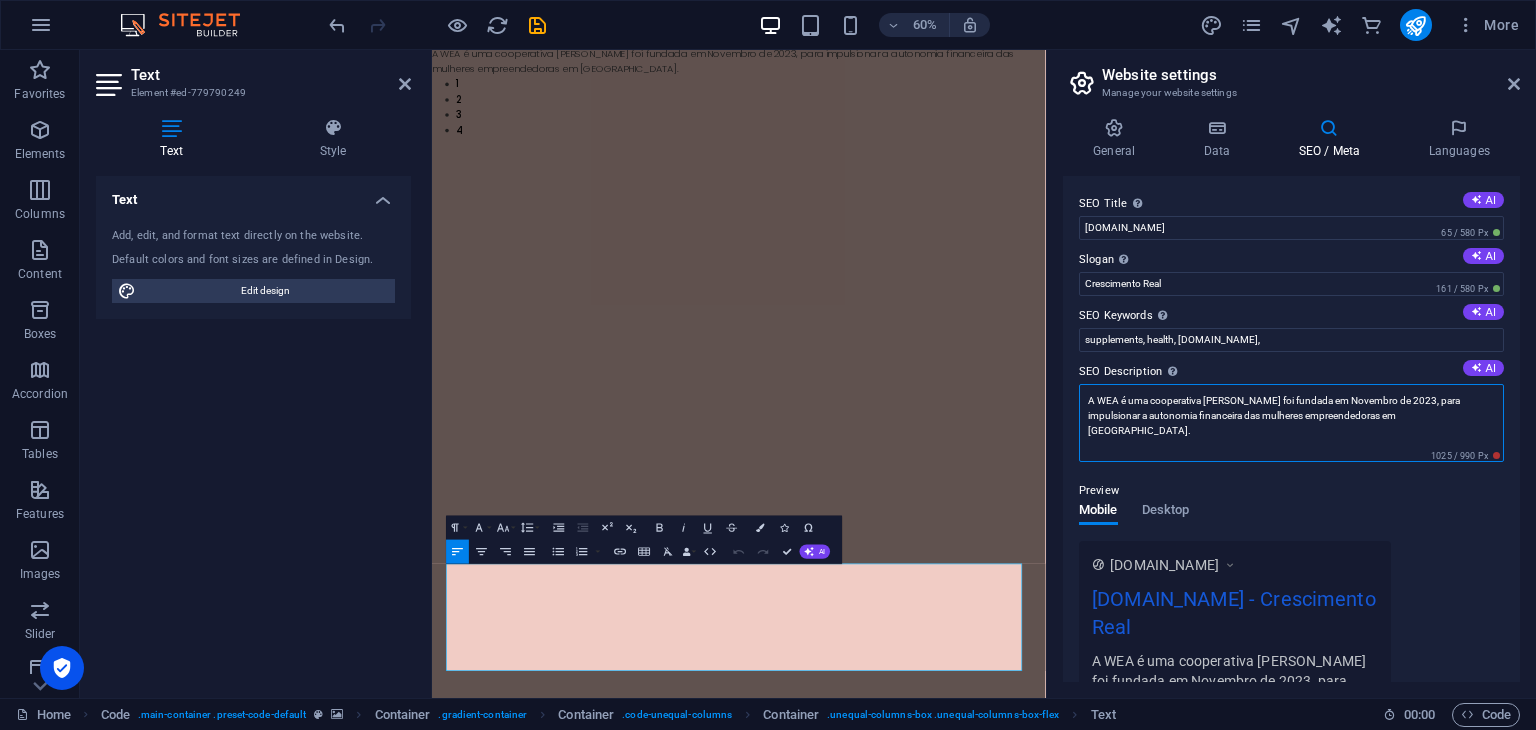 click on "A WEA é uma cooperativa de Crédito, RL foi fundada em Novembro de 2023, para impulsionar a autonomia financeira das mulheres empreendedoras em [GEOGRAPHIC_DATA]." at bounding box center (1291, 423) 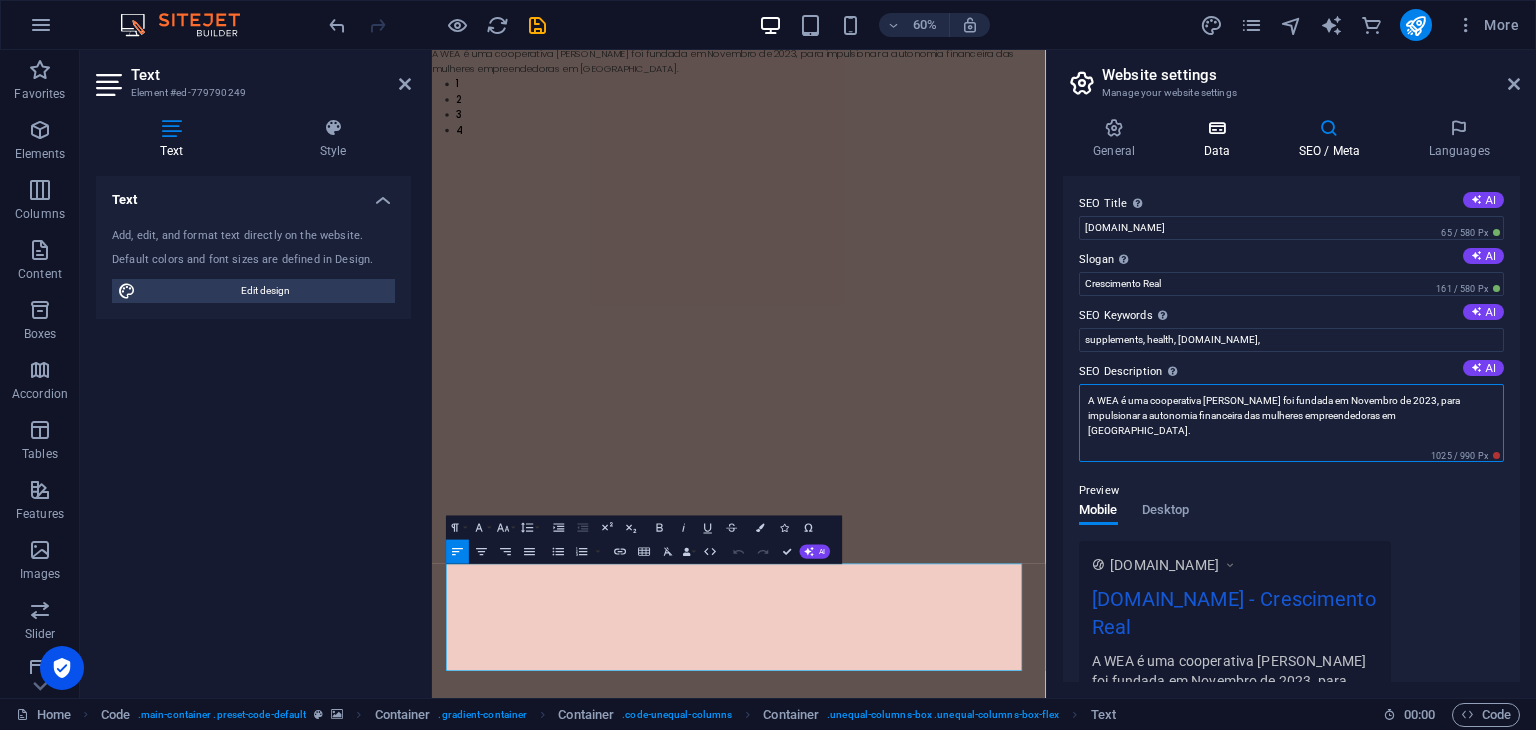 type on "A WEA é uma cooperativa de Crédito, RL foi fundada em Novembro de 2023, para impulsionar a autonomia financeira das mulheres empreendedoras em [GEOGRAPHIC_DATA]." 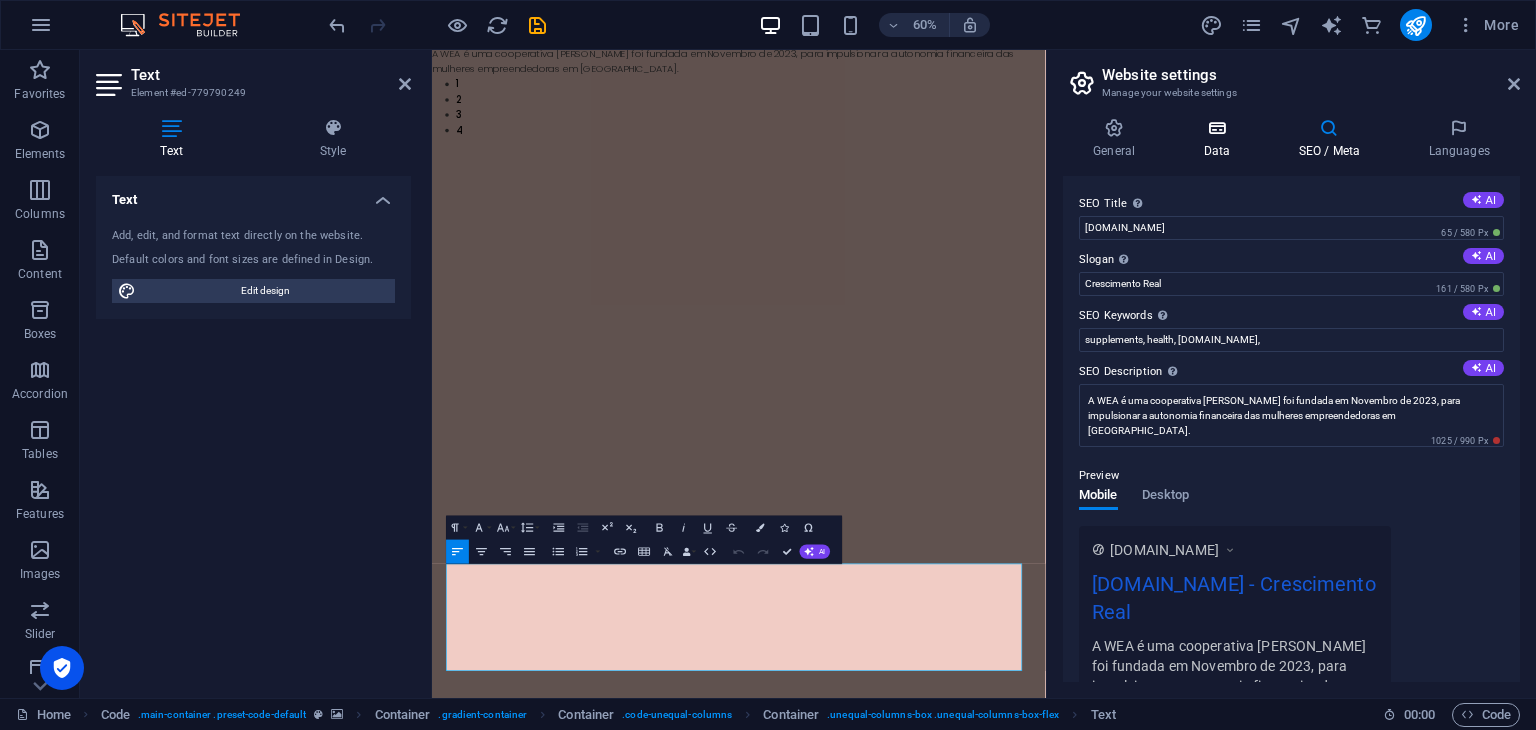 click at bounding box center (1216, 128) 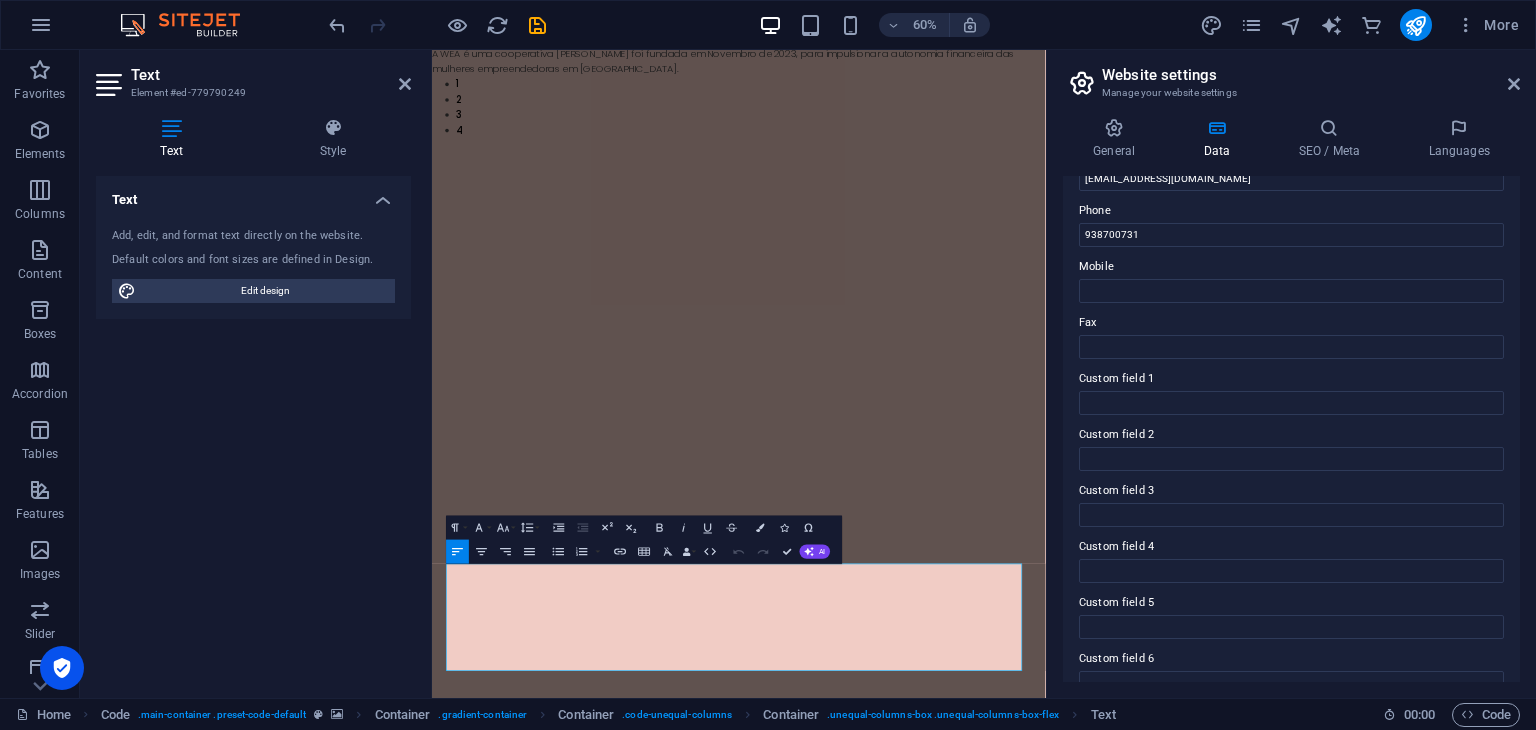scroll, scrollTop: 436, scrollLeft: 0, axis: vertical 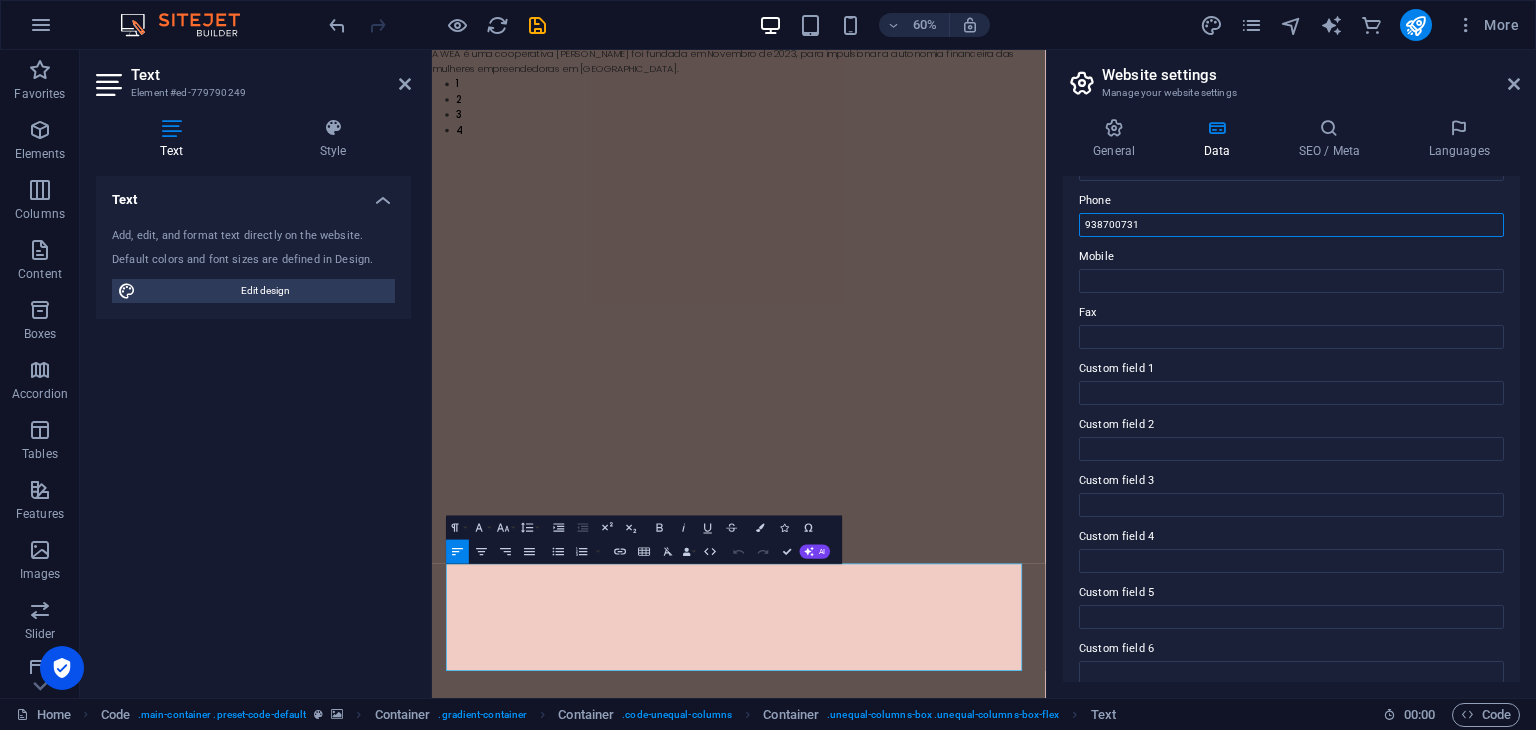 click on "938700731" at bounding box center (1291, 225) 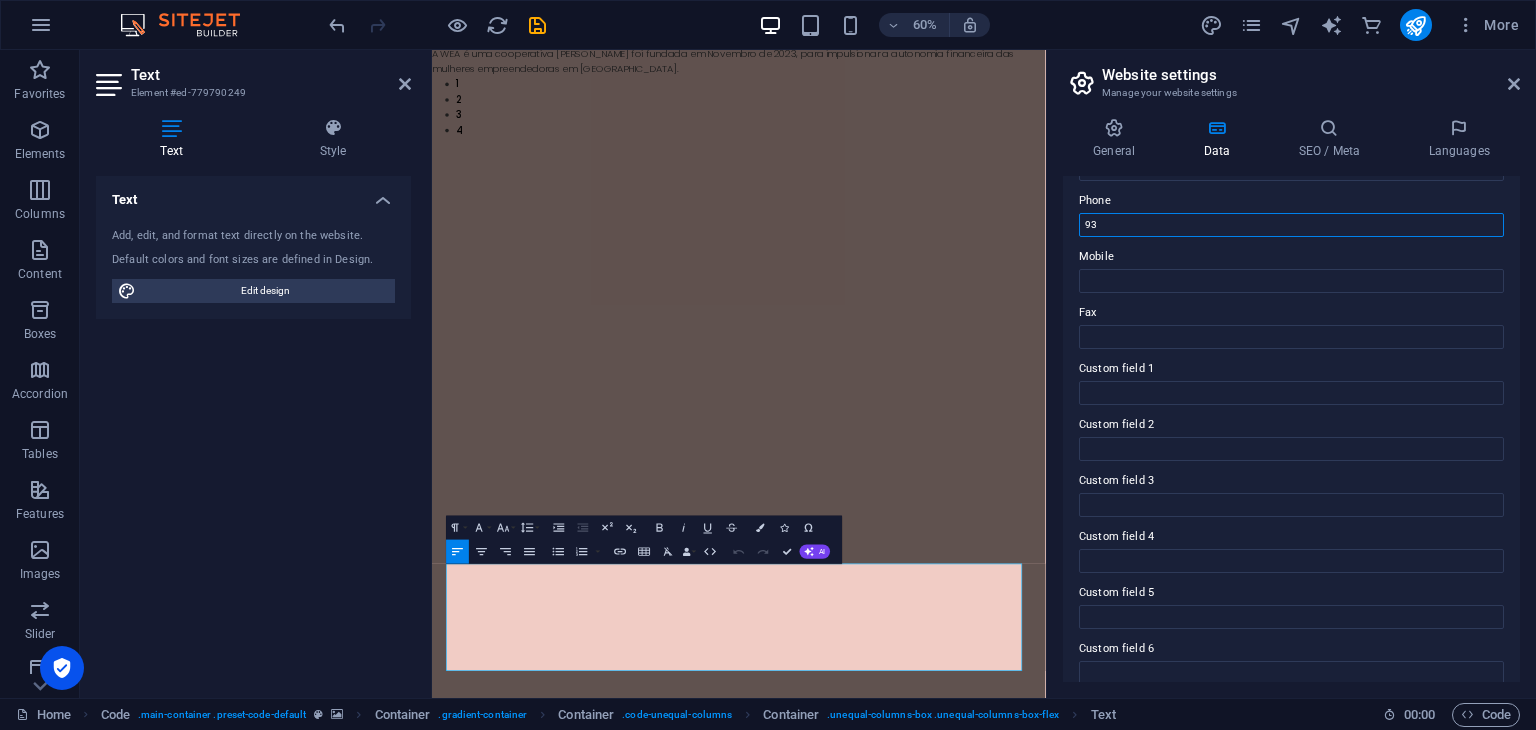 type on "9" 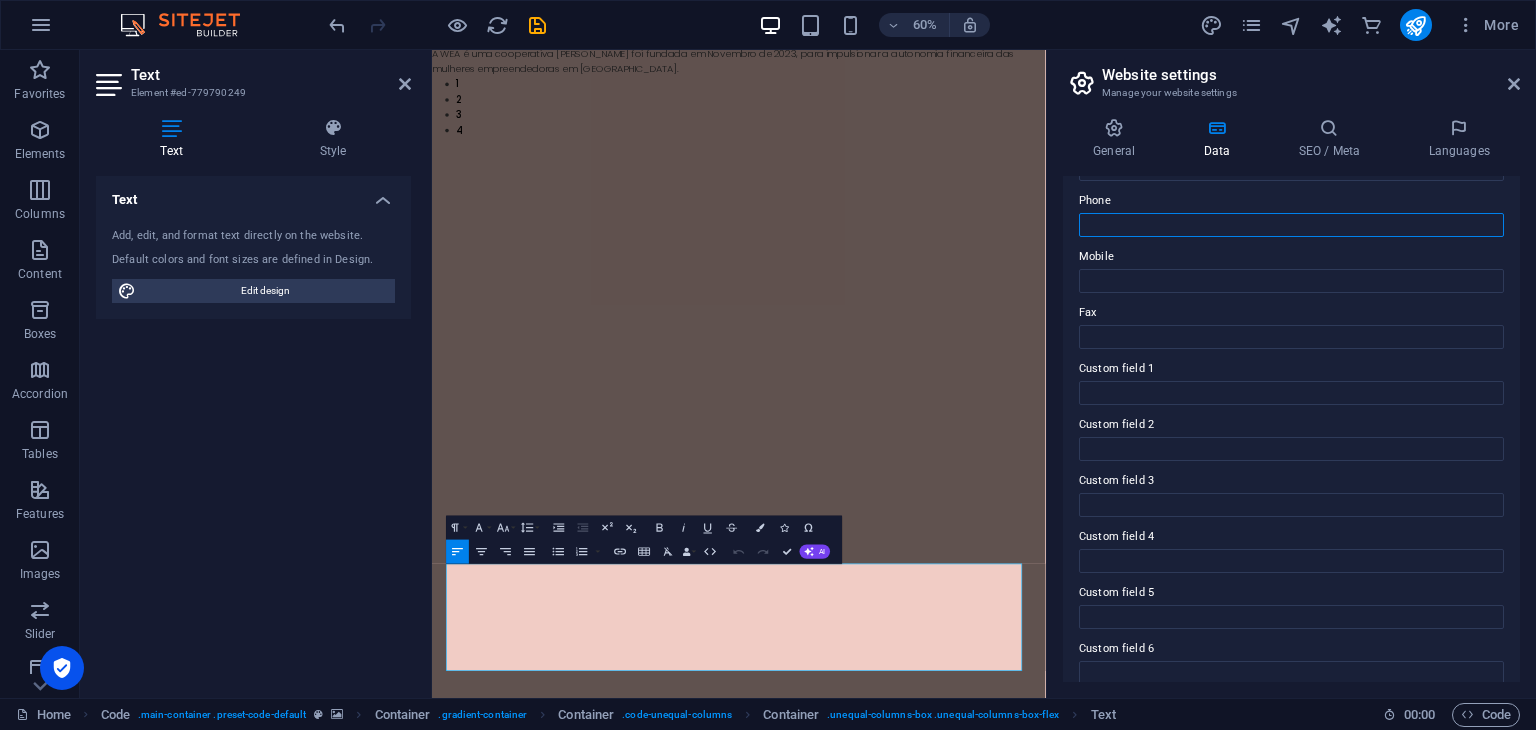 type on "0" 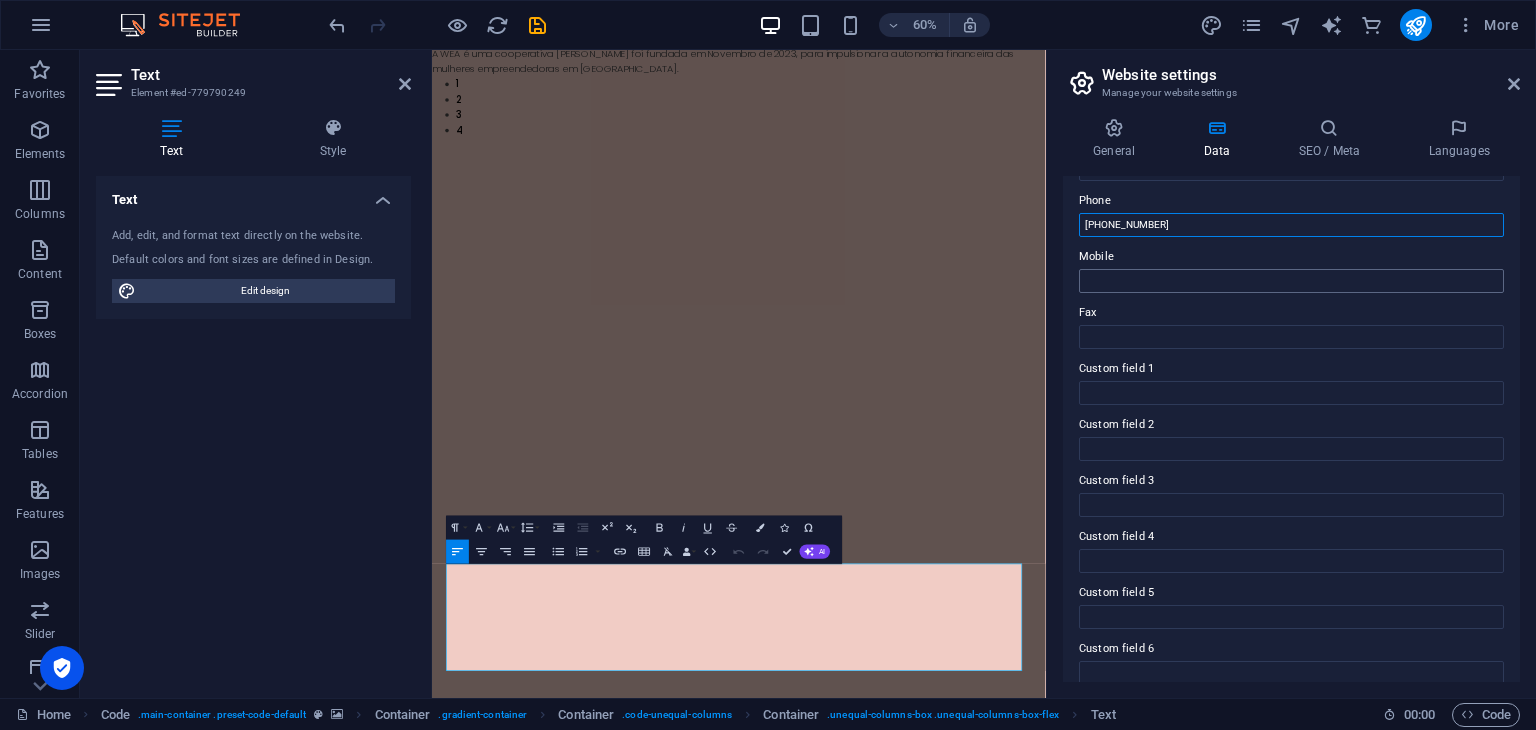 type on "[PHONE_NUMBER]" 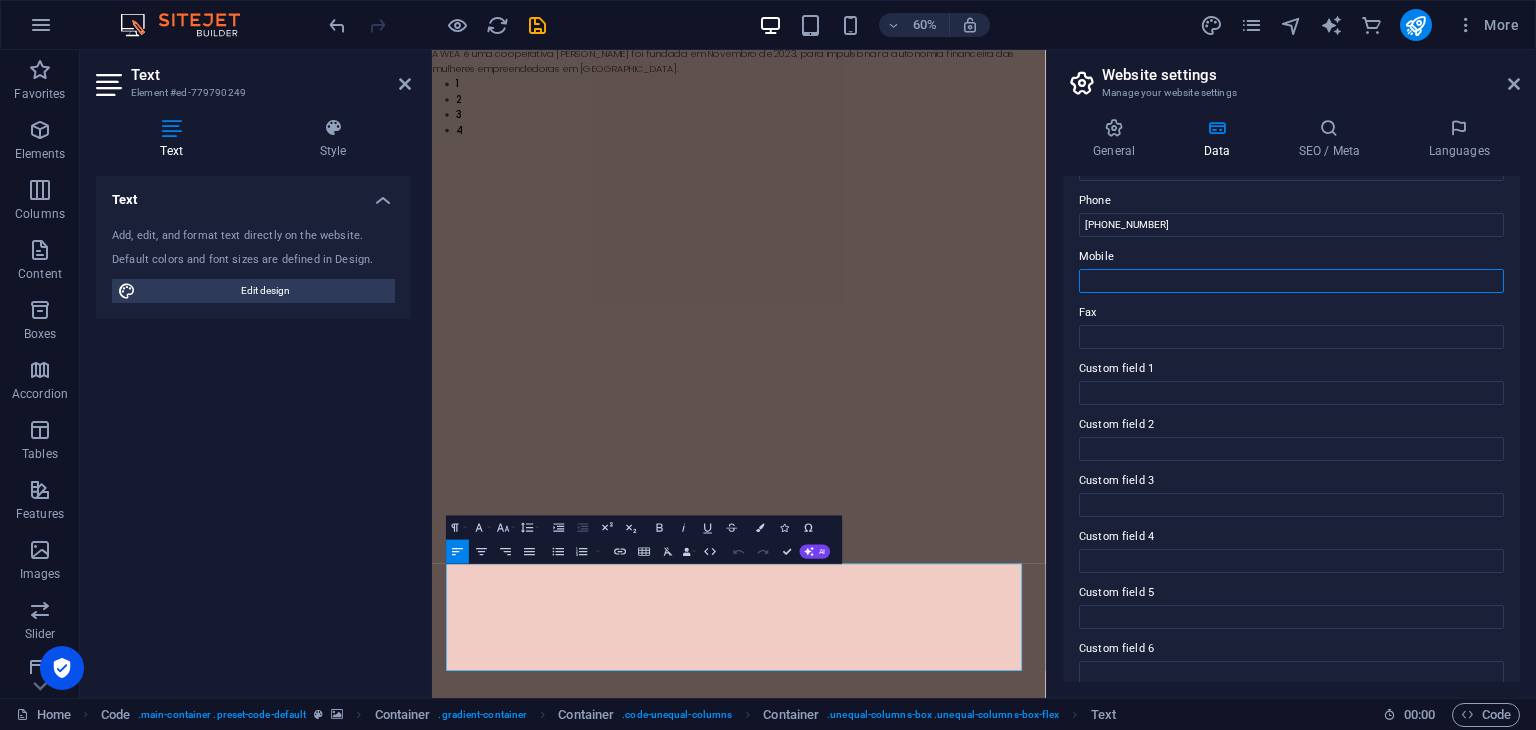 click on "Mobile" at bounding box center (1291, 281) 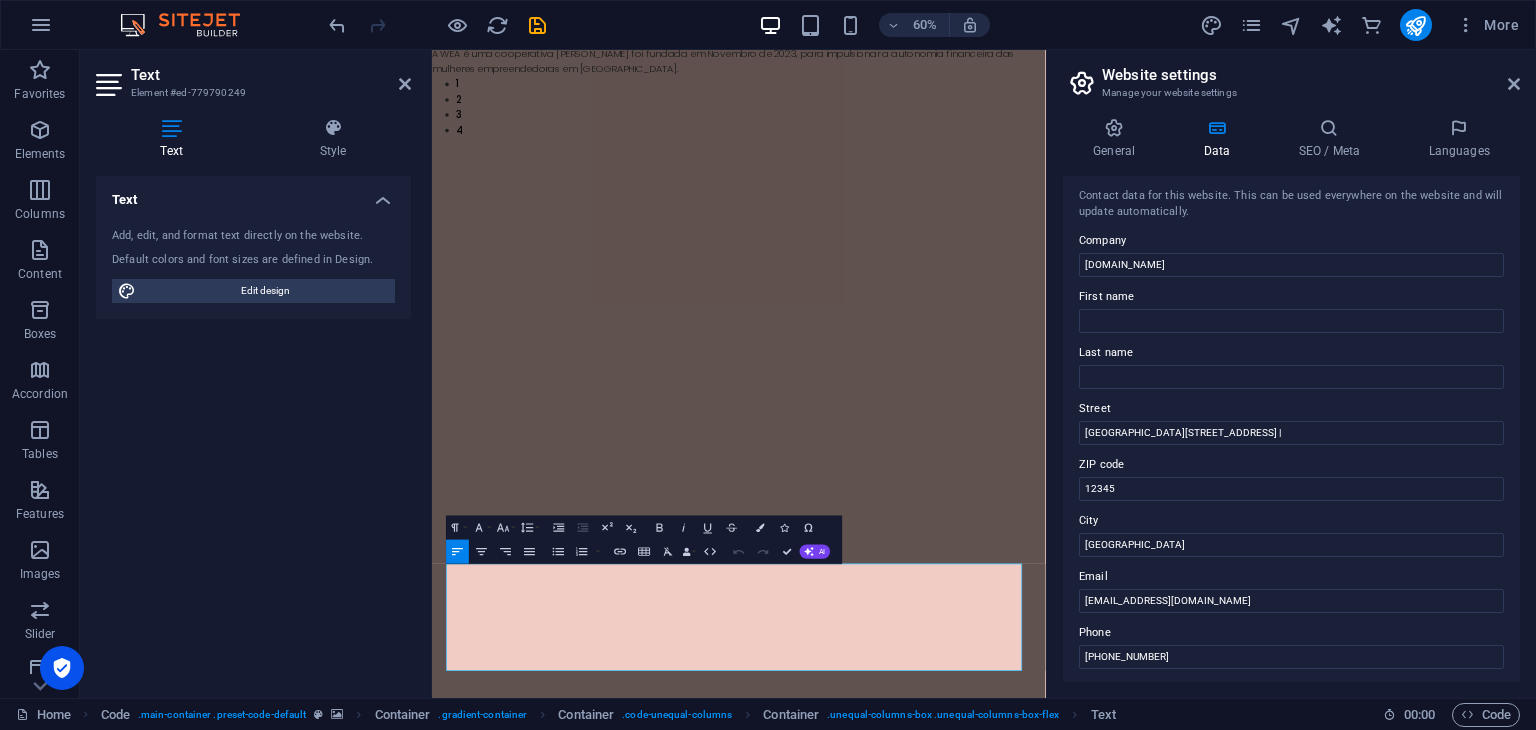 scroll, scrollTop: 0, scrollLeft: 0, axis: both 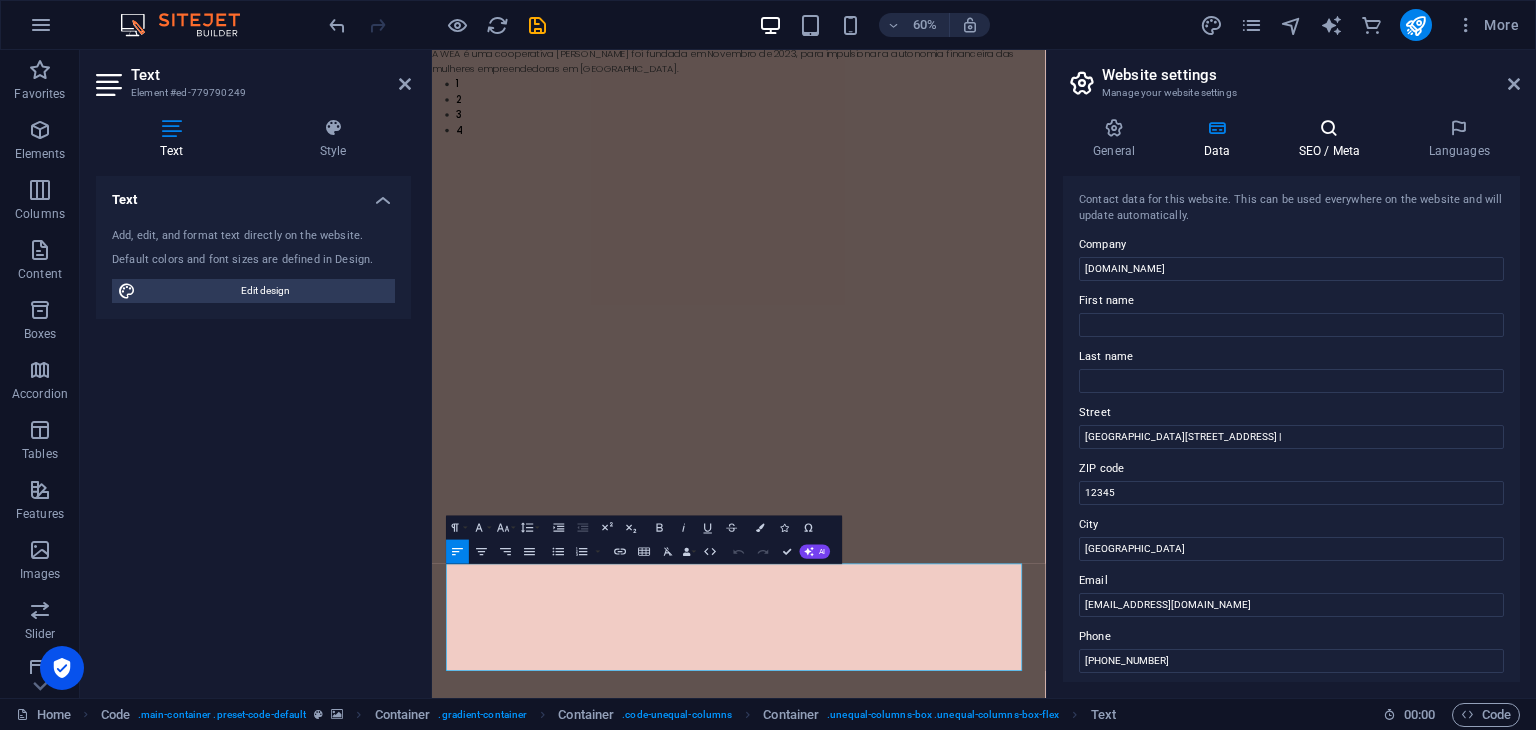 type on "[PHONE_NUMBER]" 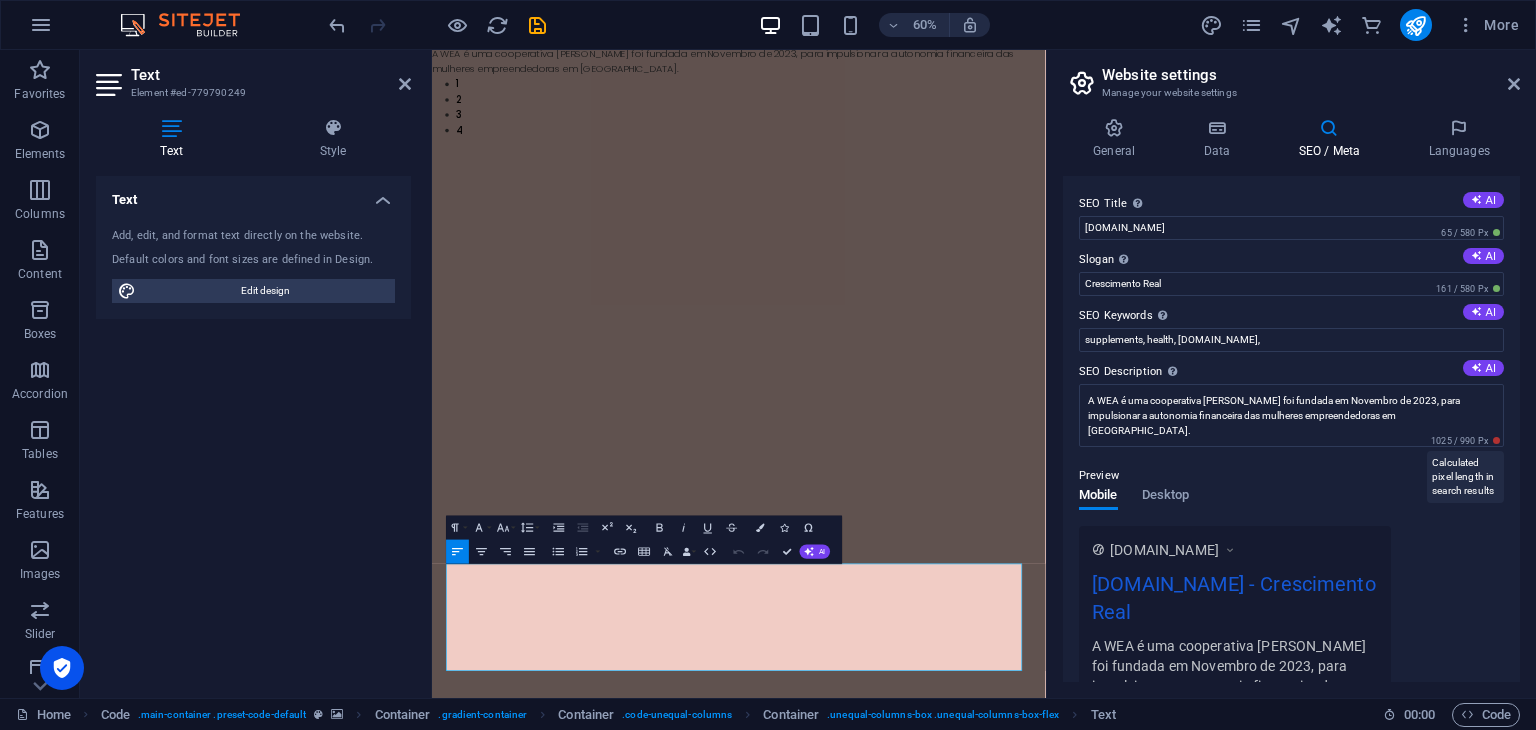 click on "1025 / 990 Px" at bounding box center [1465, 441] 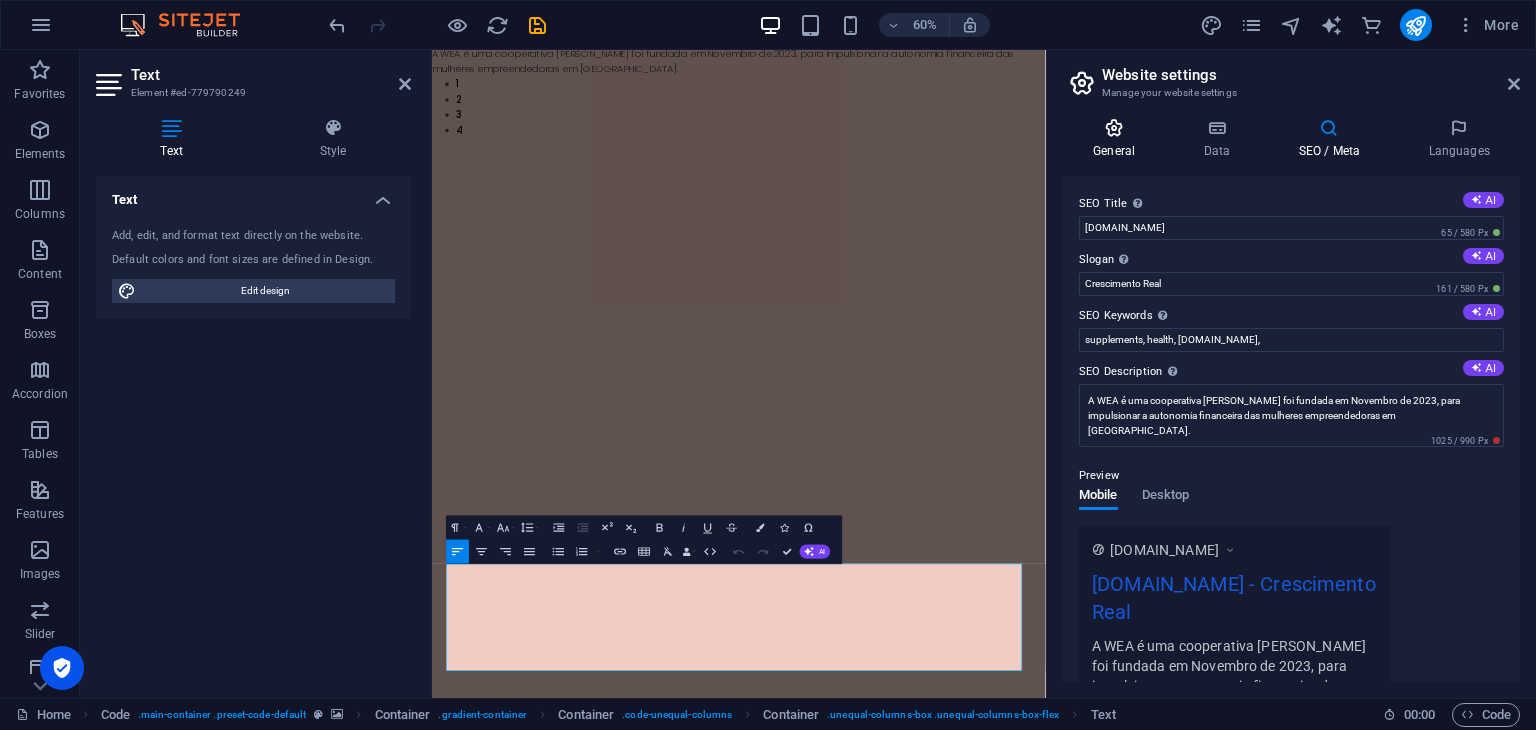click at bounding box center [1114, 128] 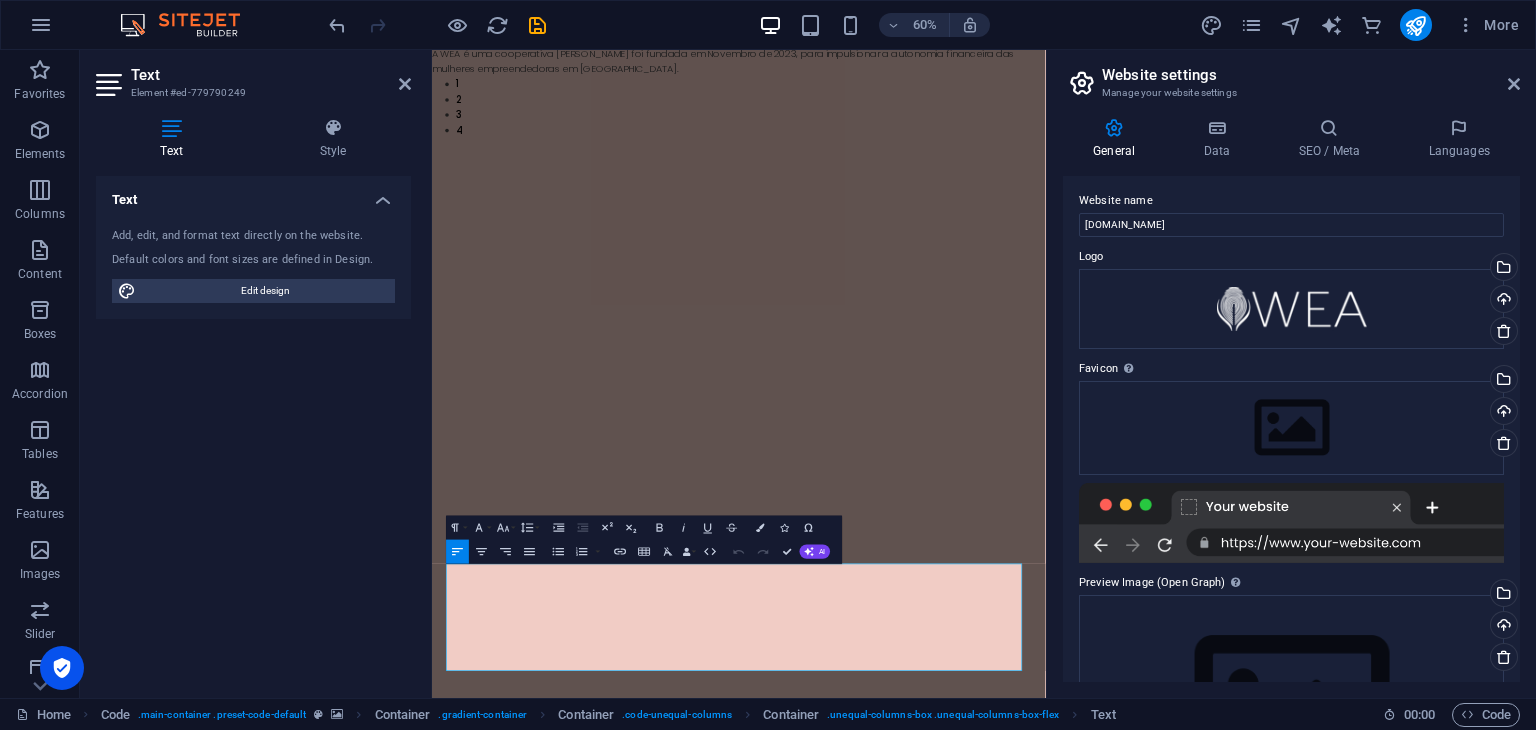 scroll, scrollTop: 0, scrollLeft: 0, axis: both 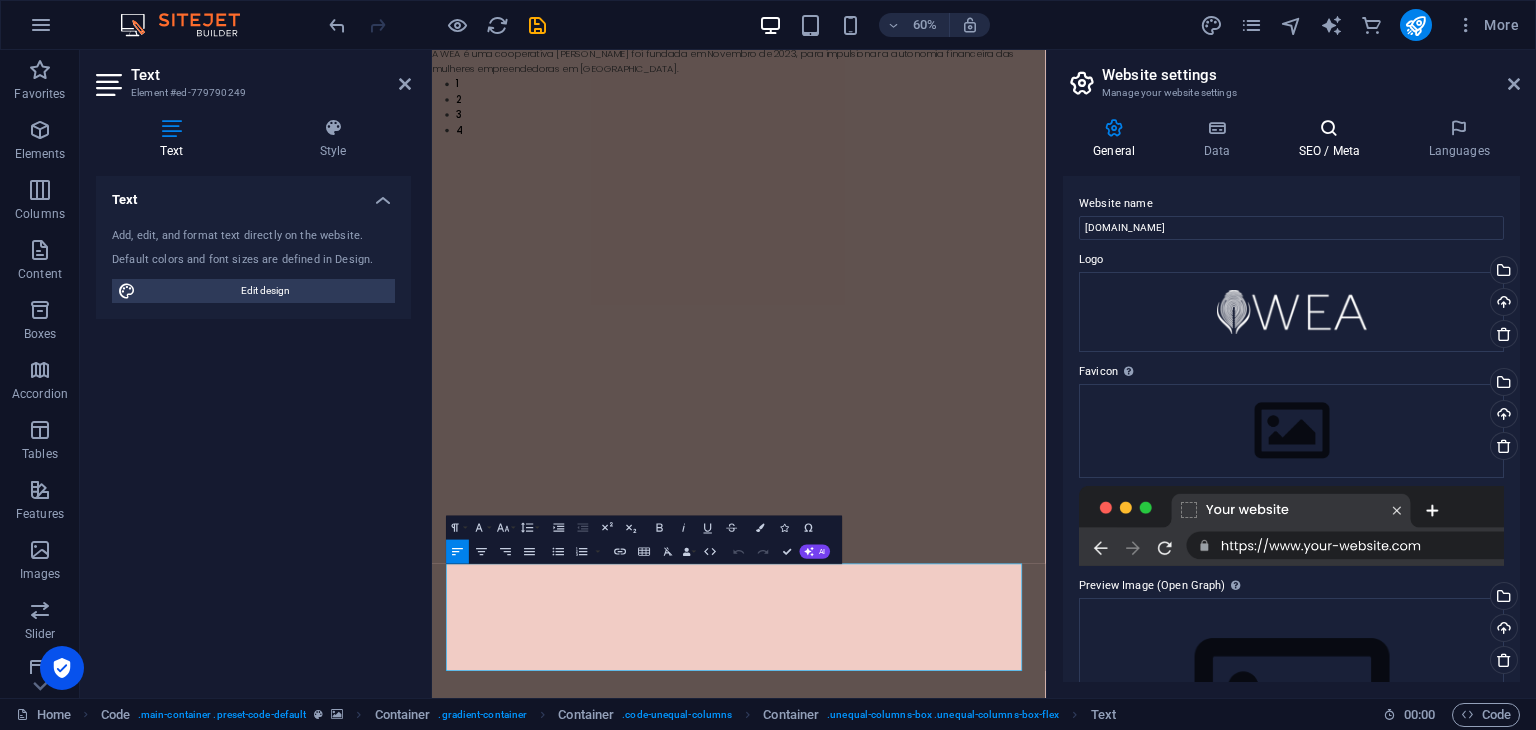 click at bounding box center (1329, 128) 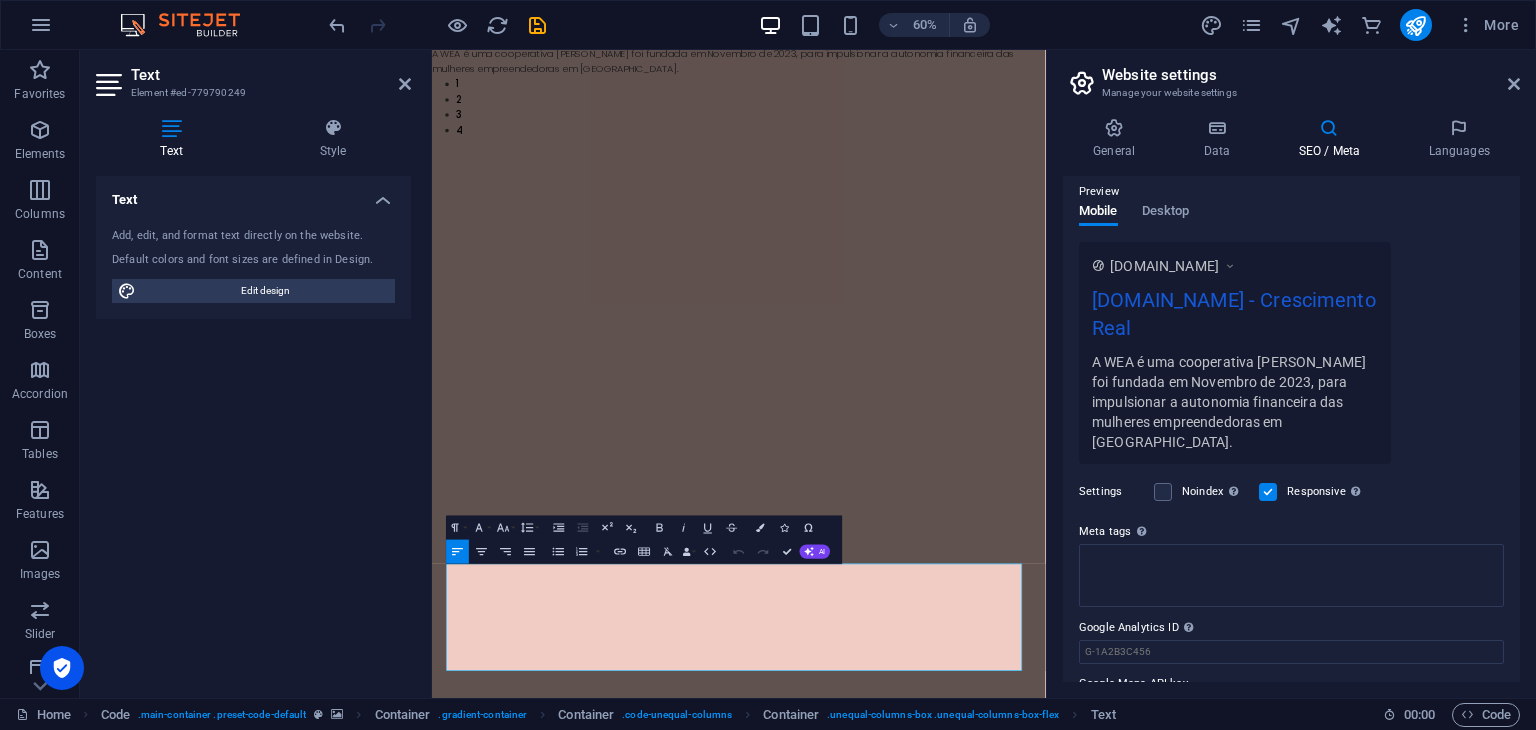 scroll, scrollTop: 288, scrollLeft: 0, axis: vertical 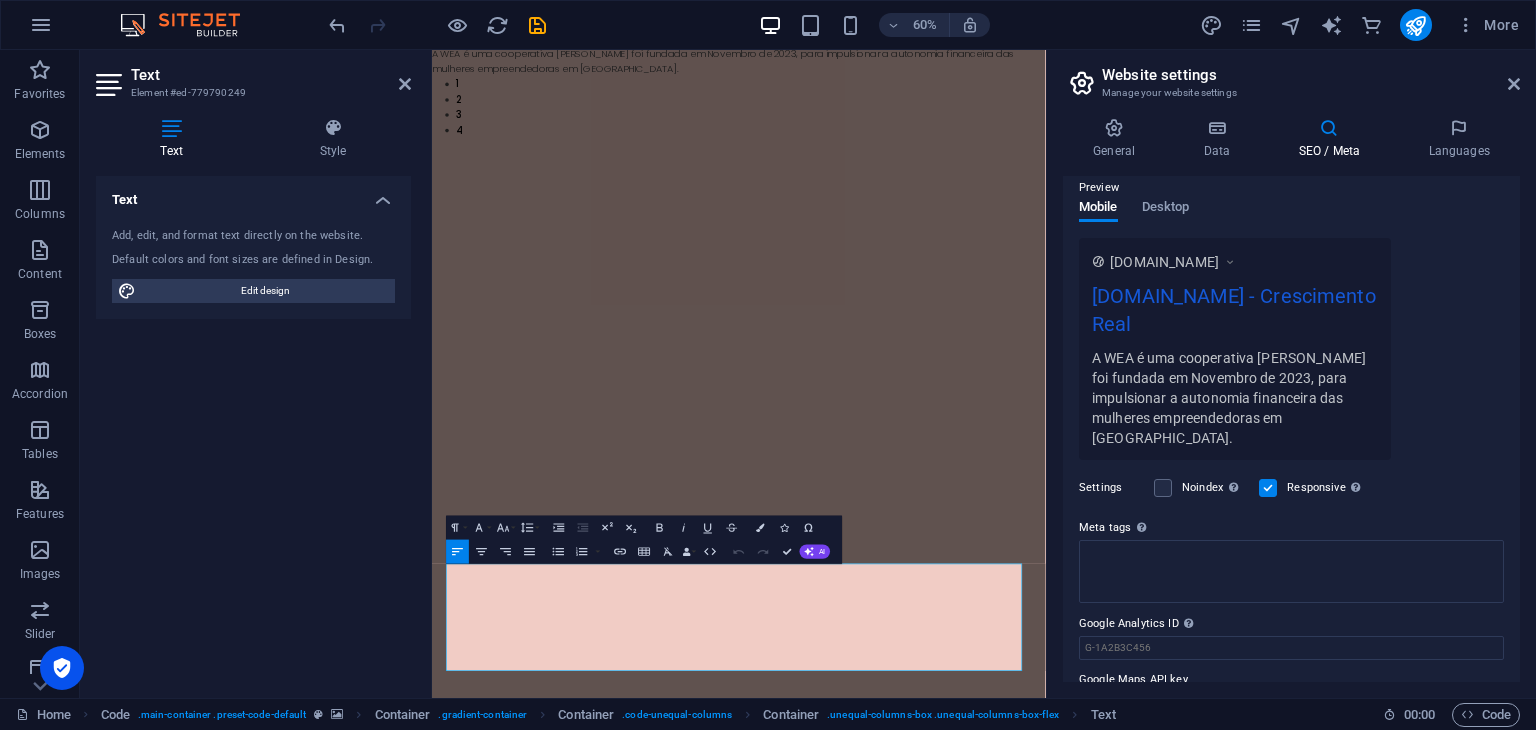 drag, startPoint x: 1338, startPoint y: 391, endPoint x: 1104, endPoint y: 455, distance: 242.59431 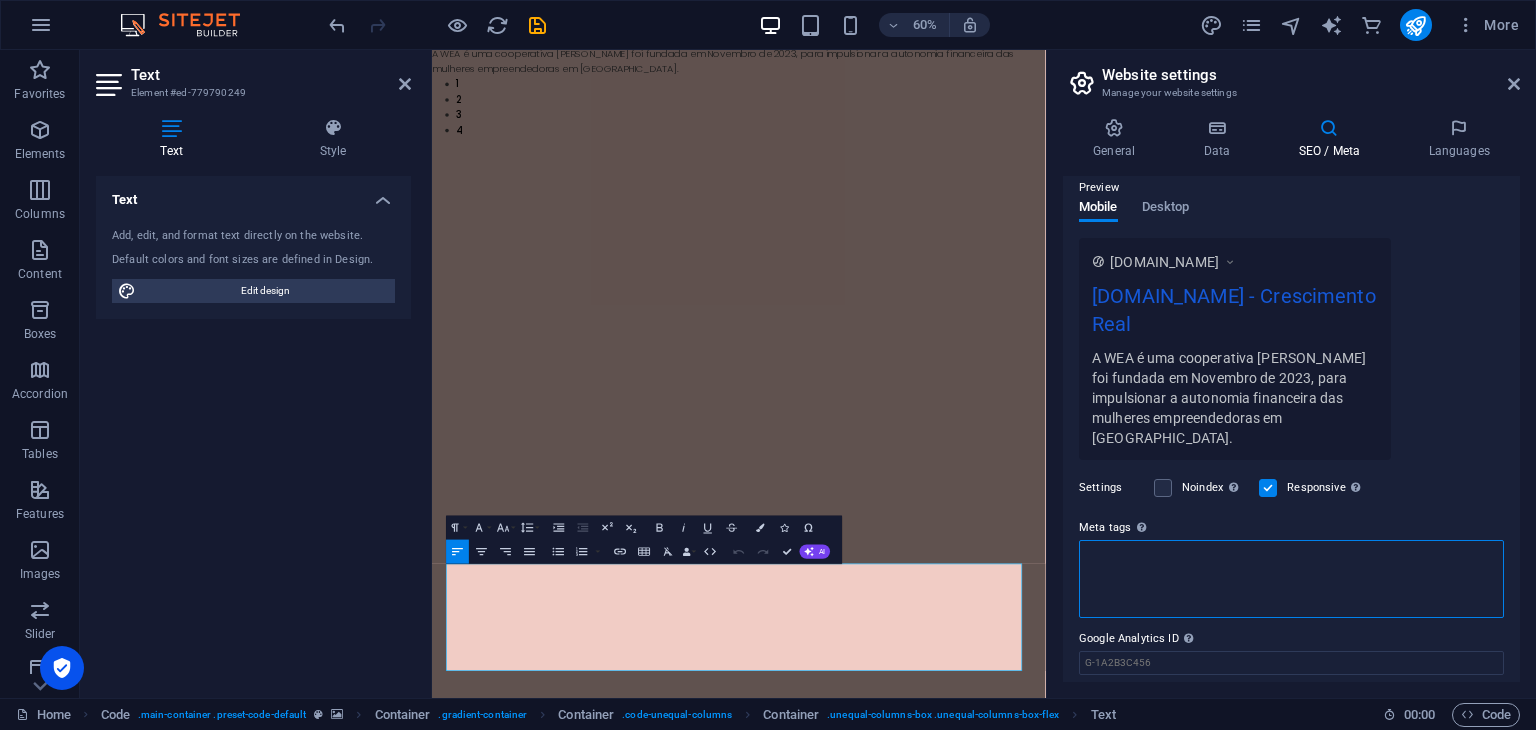 click on "Meta tags Enter HTML code here that will be placed inside the  tags of your website. Please note that your website may not function if you include code with errors." at bounding box center (1291, 579) 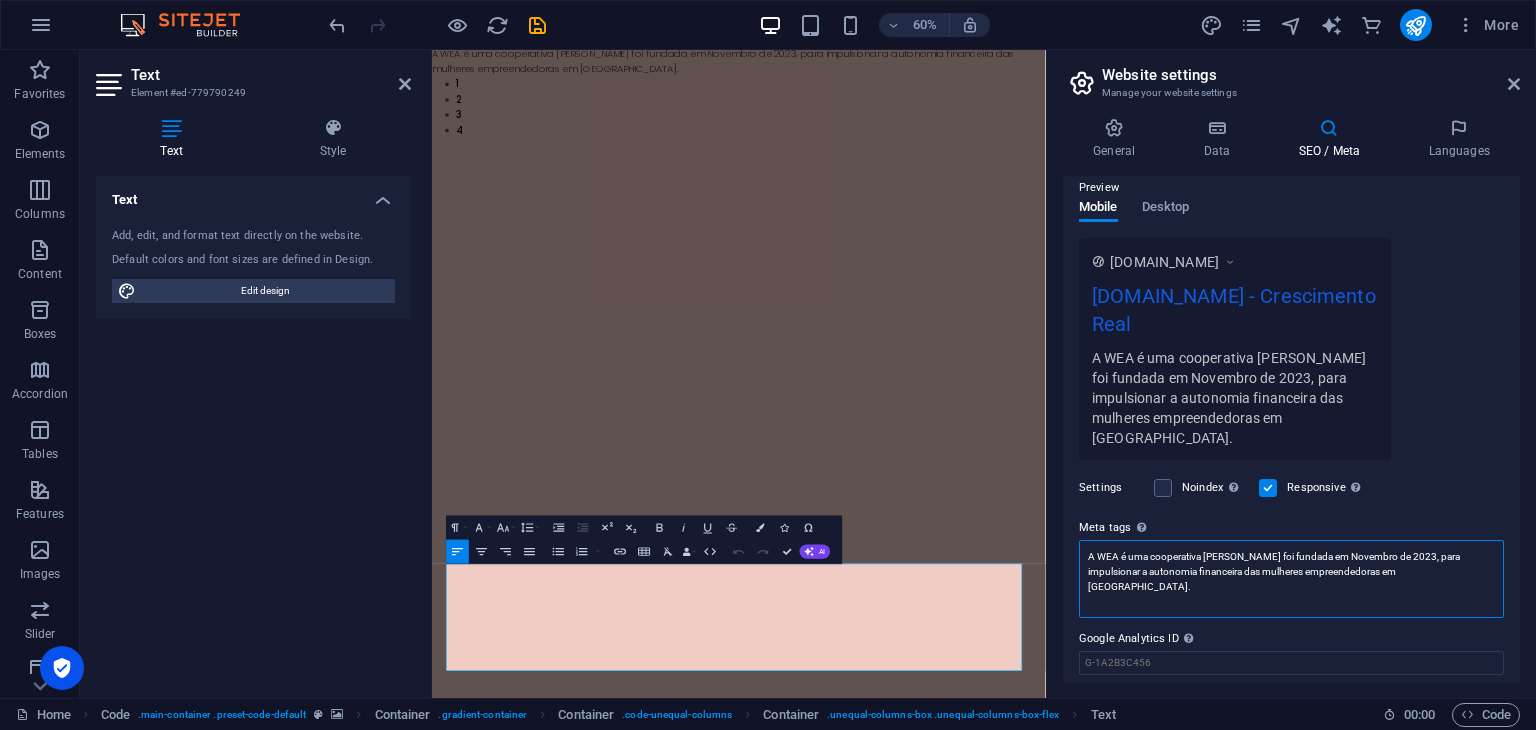 scroll, scrollTop: 303, scrollLeft: 0, axis: vertical 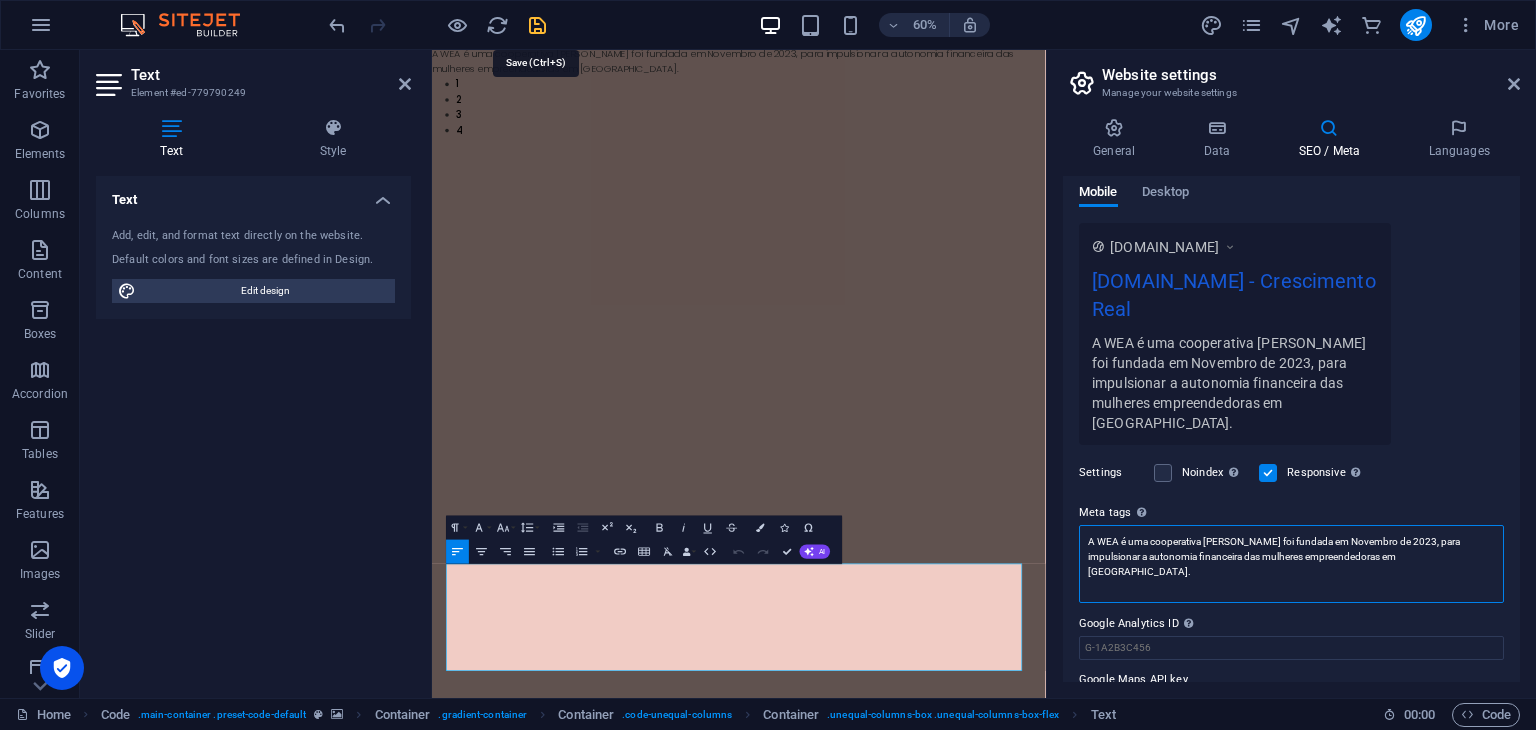 type on "A WEA é uma cooperativa de Crédito, RL foi fundada em Novembro de 2023, para impulsionar a autonomia financeira das mulheres empreendedoras em [GEOGRAPHIC_DATA]." 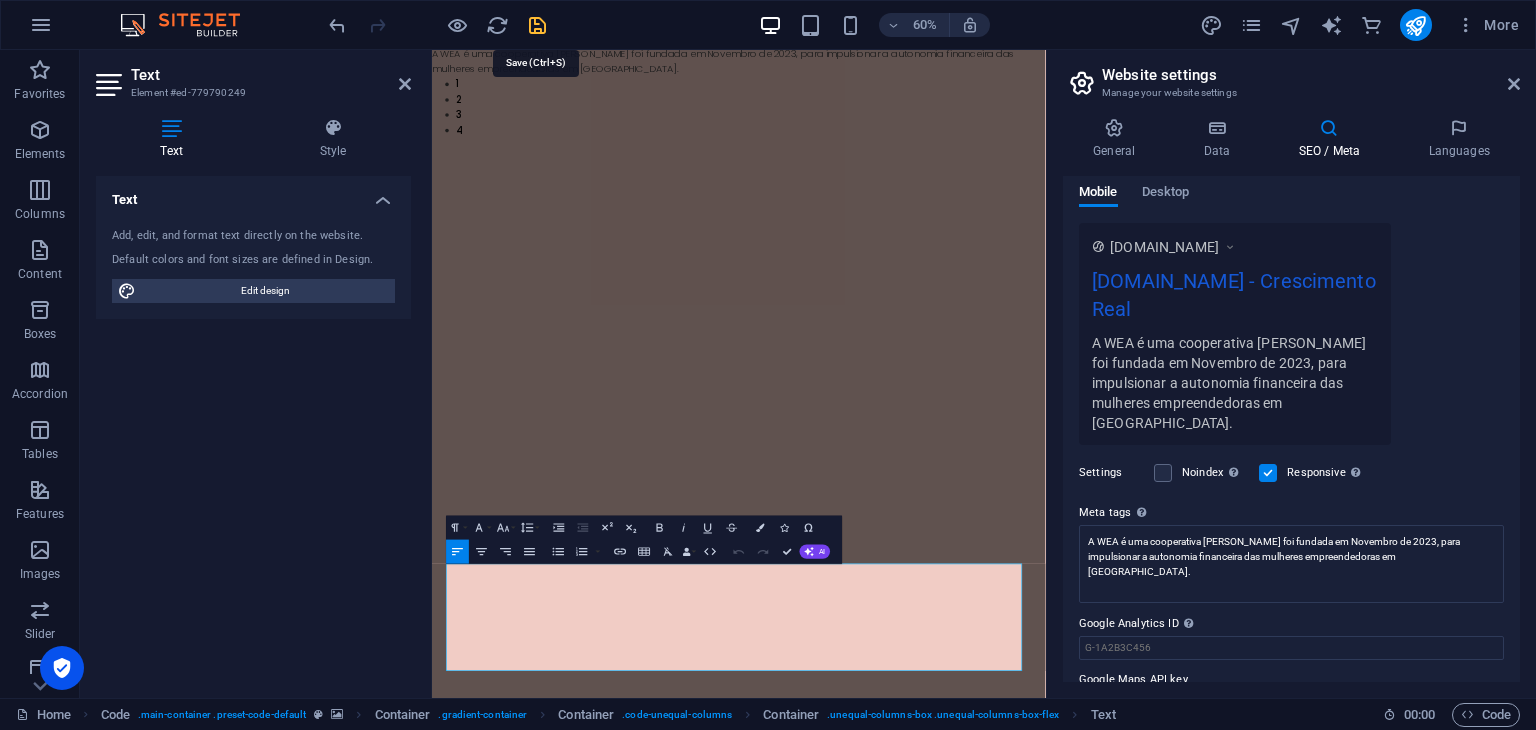 type 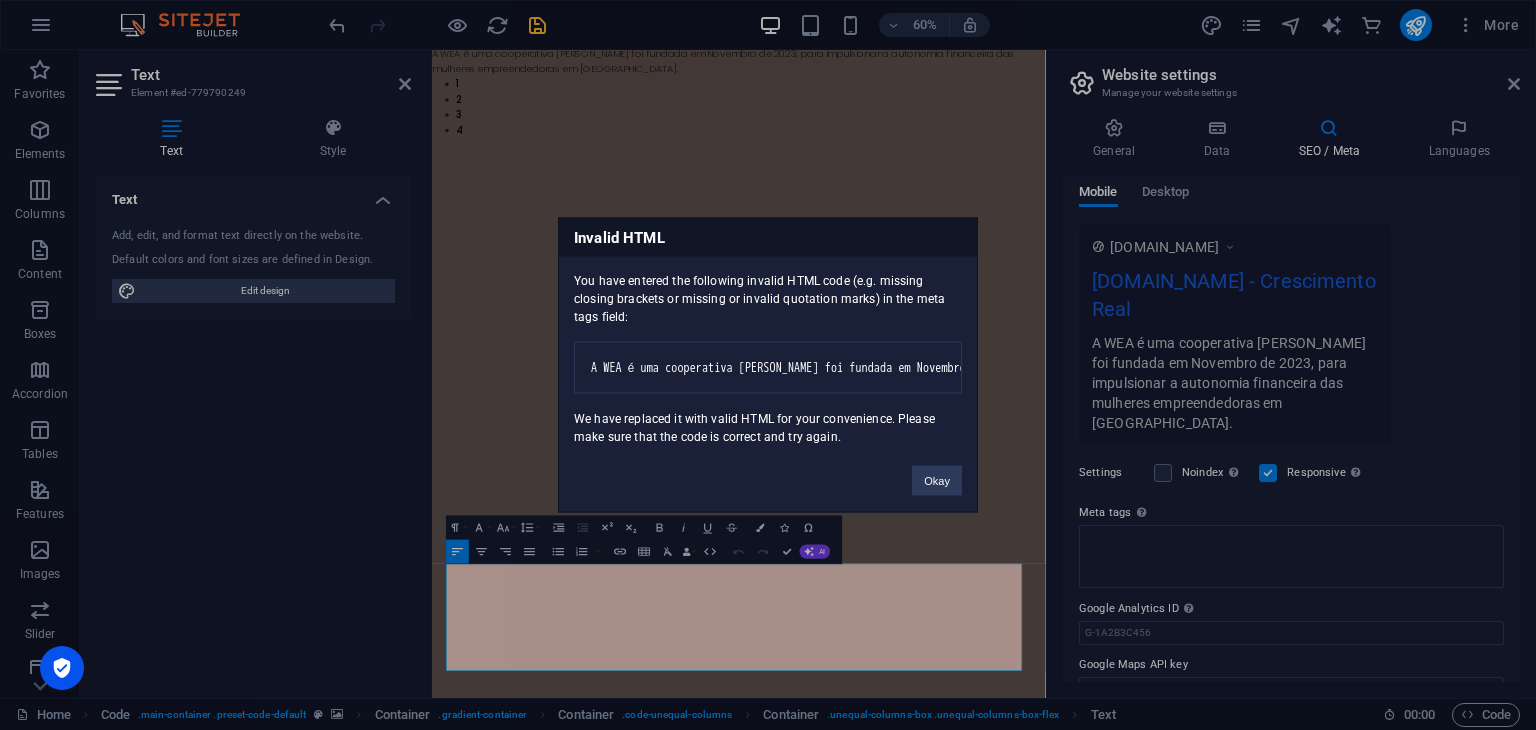 scroll, scrollTop: 288, scrollLeft: 0, axis: vertical 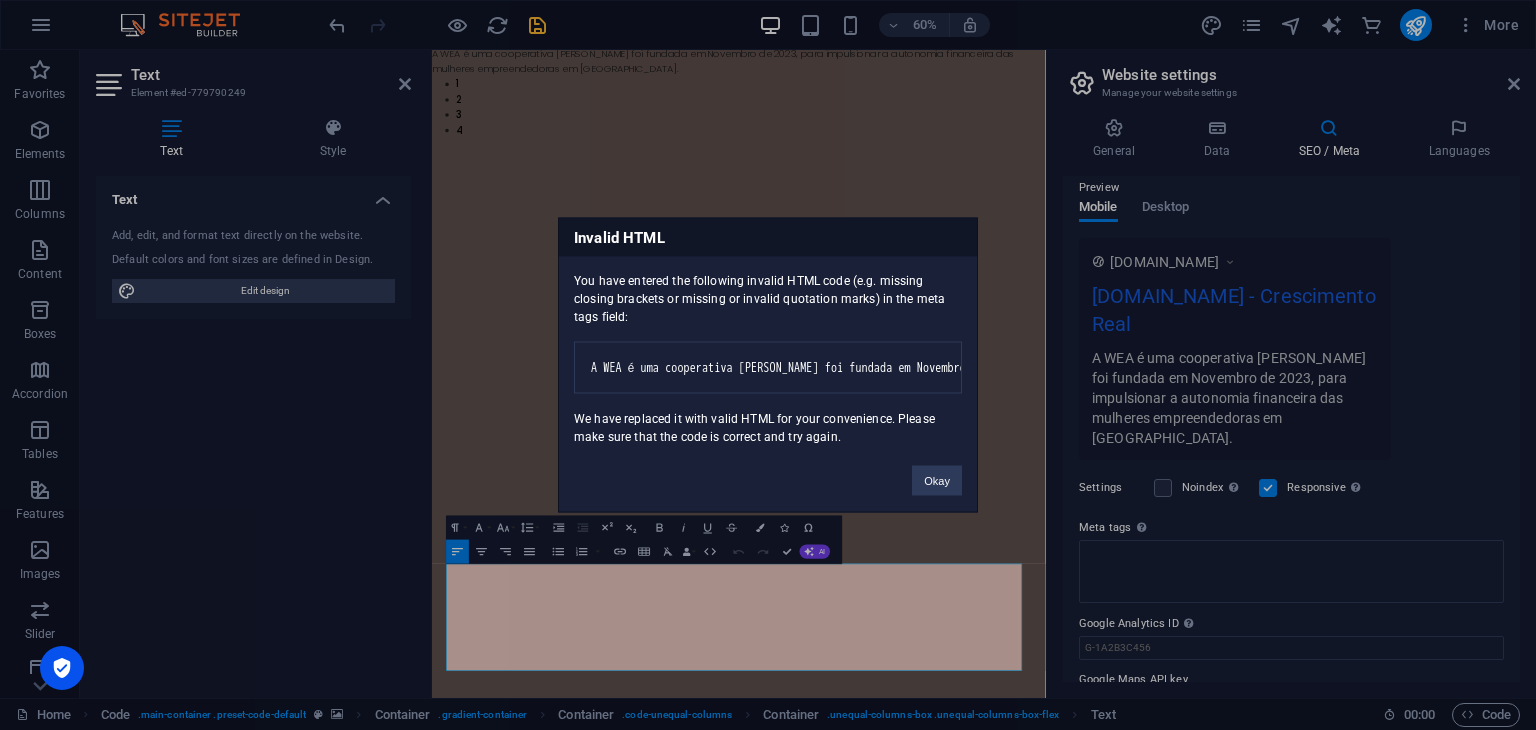 click on "wea.ao Home Favorites Elements Columns Content Boxes Accordion Tables Features Images Slider Header Footer Forms Marketing Collections Commerce Text Element #ed-779790249 Text Style Text Add, edit, and format text directly on the website. Default colors and font sizes are defined in Design. Edit design Alignment Left aligned Centered Right aligned Code Element Layout How this element expands within the layout (Flexbox). Size Default auto px % 1/1 1/2 1/3 1/4 1/5 1/6 1/7 1/8 1/9 1/10 Grow Shrink Order Container layout Visible Visible Opacity 100 % Overflow Spacing Margin Default auto px % rem vw vh Custom Custom auto px % rem vw vh auto px % rem vw vh auto px % rem vw vh auto px % rem vw vh Padding Default px rem % vh vw Custom Custom px rem % vh vw px rem % vh vw px rem % vh vw px rem % vh vw Border Style              - Width 1 auto px rem % vh vw Custom Custom 1 auto px rem % vh vw 1 auto px rem % vh vw 1 auto px rem % 1" at bounding box center (768, 365) 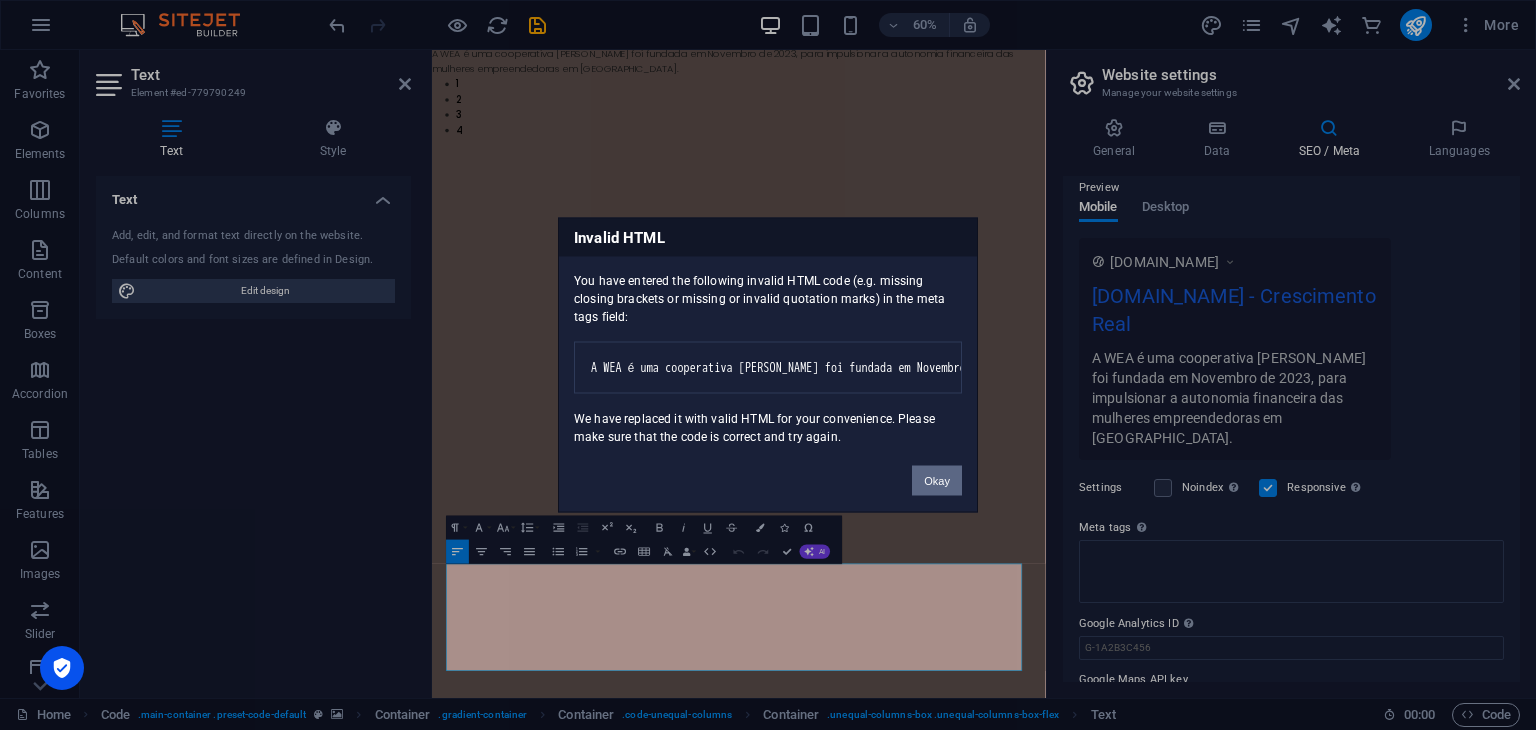 click on "Okay" at bounding box center (937, 481) 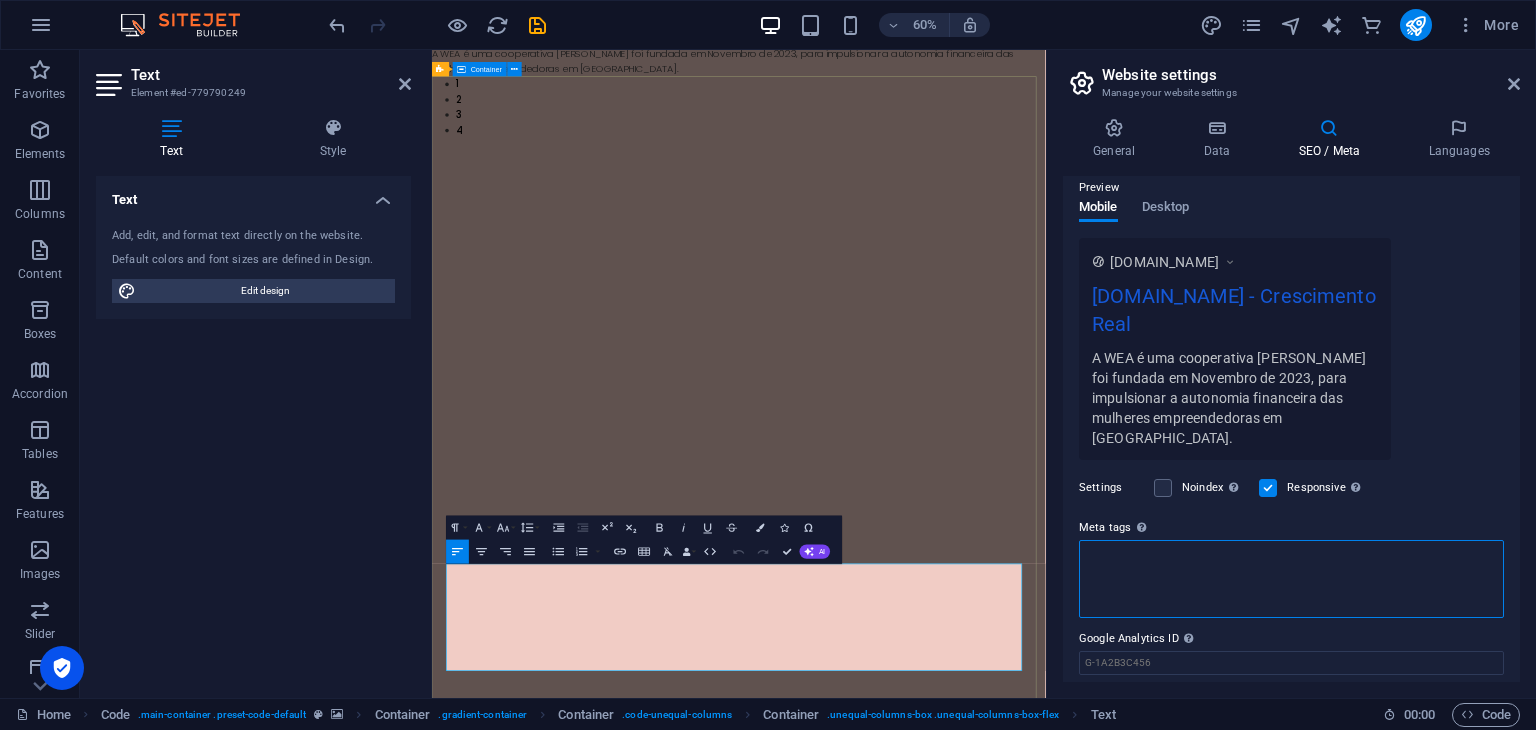 scroll, scrollTop: 303, scrollLeft: 0, axis: vertical 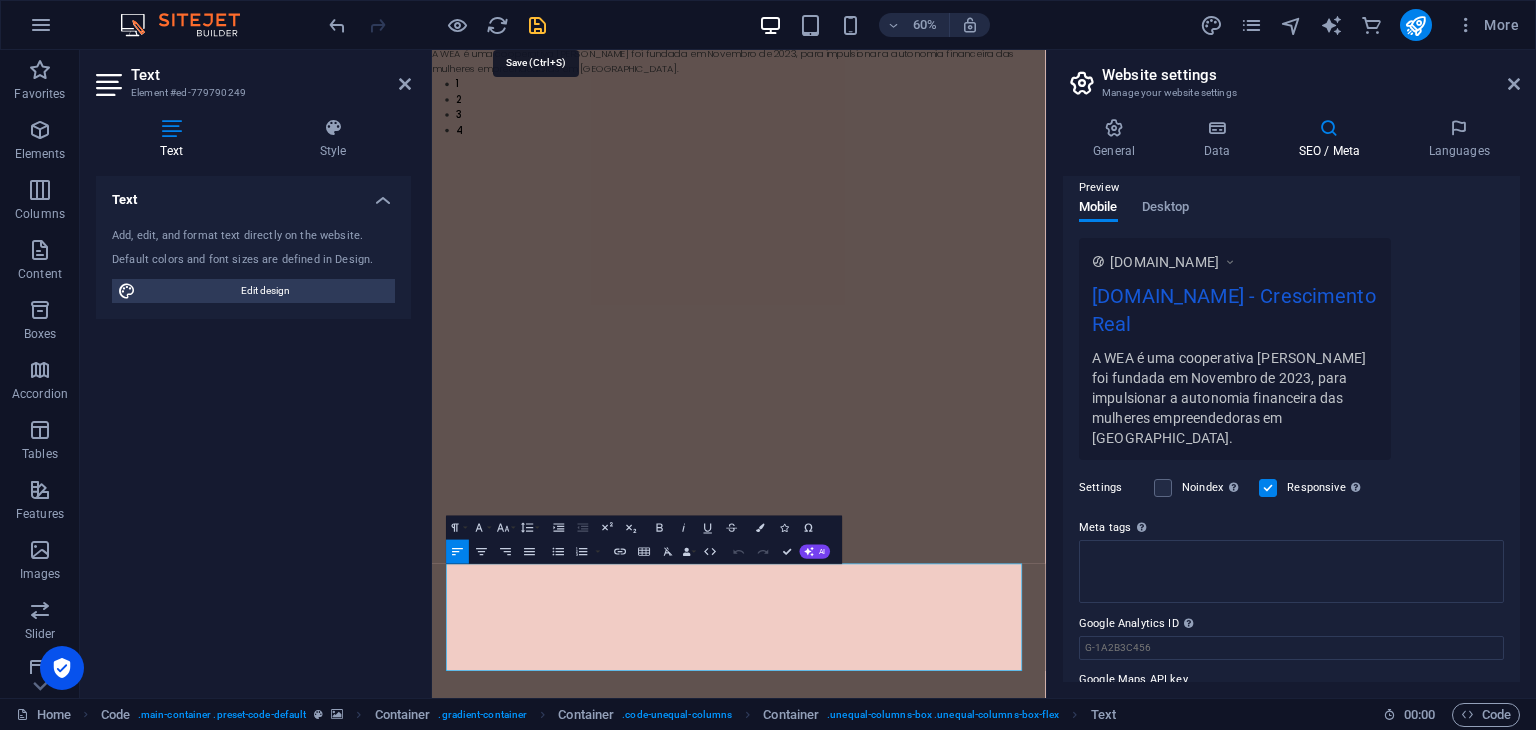 click at bounding box center [537, 25] 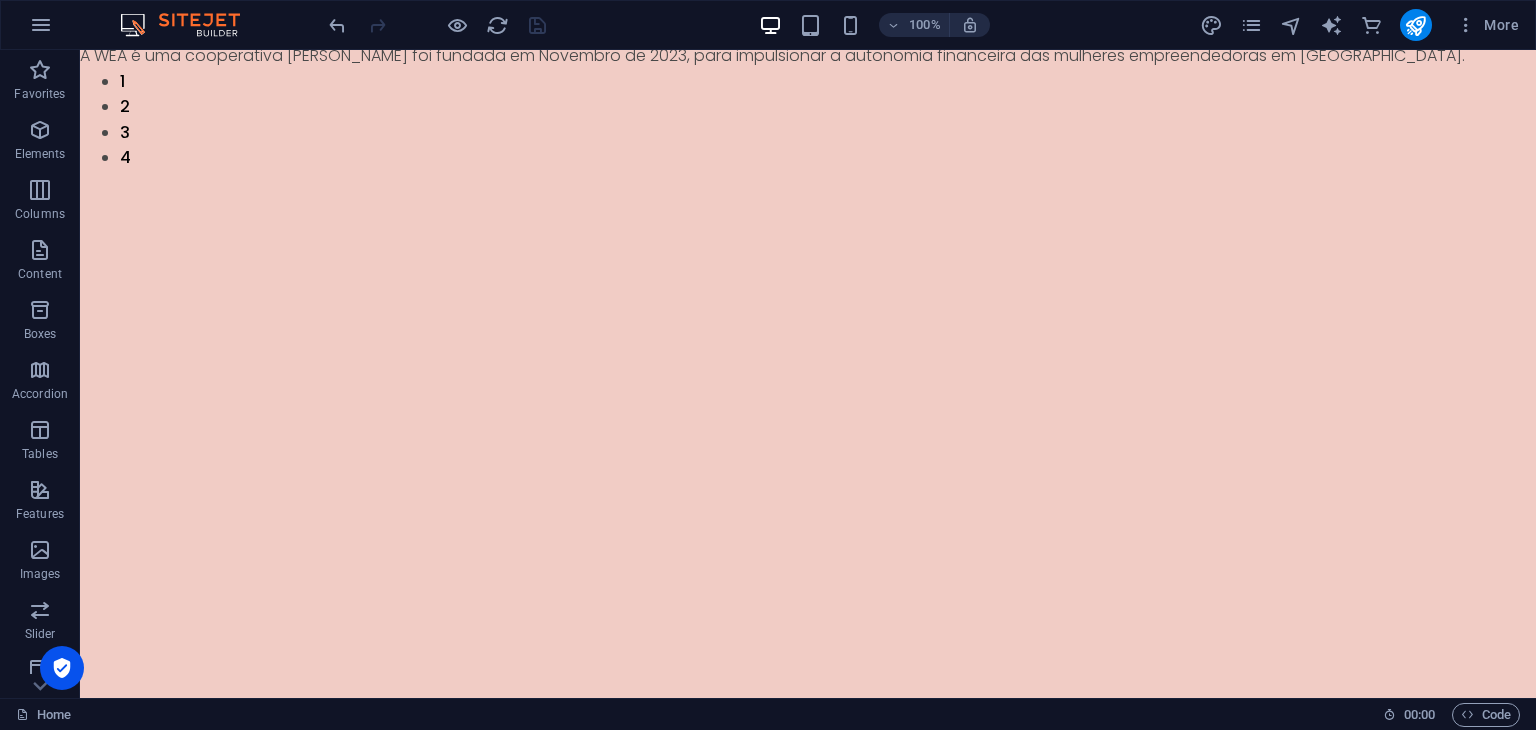 scroll, scrollTop: 0, scrollLeft: 0, axis: both 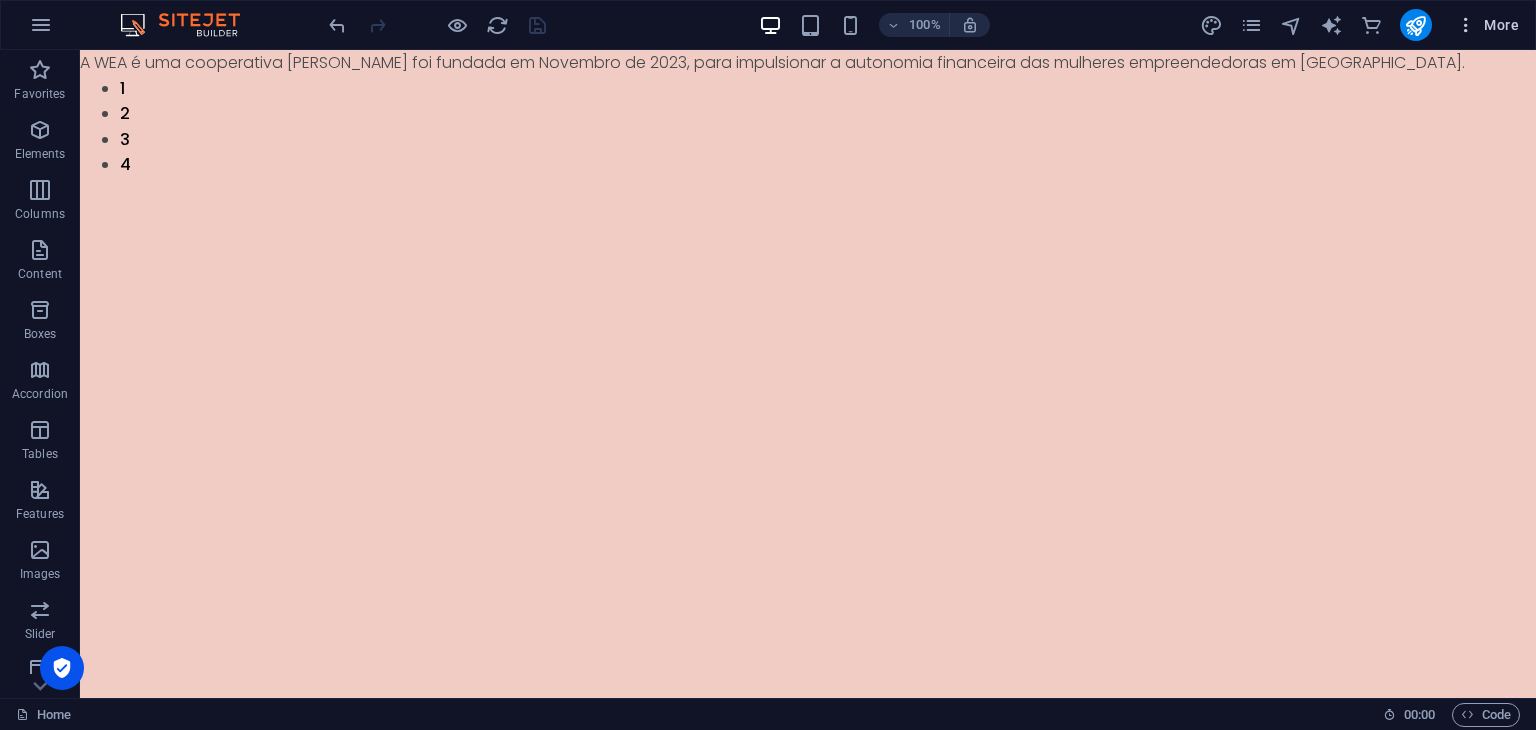click on "More" at bounding box center (1487, 25) 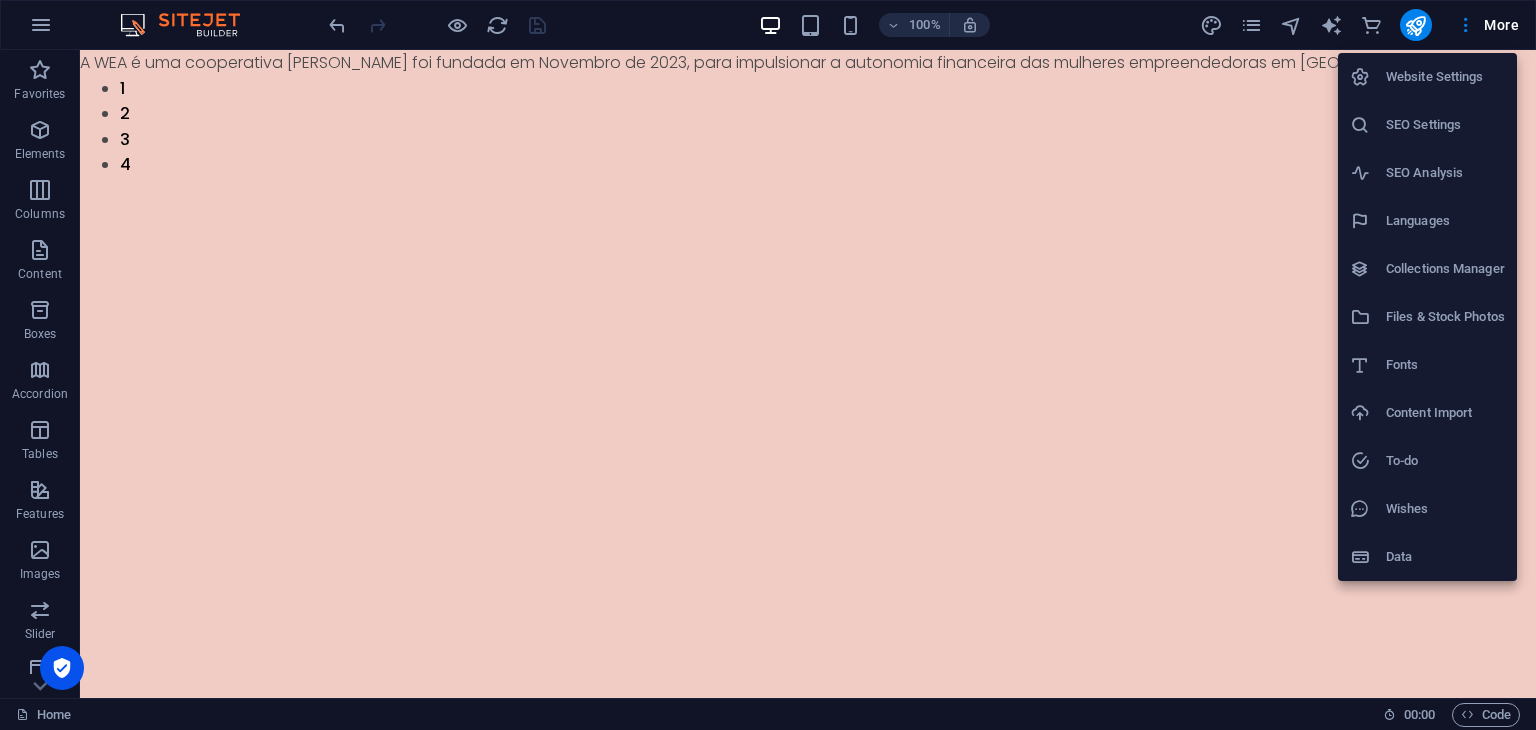click on "SEO Settings" at bounding box center (1445, 125) 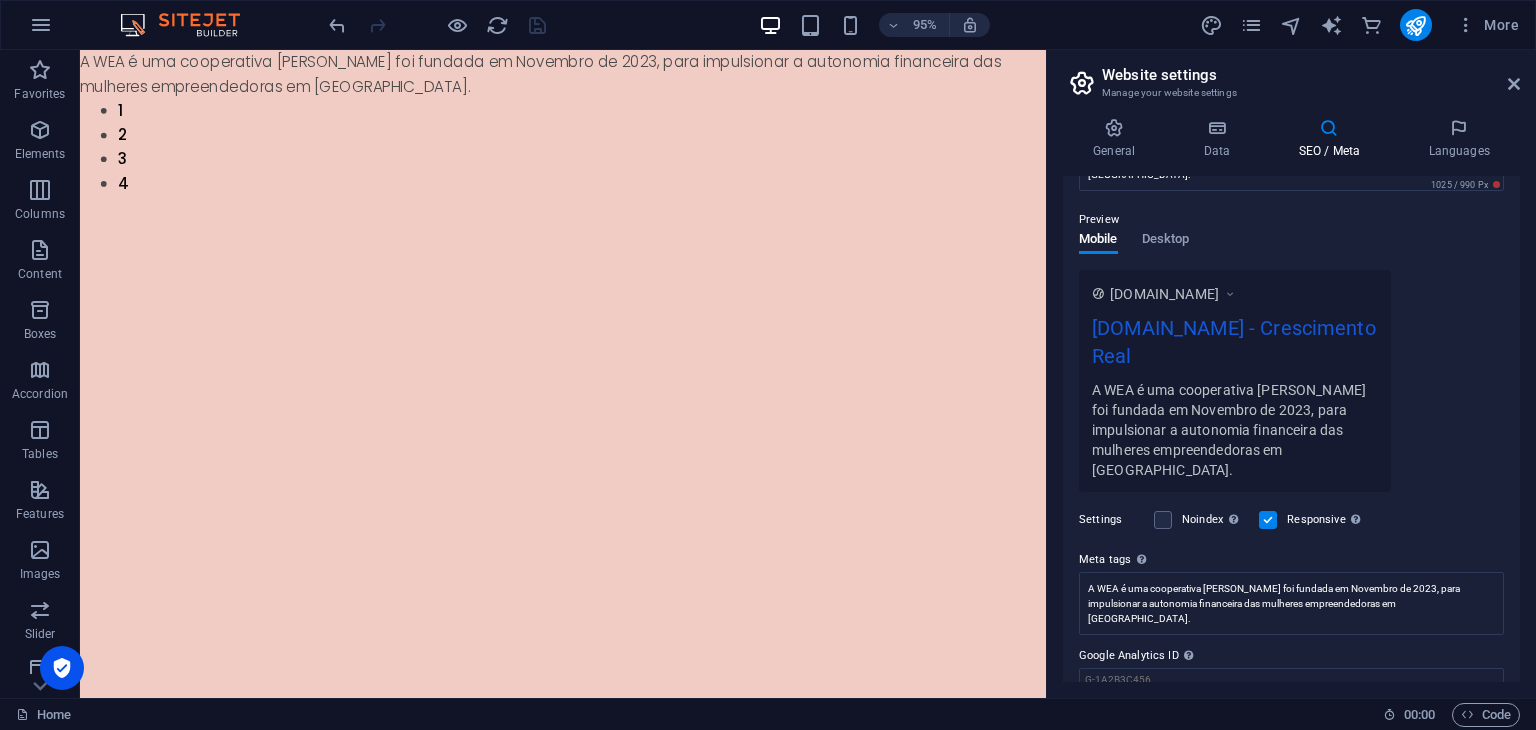 scroll, scrollTop: 288, scrollLeft: 0, axis: vertical 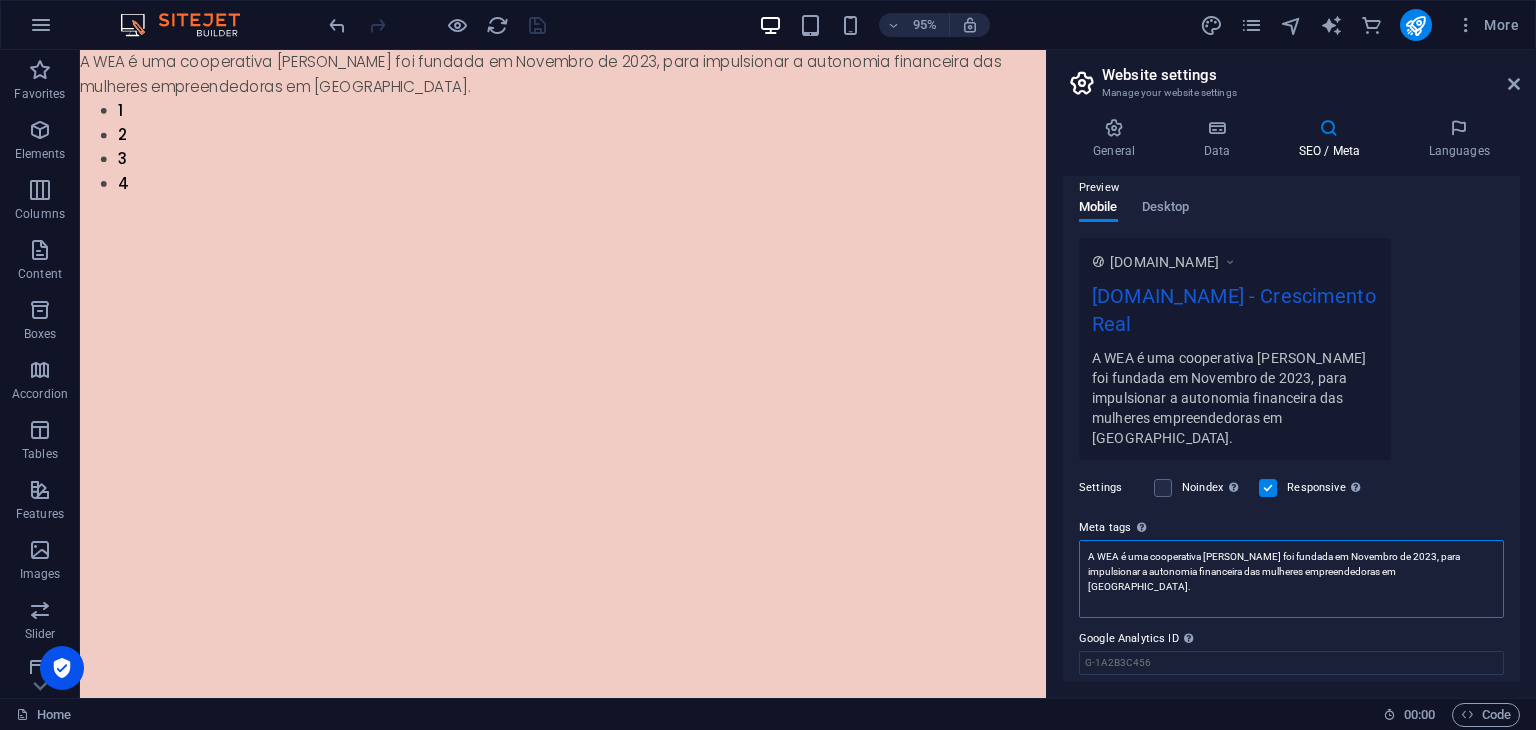 drag, startPoint x: 1435, startPoint y: 523, endPoint x: 1055, endPoint y: 508, distance: 380.29593 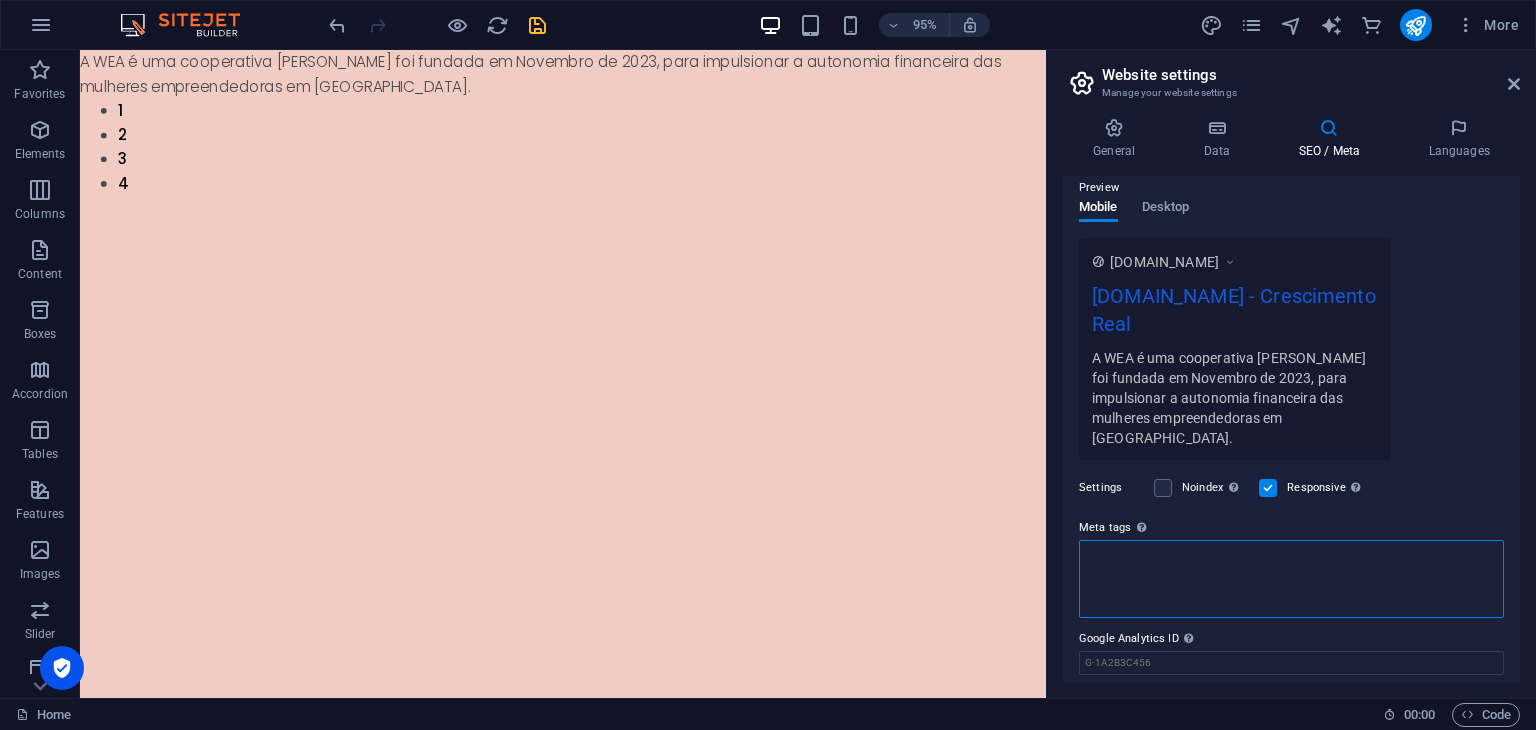type 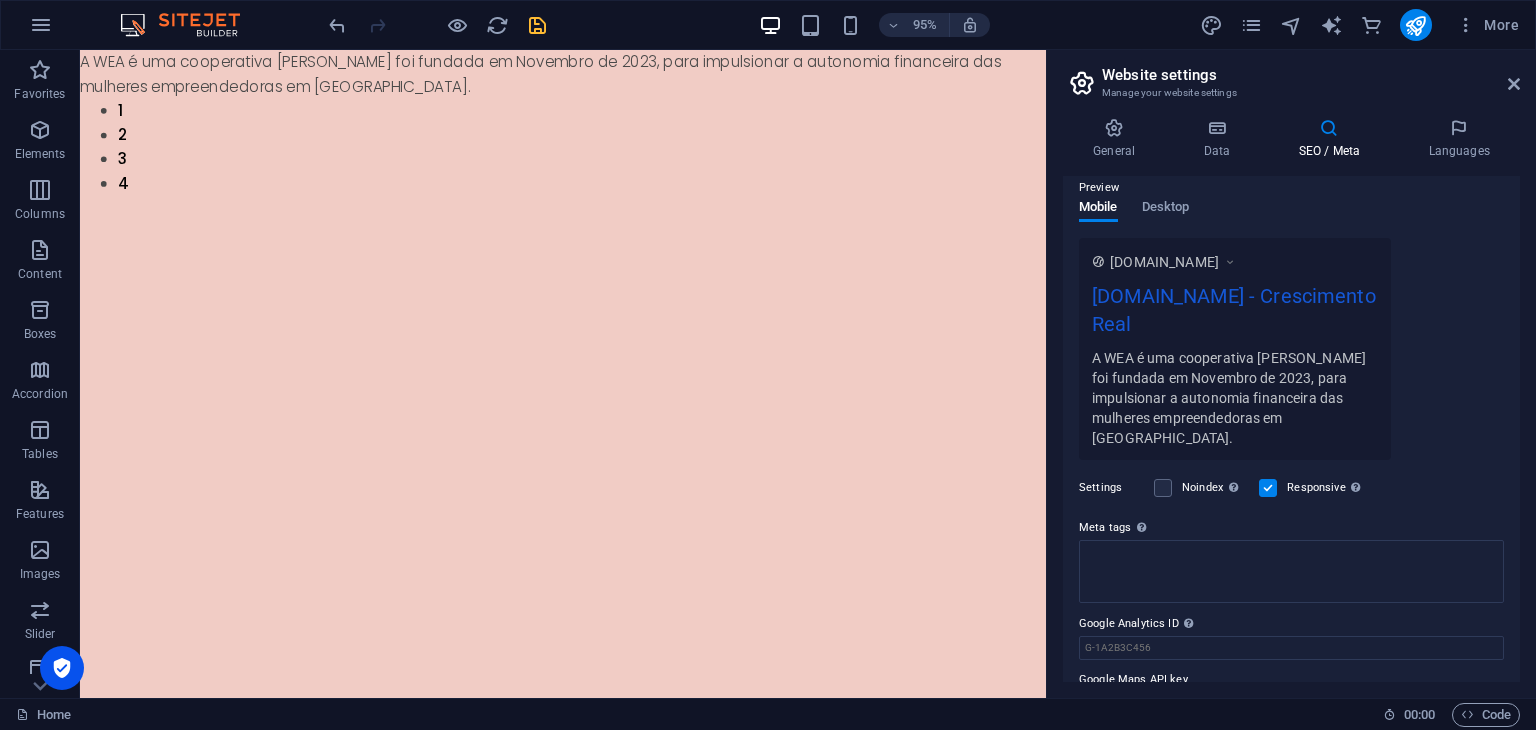 click on "www.example.com wea.ao - Crescimento Real A WEA é uma cooperativa de Crédito, RL foi fundada em Novembro de 2023, para impulsionar a autonomia financeira das mulheres empreendedoras em Angola." at bounding box center [1291, 349] 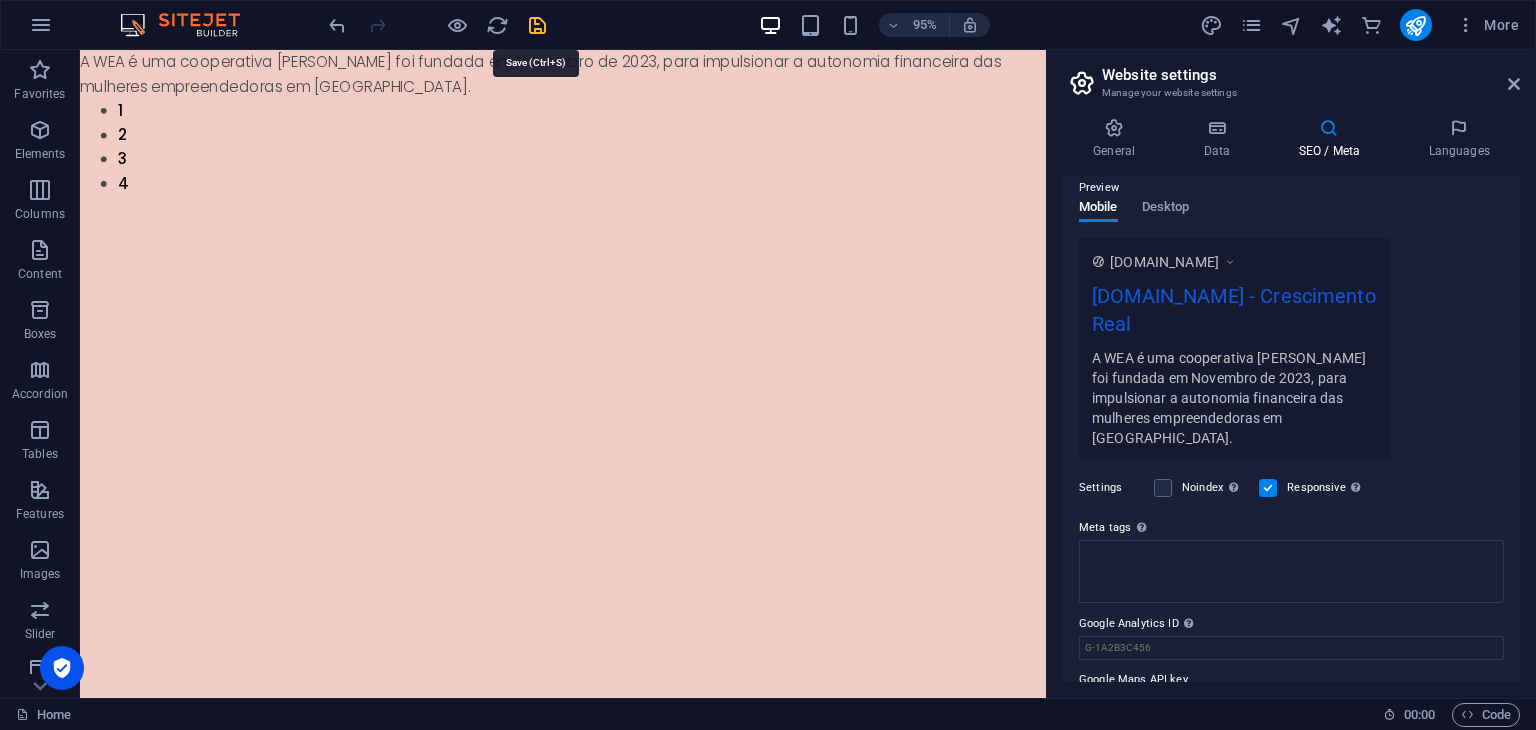 click at bounding box center (537, 25) 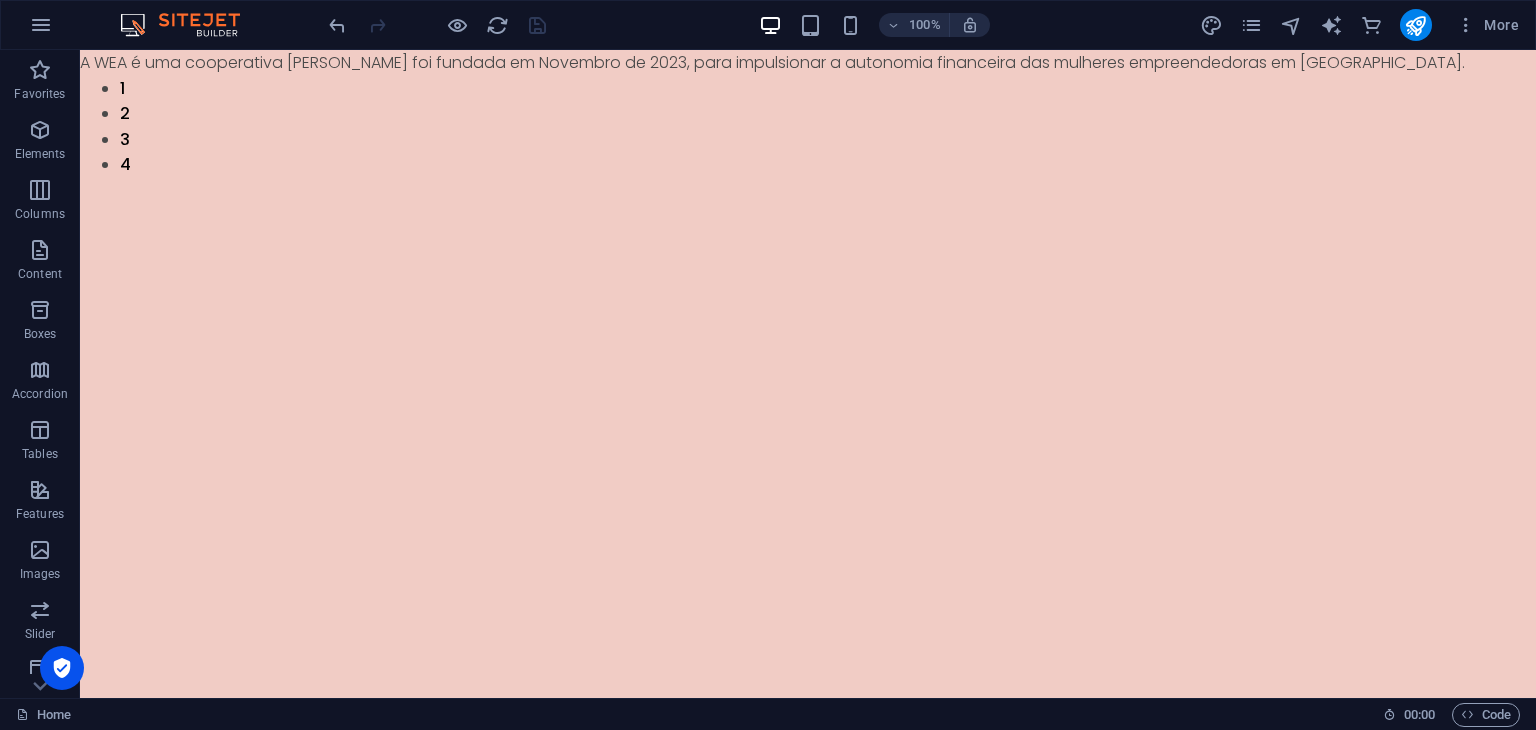 click on "A WEA é uma cooperativa de Crédito, RL foi fundada em Novembro de 2023, para impulsionar a autonomia financeira das mulheres empreendedoras em Angola.
Skip to main content
1 2 3 4 Crescimento Real A WEA é uma cooperativa de Crédito, RL foi fundada em Novembro de 2023, para impulsionar a autonomia financeira das mulheres empreendedoras em Angola. Apresentamos um plano de crescimento sustentável e inovação no sector financeiro. Procuramos parceiros estratégicos para garantia da infraestrutura, permitindo a expansão da operação e ampliação do impacto social e económico.   Rua do centro de Convenções, Via S8  Cidade Financeira, Bloco  9, edifício V | Luanda - Angola +244 951 000 351  +244 951 000 352 geral@wea.ao Política de Privacidade" at bounding box center [808, 917] 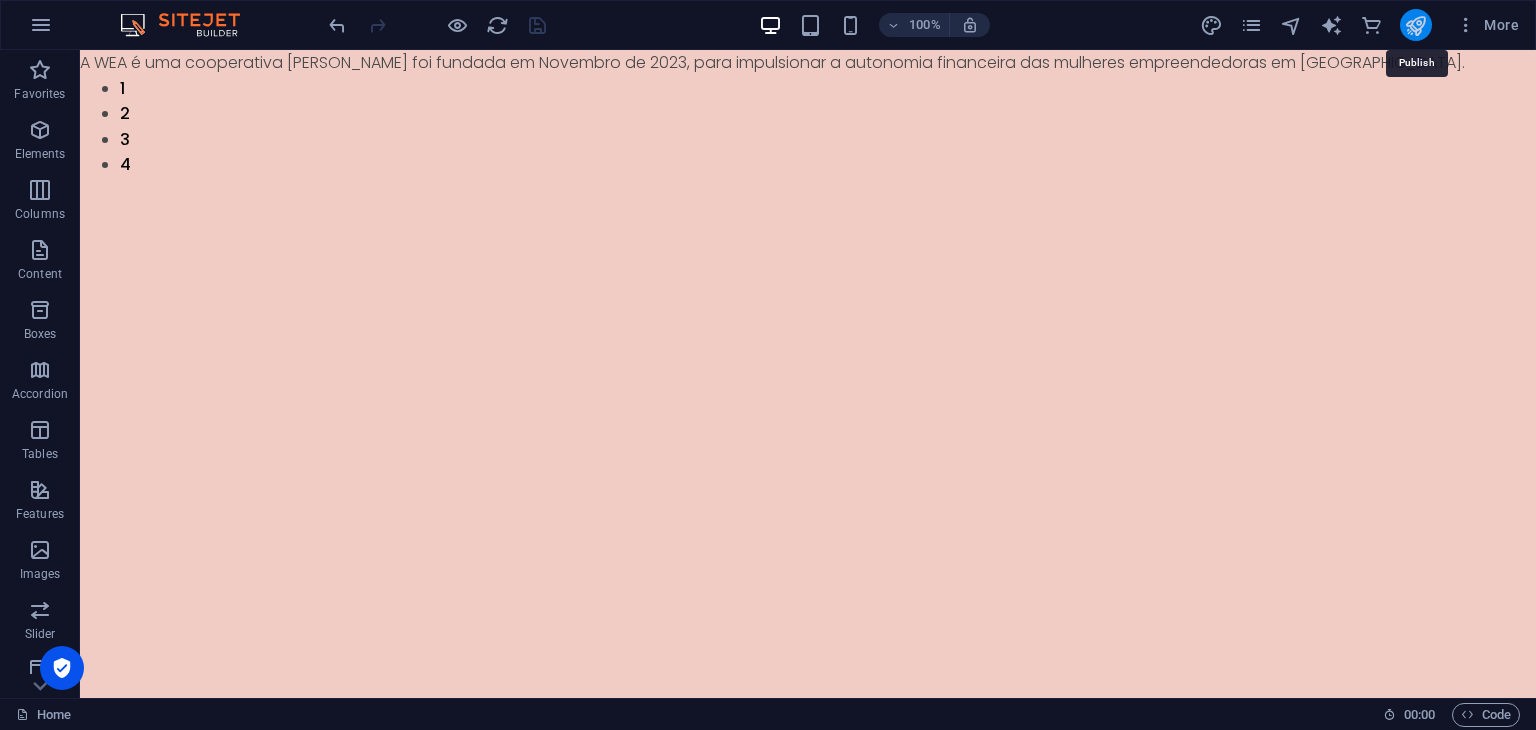 click at bounding box center (1415, 25) 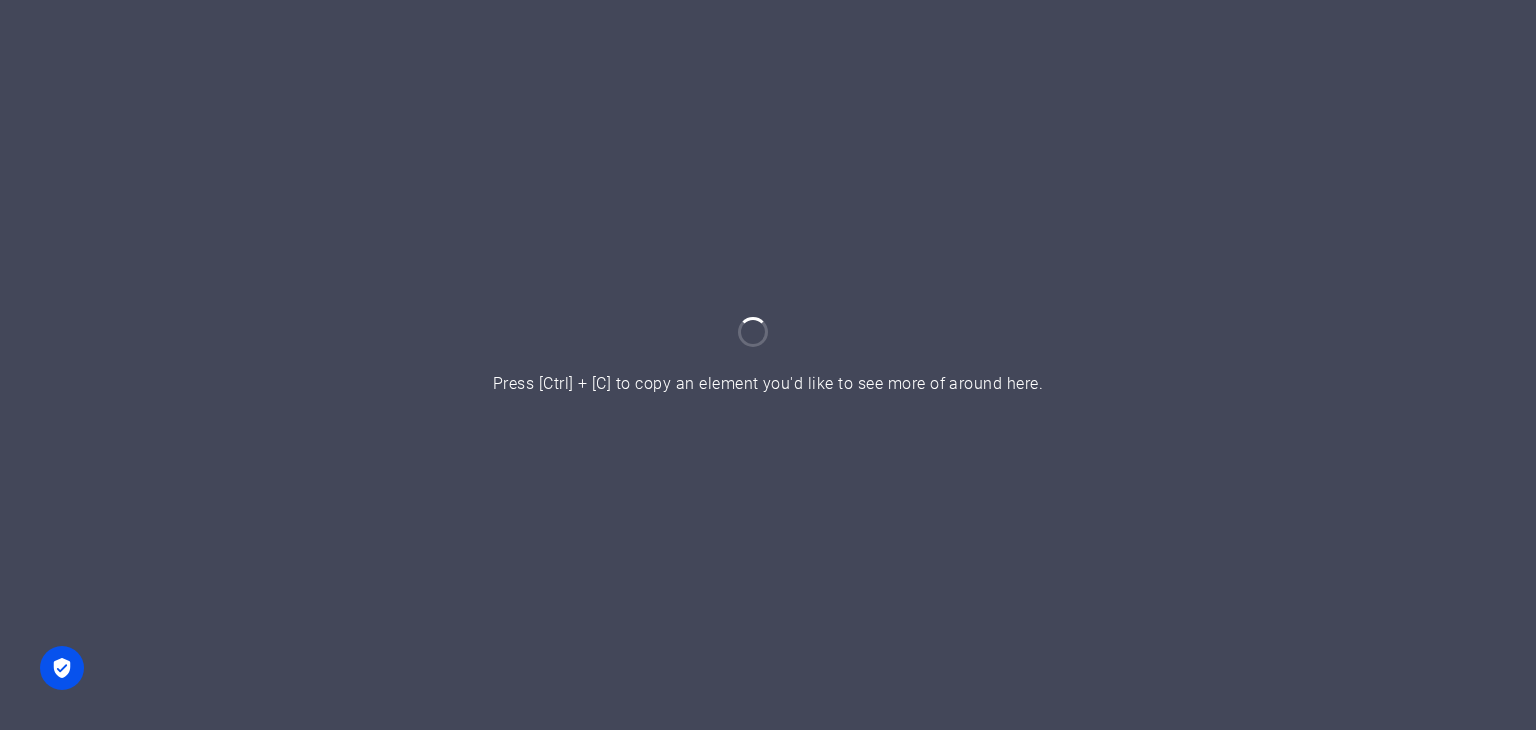 scroll, scrollTop: 0, scrollLeft: 0, axis: both 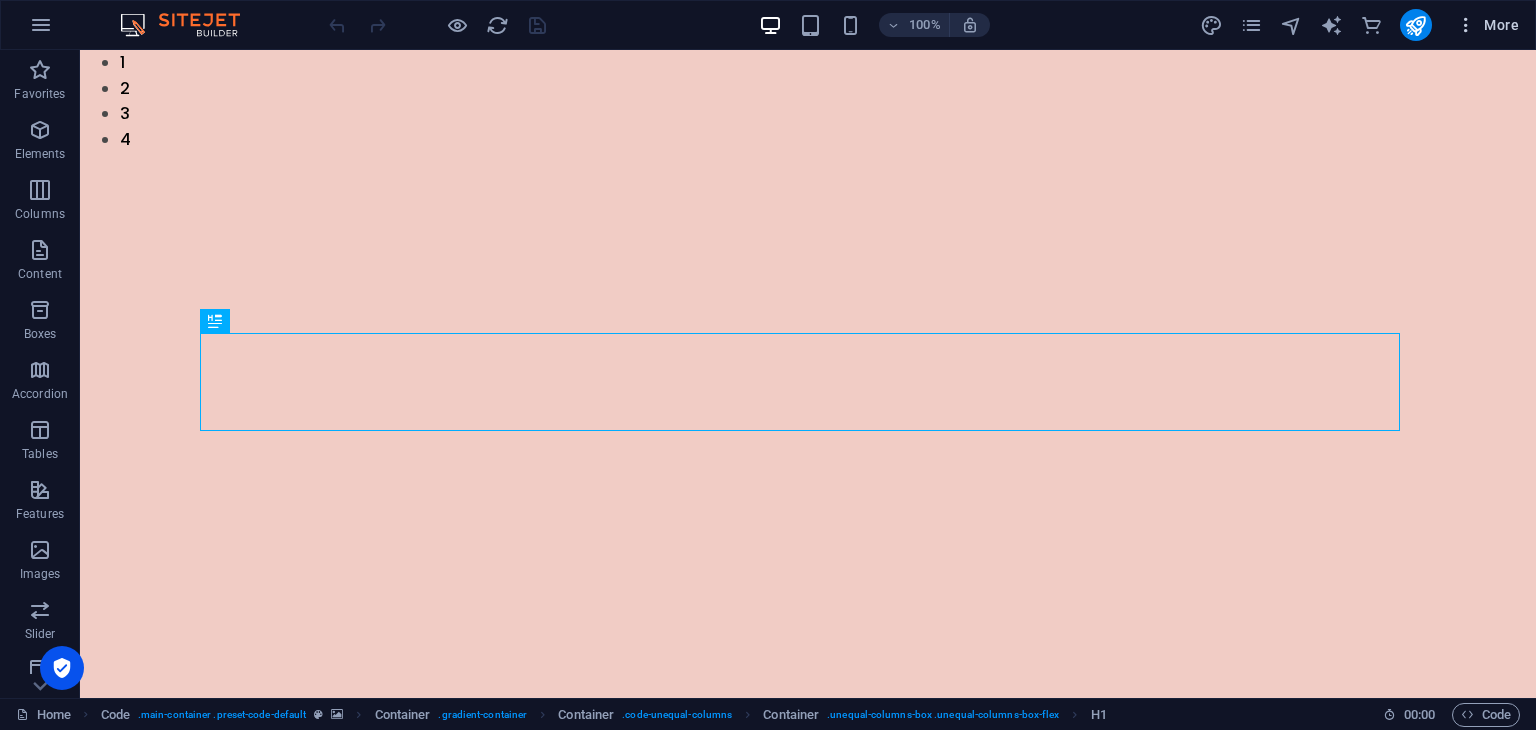 click on "More" at bounding box center [1487, 25] 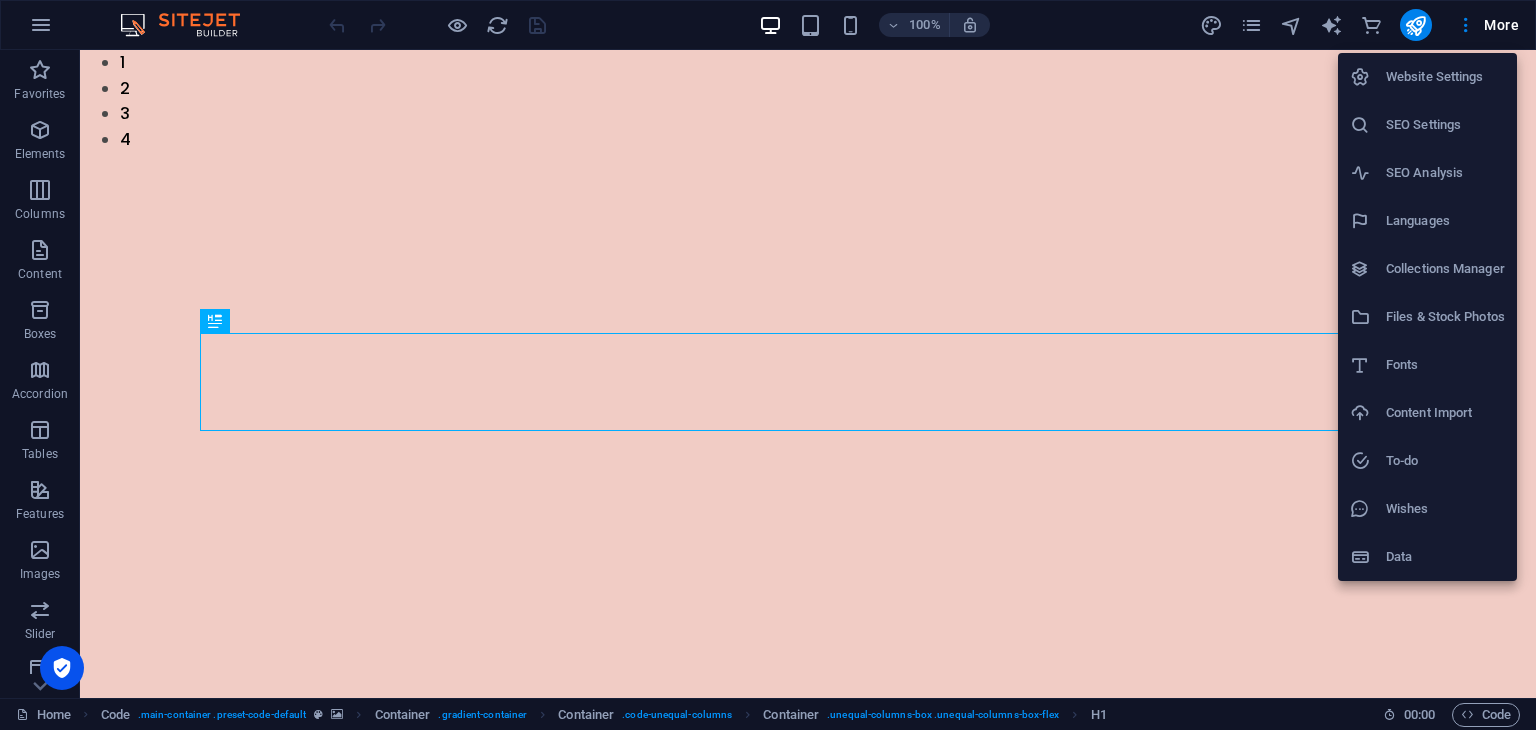 click on "Website Settings" at bounding box center (1445, 77) 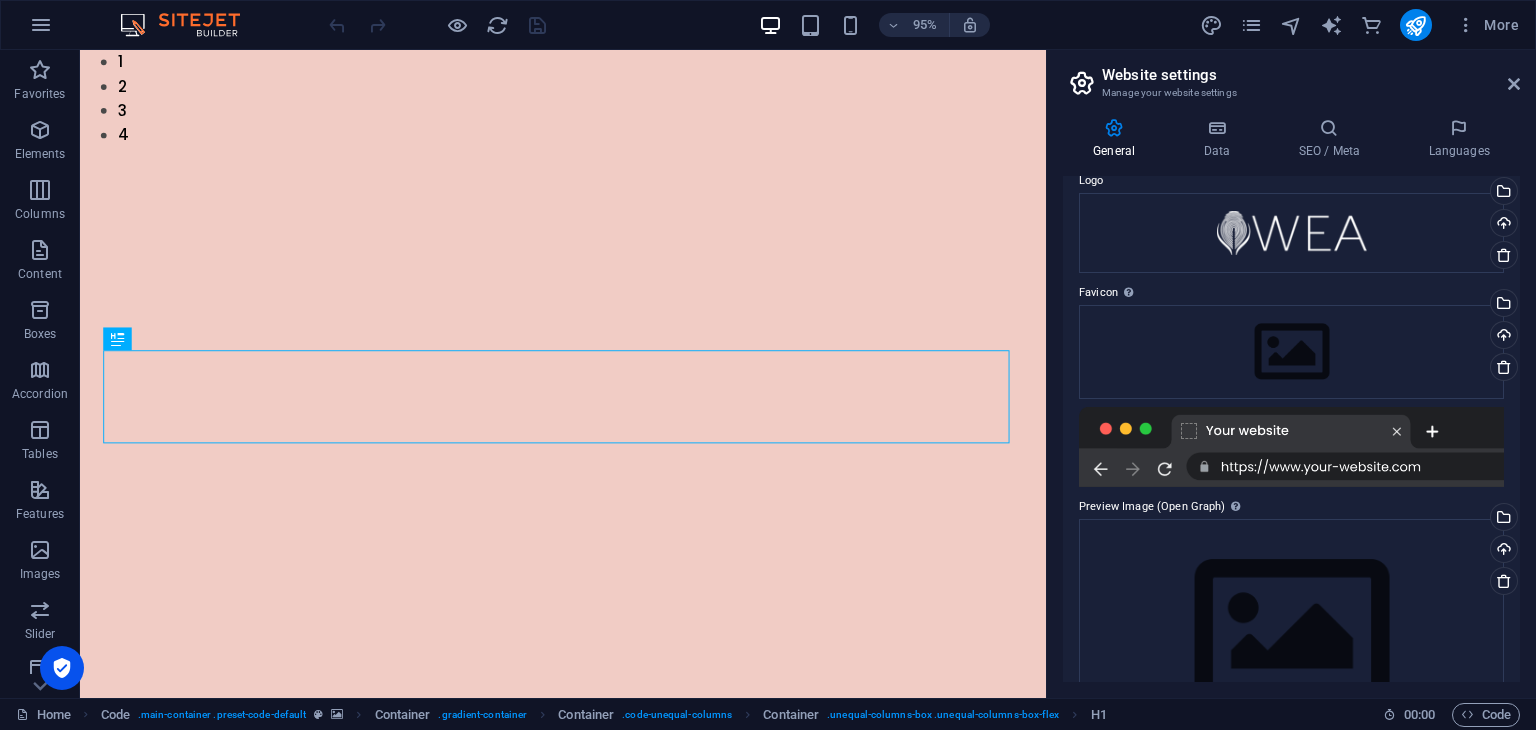 scroll, scrollTop: 161, scrollLeft: 0, axis: vertical 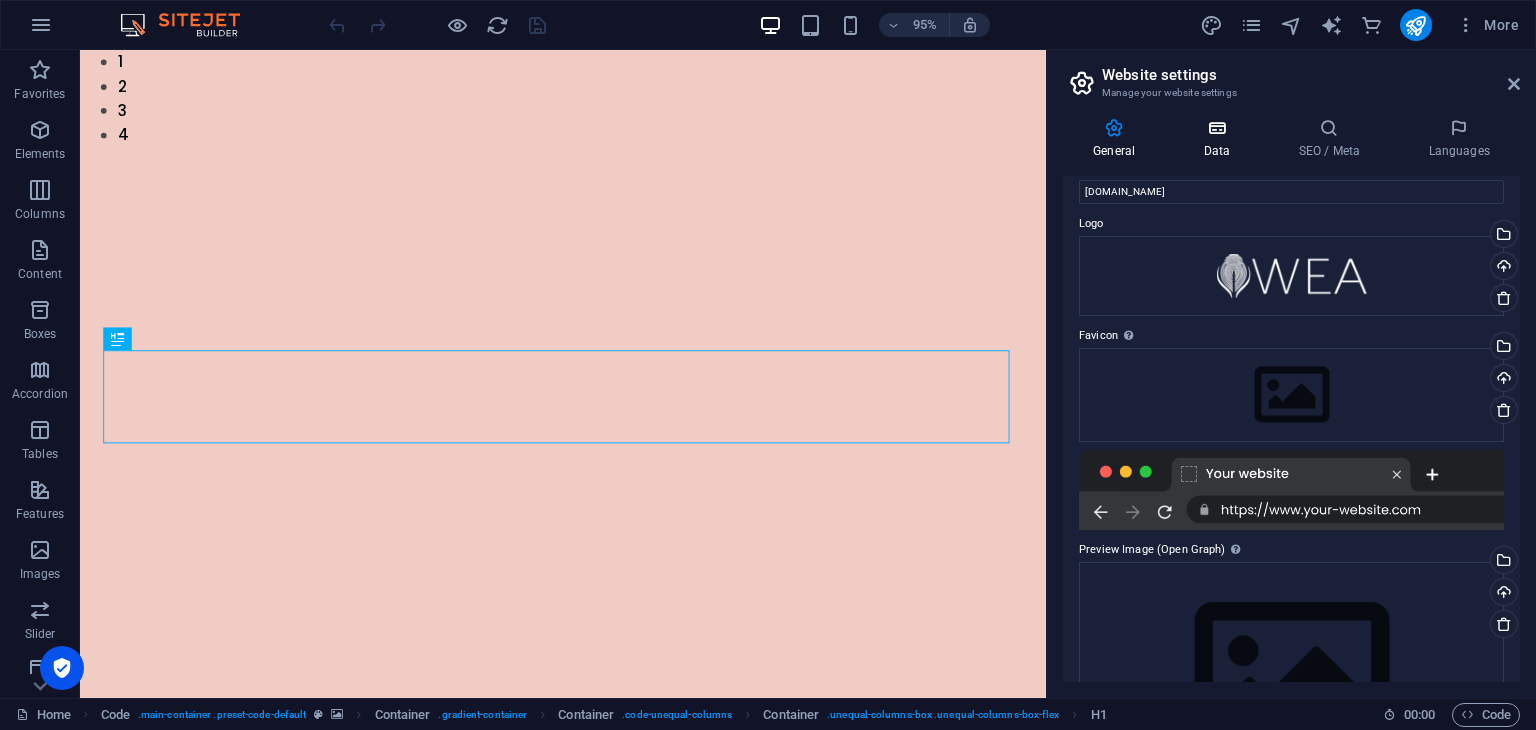 click at bounding box center (1216, 128) 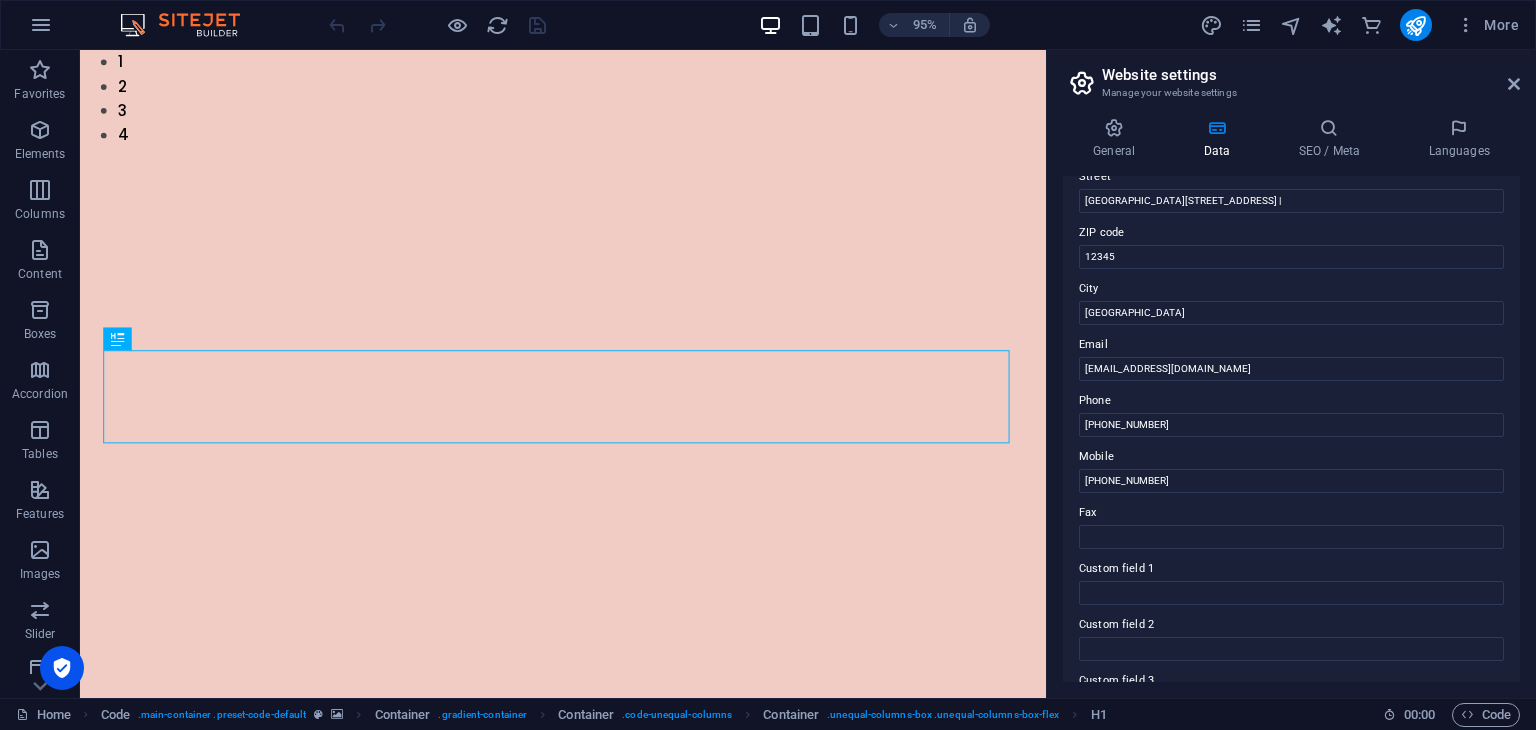 scroll, scrollTop: 240, scrollLeft: 0, axis: vertical 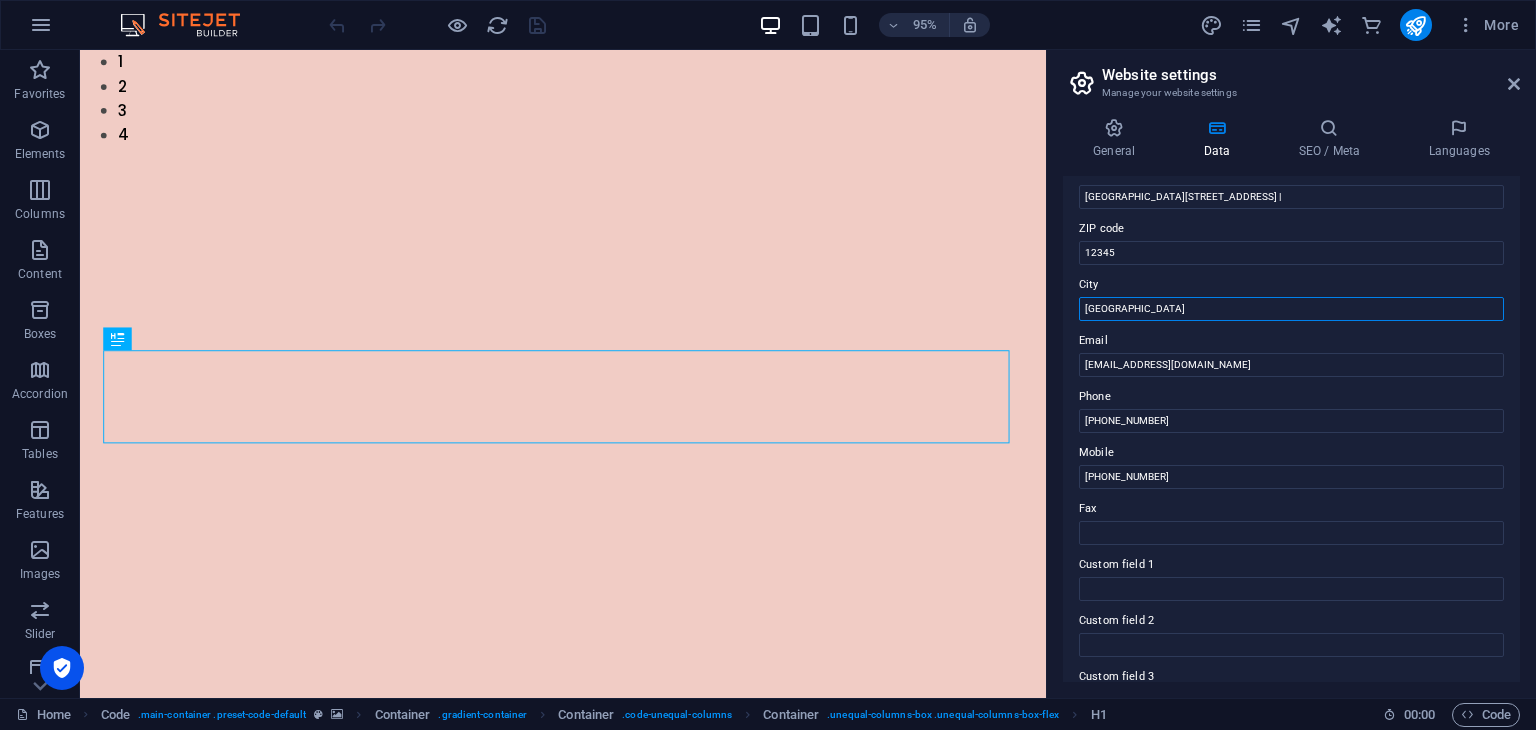 click on "Luanda" at bounding box center (1291, 309) 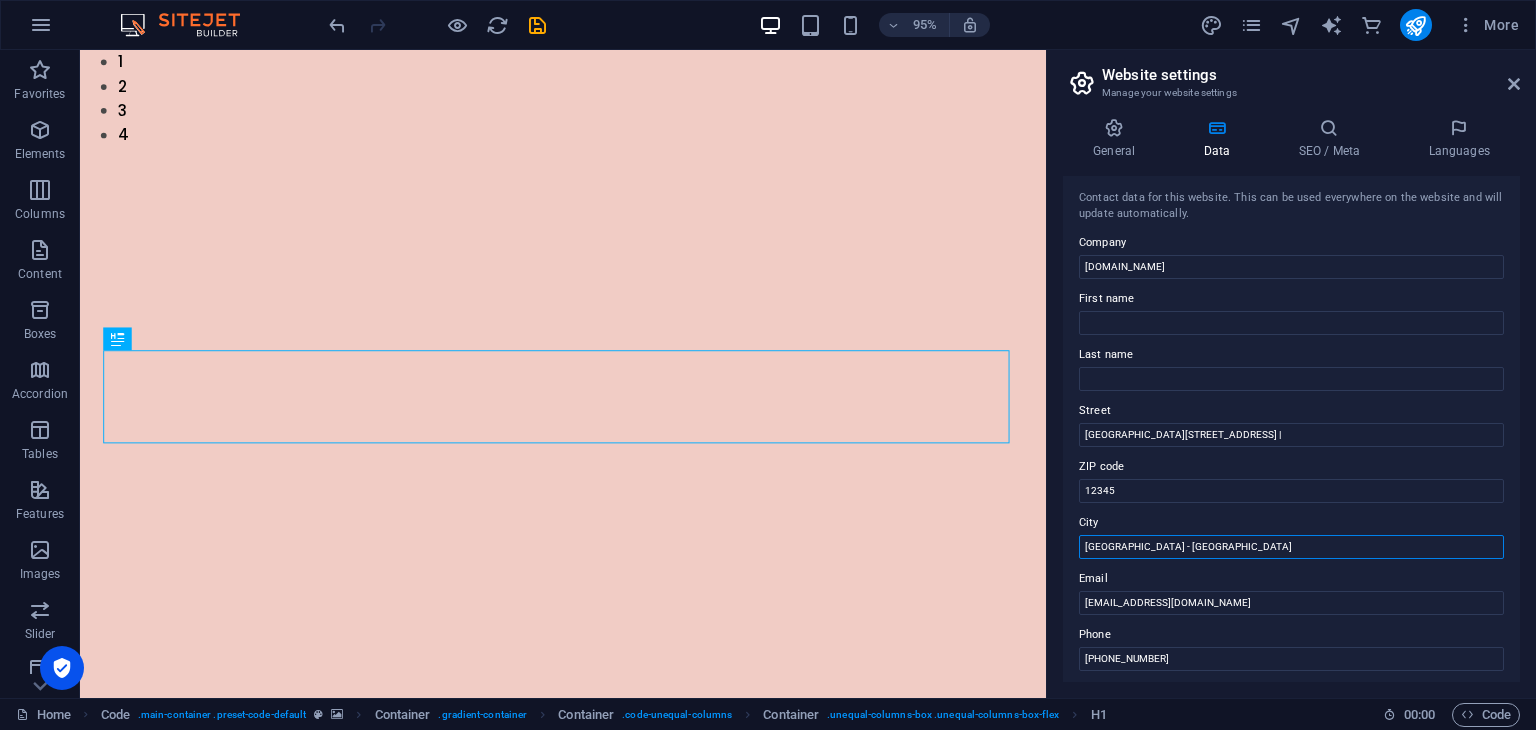scroll, scrollTop: 0, scrollLeft: 0, axis: both 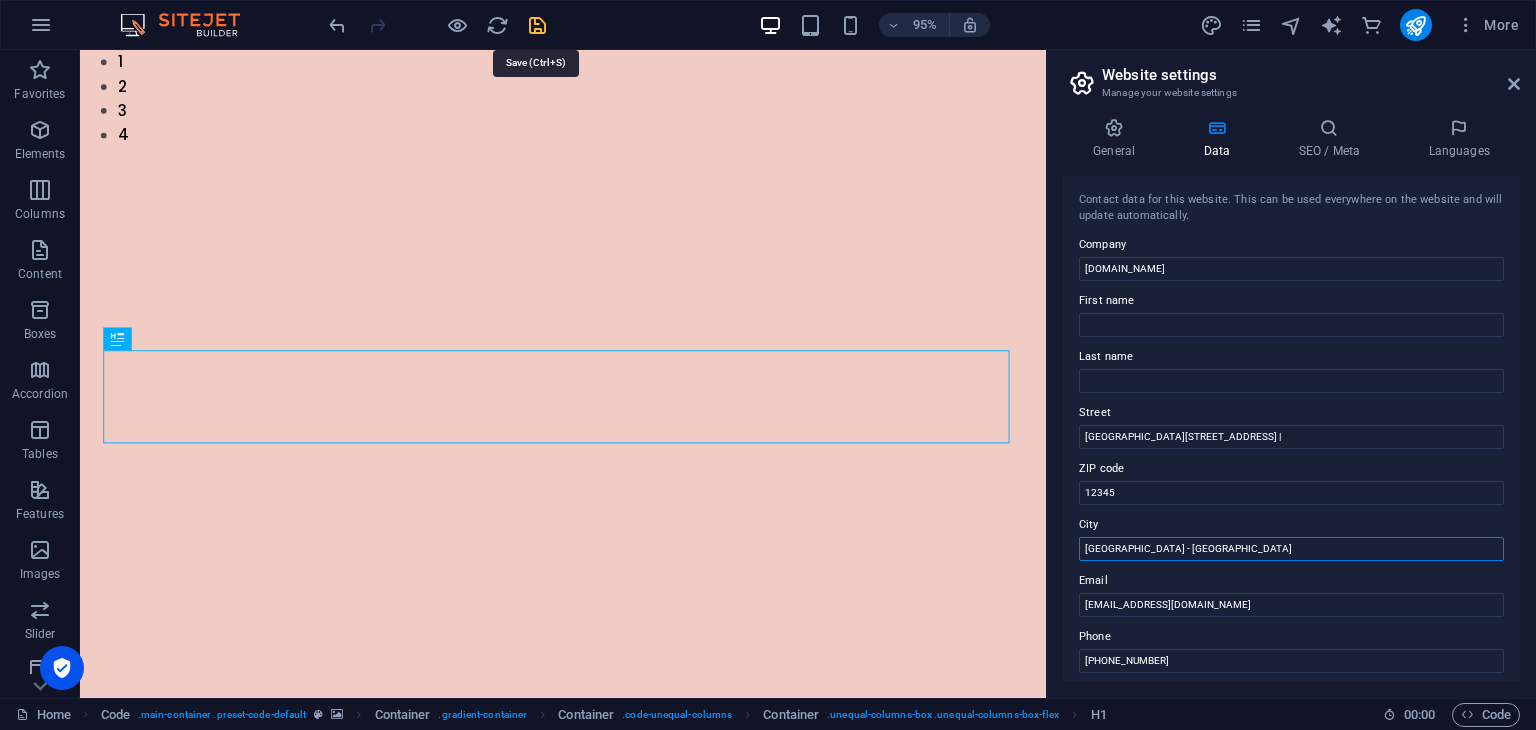 type on "Luanda - Angola" 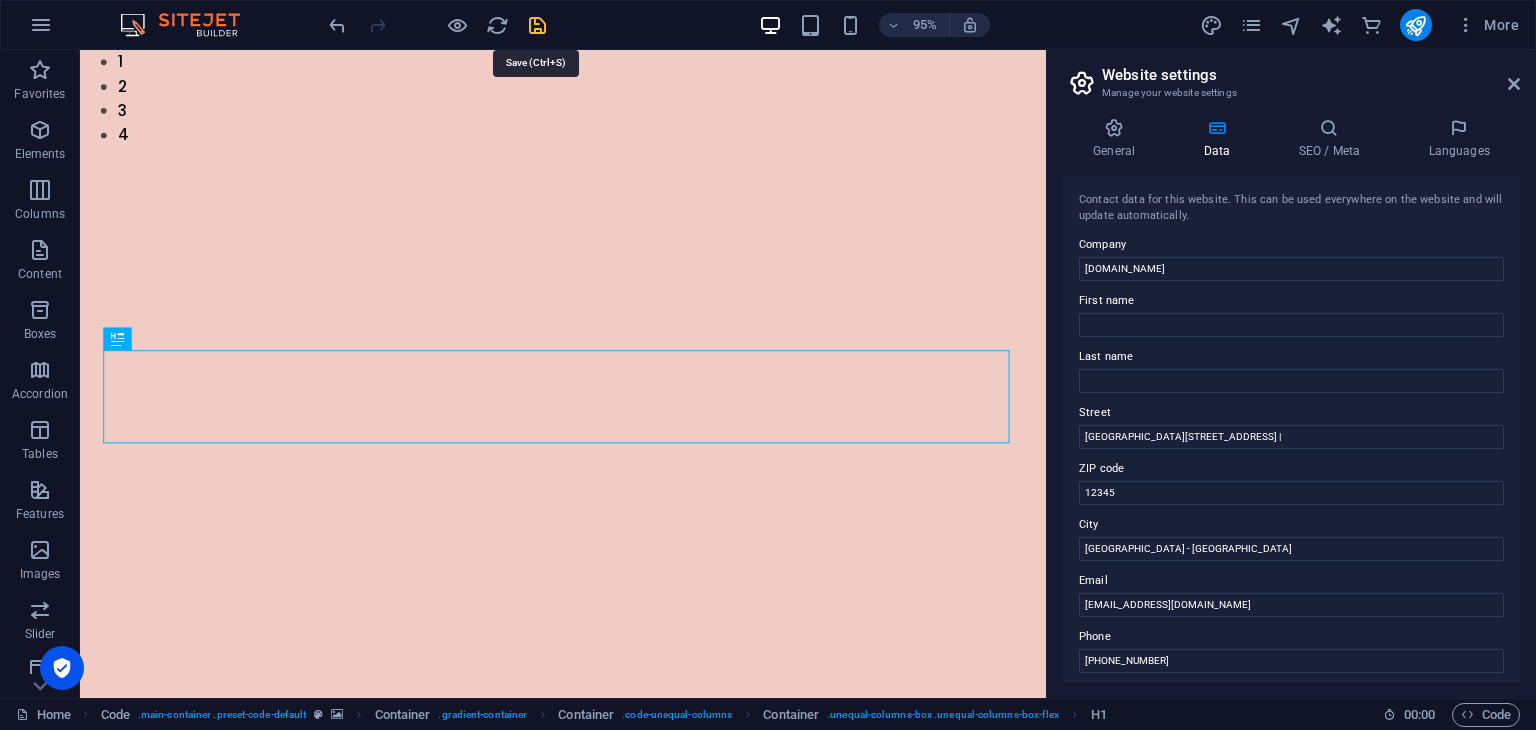 click at bounding box center (537, 25) 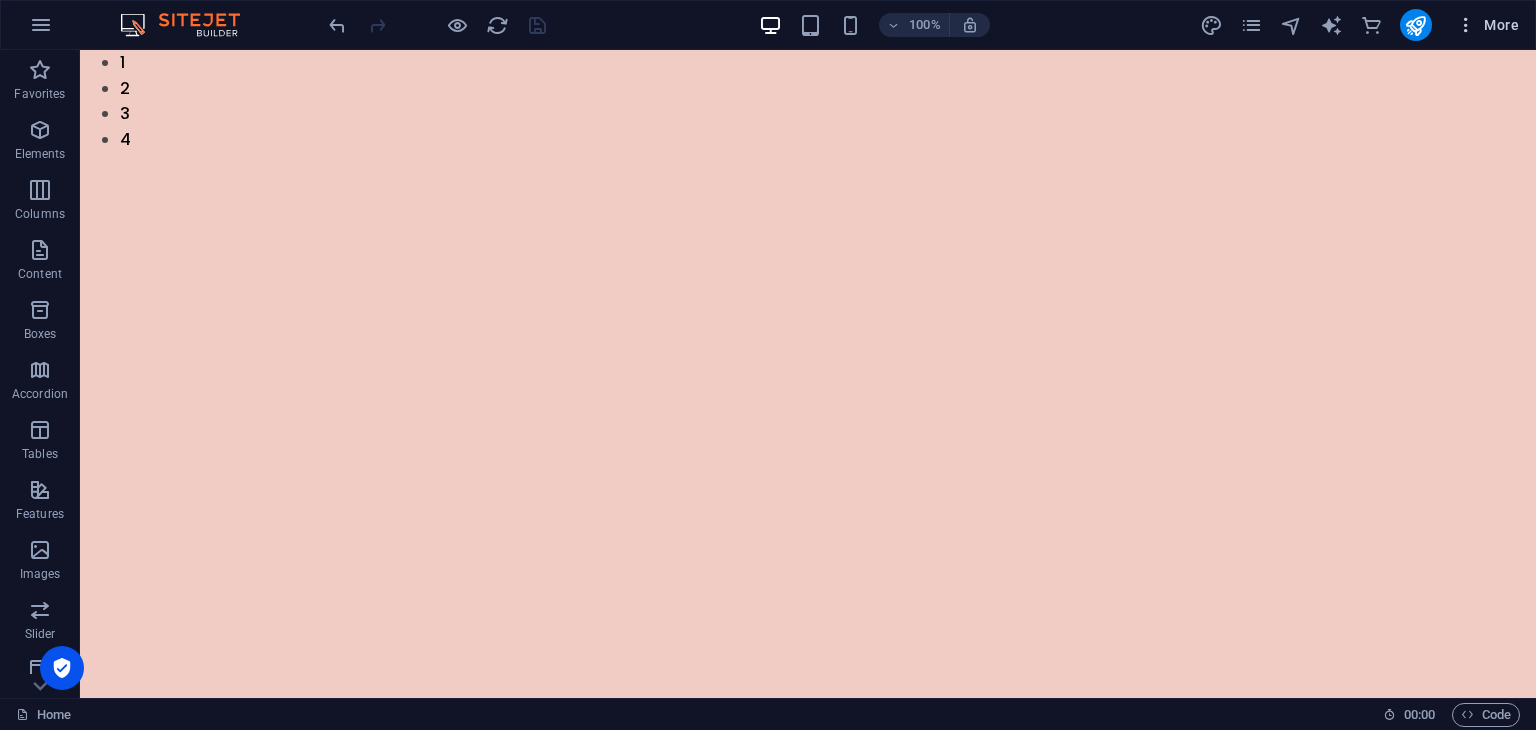 click on "More" at bounding box center [1487, 25] 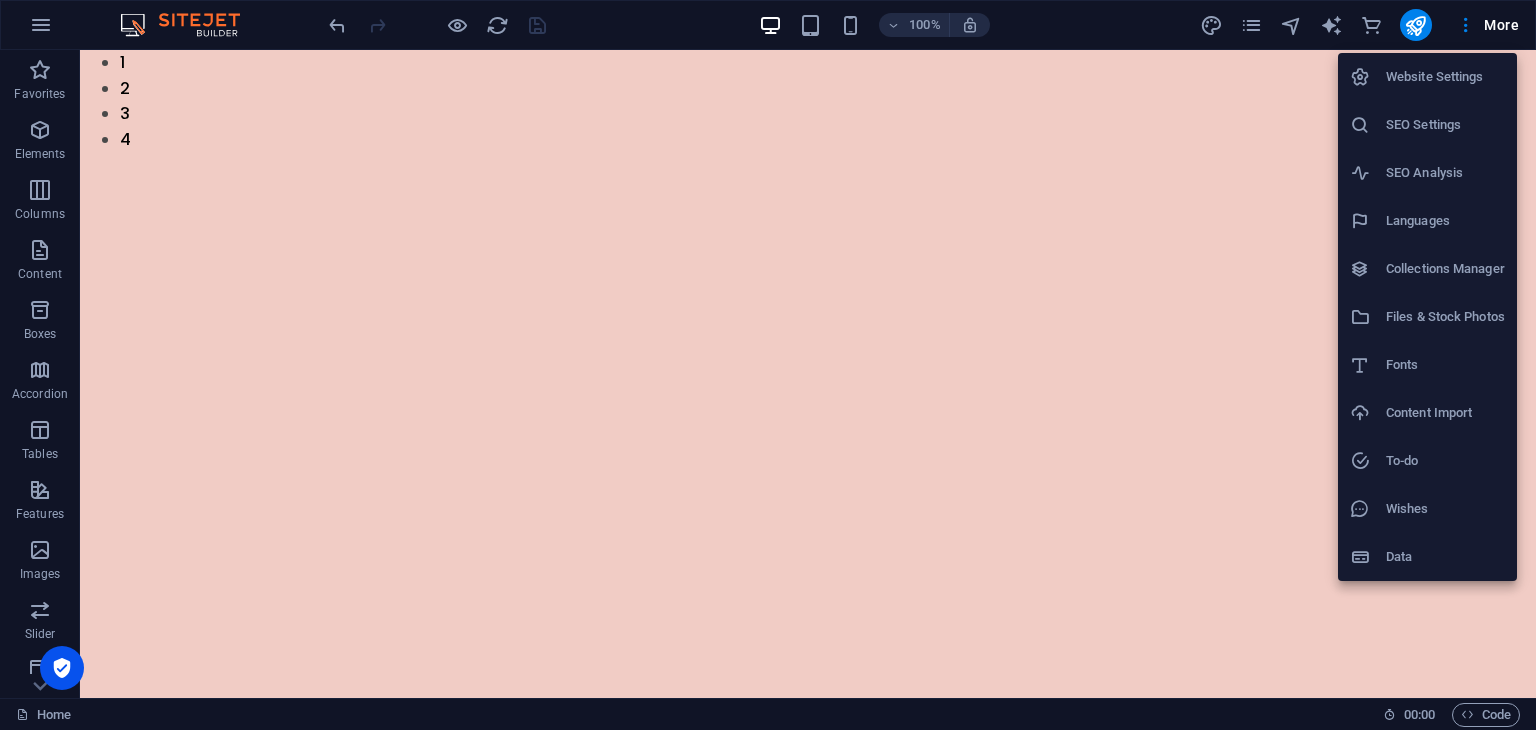 click on "SEO Analysis" at bounding box center [1445, 173] 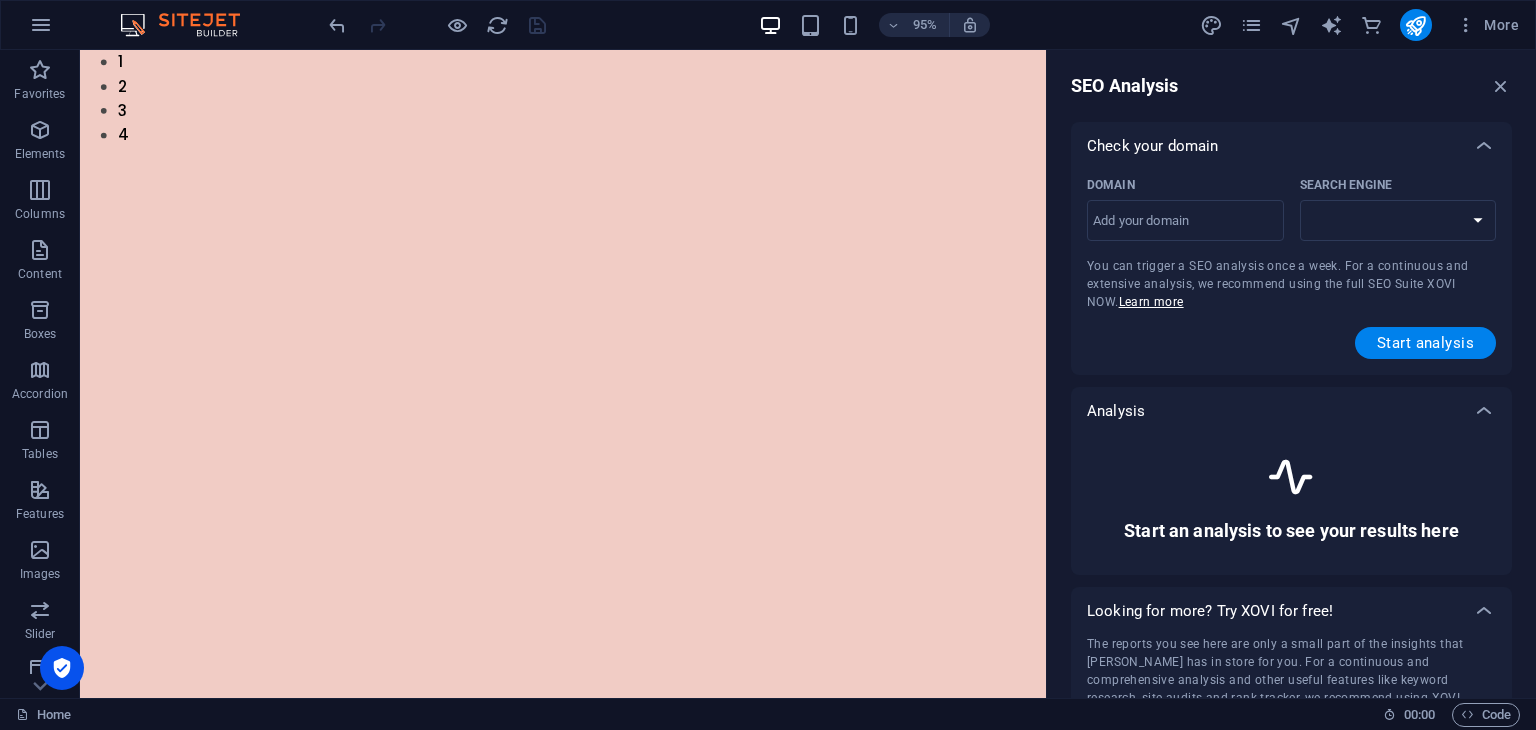 select on "google.com" 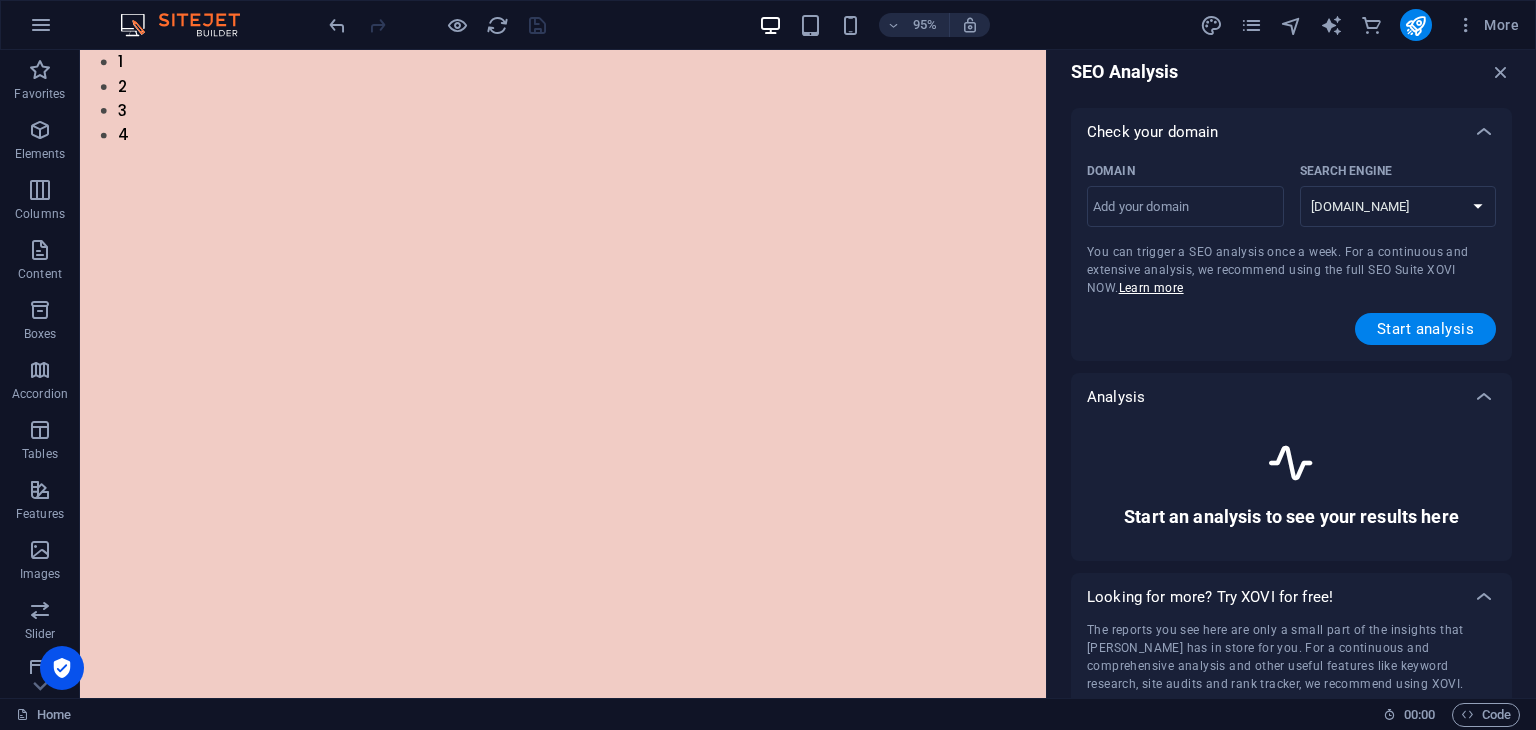 scroll, scrollTop: 0, scrollLeft: 0, axis: both 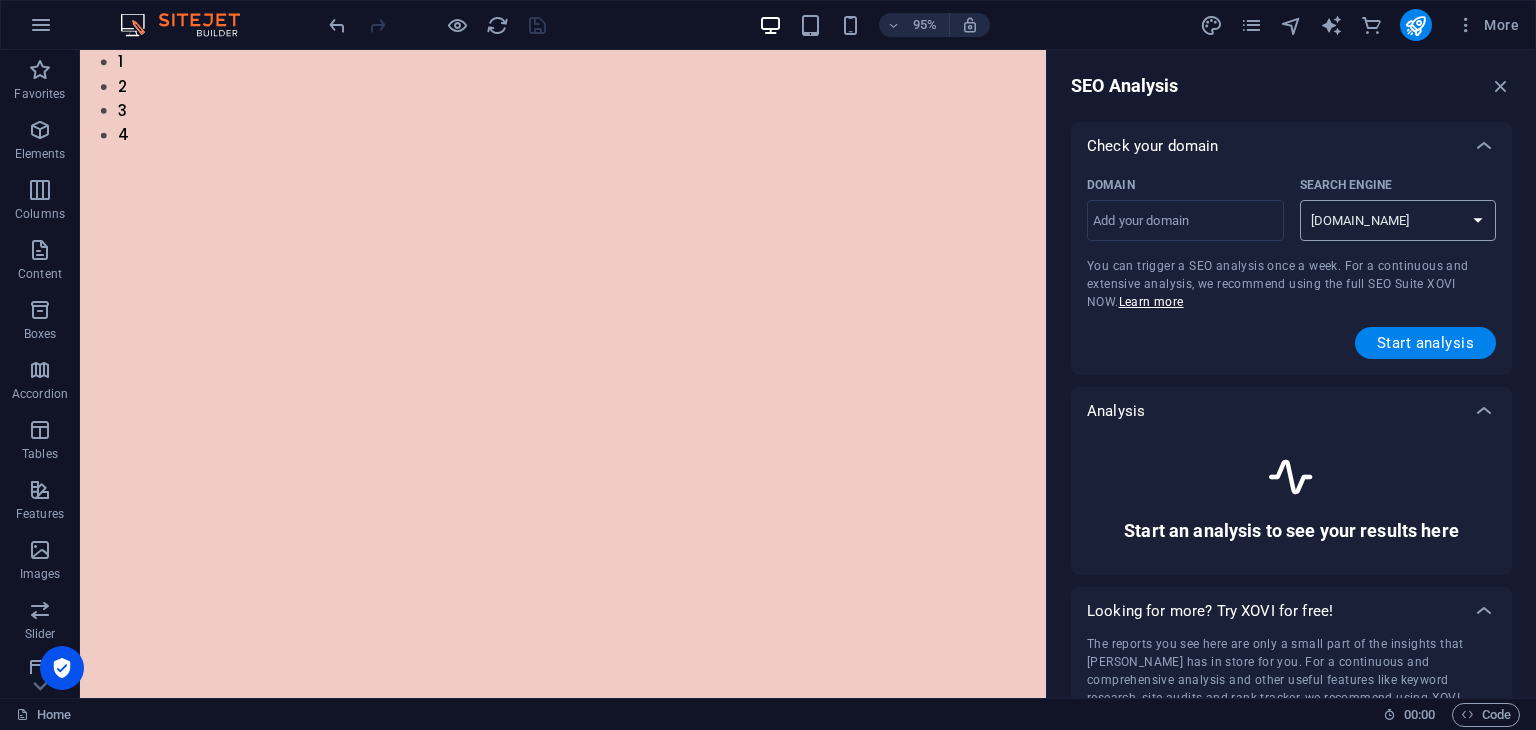 click on "google.de google.at google.es google.co.uk google.fr google.it google.ch google.com google.com.br bing.com" at bounding box center (1398, 220) 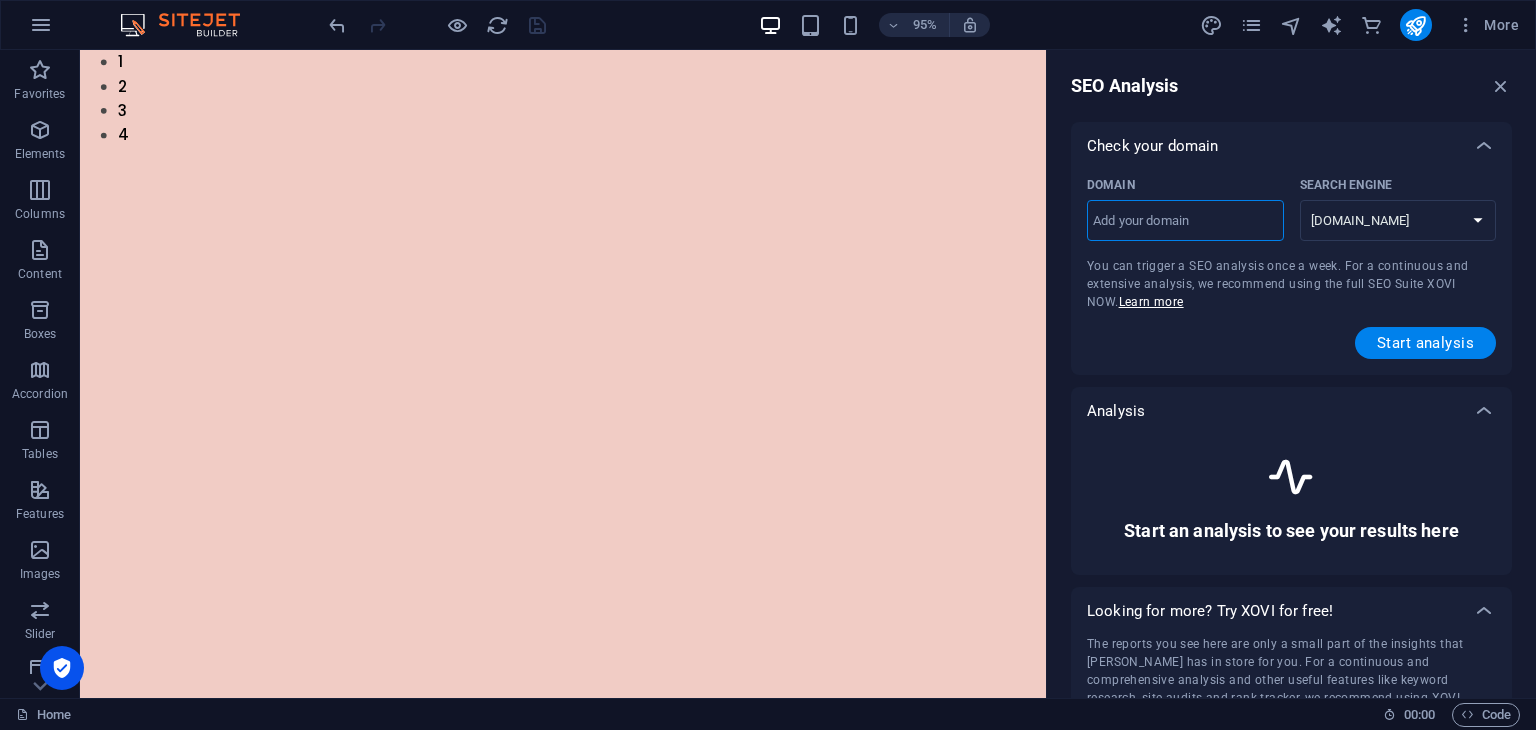click on "Domain ​" at bounding box center [1185, 221] 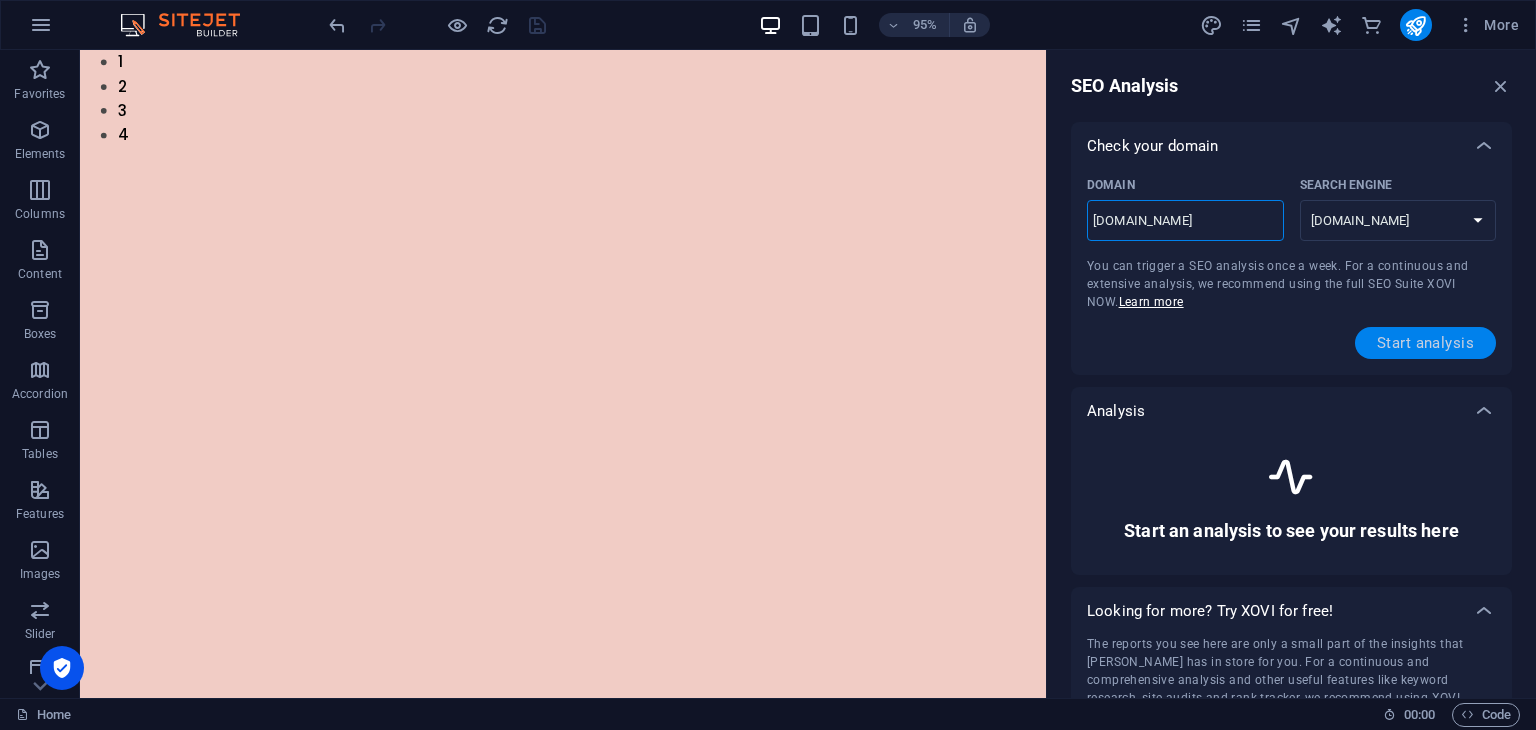 type on "[DOMAIN_NAME]" 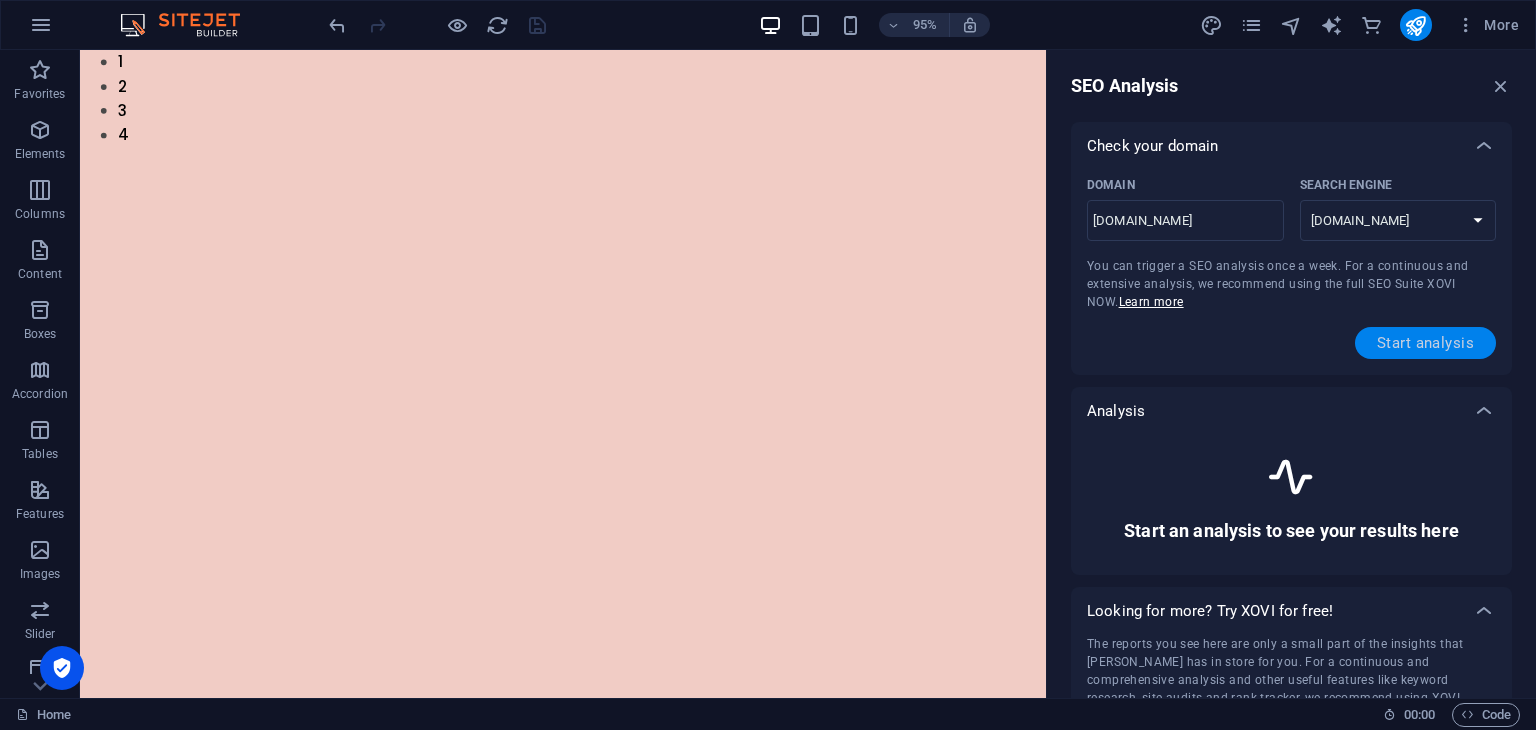 click on "Start analysis" at bounding box center (1425, 343) 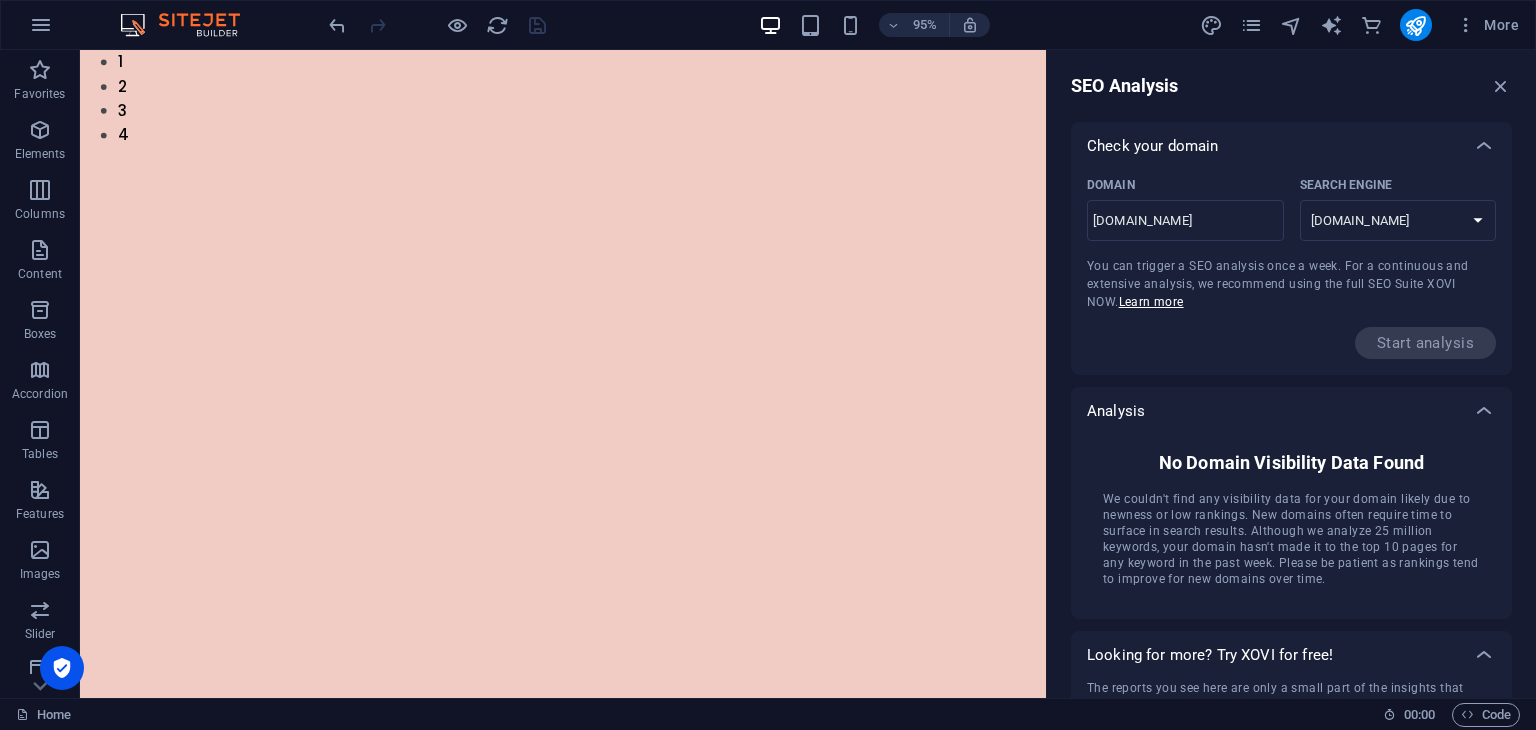 drag, startPoint x: 1535, startPoint y: 130, endPoint x: 1524, endPoint y: 260, distance: 130.46455 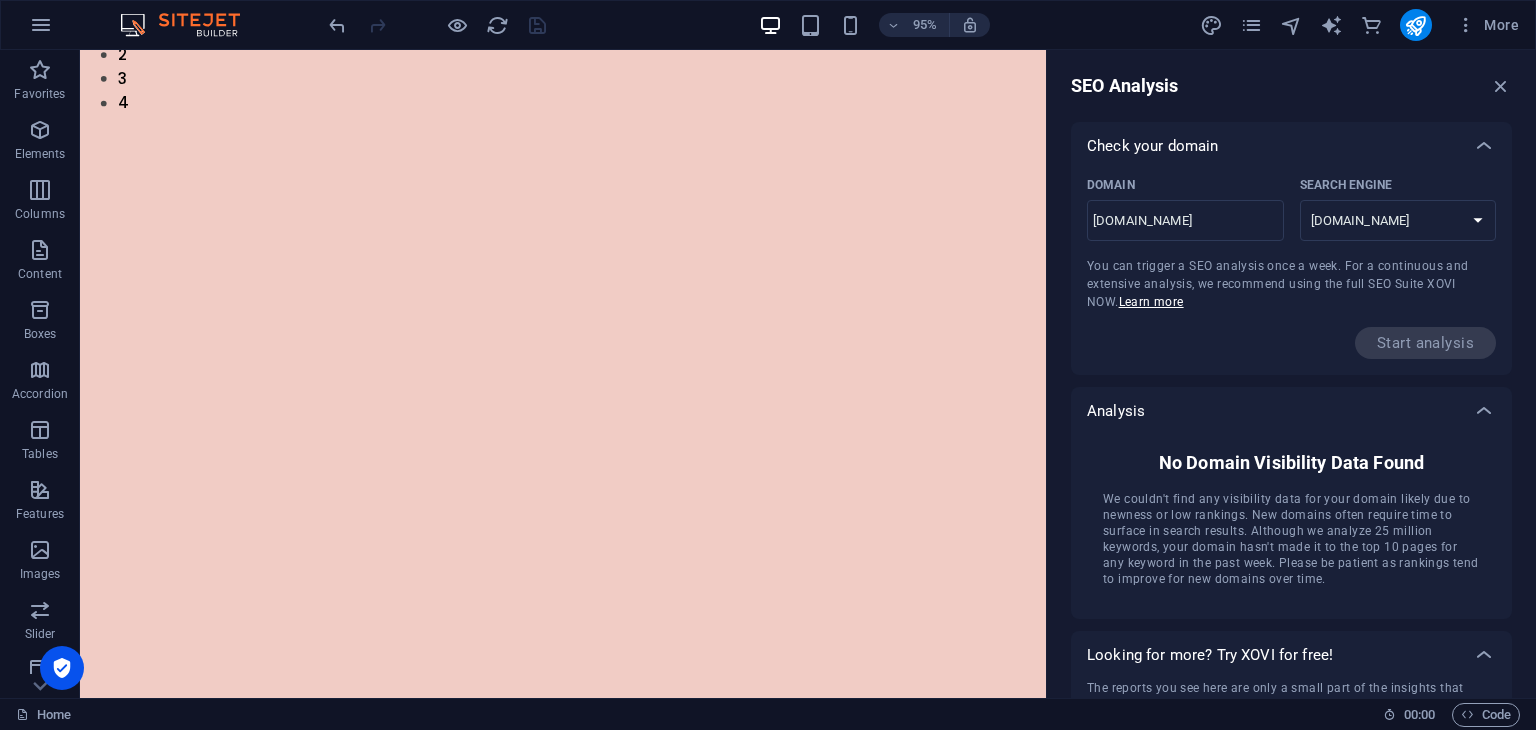 scroll, scrollTop: 0, scrollLeft: 0, axis: both 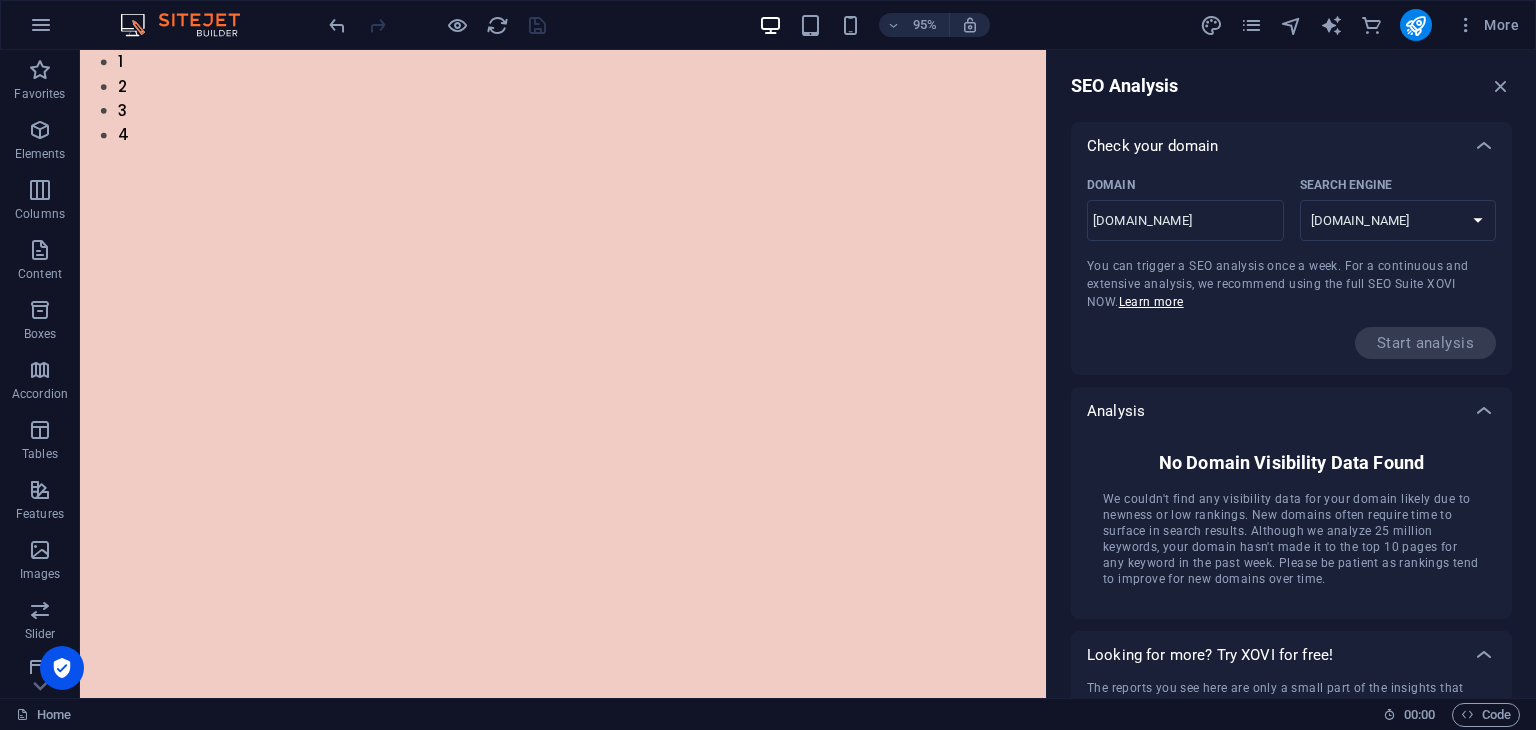 drag, startPoint x: 1535, startPoint y: 21, endPoint x: 1535, endPoint y: 229, distance: 208 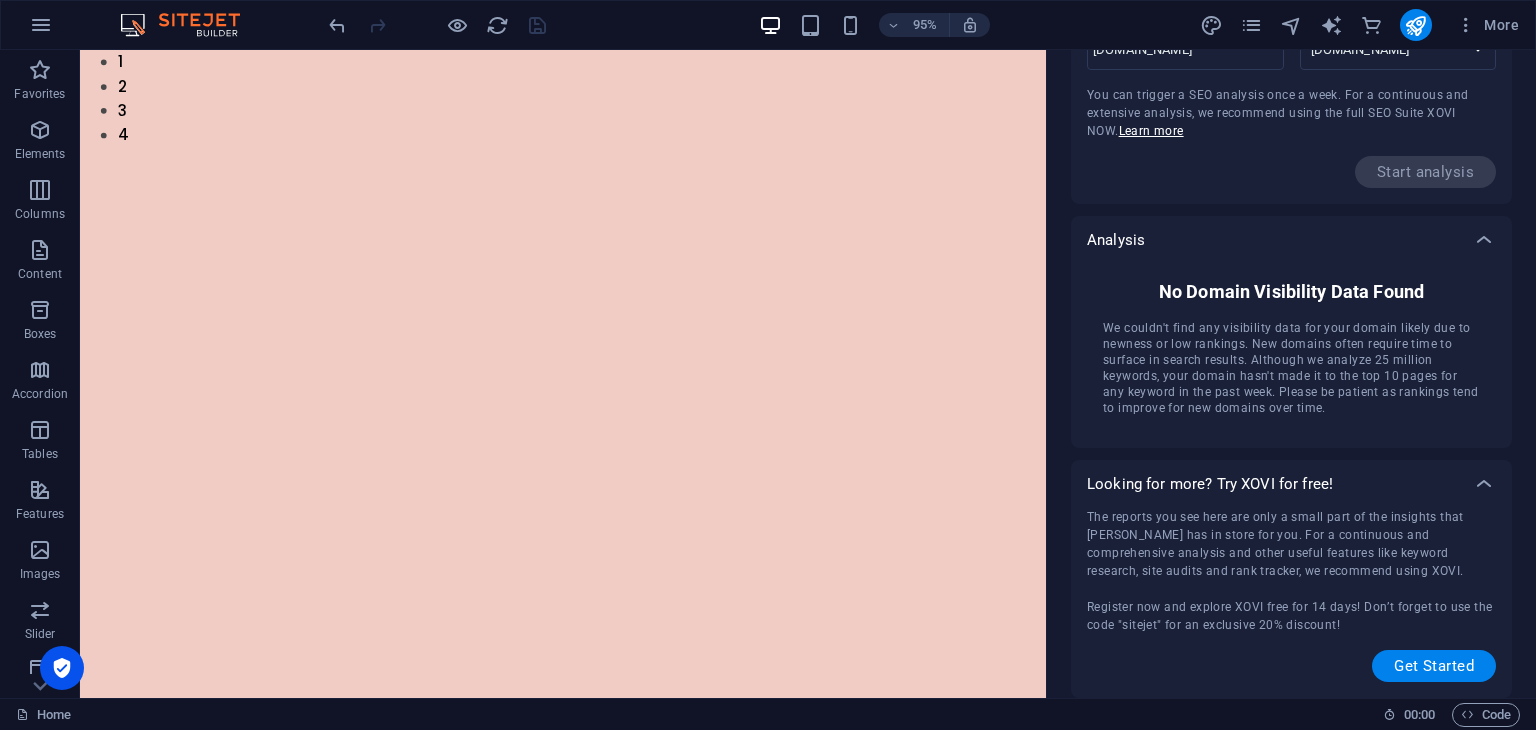 click on "SEO Analysis Check your domain Domain wea.ao ​ Search Engine google.de google.at google.es google.co.uk google.fr google.it google.ch google.com google.com.br bing.com You can trigger a SEO analysis once a week. For a continuous and extensive analysis, we recommend using the full SEO Suite XOVI NOW.  Learn more Start analysis Analysis No Domain Visibility Data Found We couldn't find any visibility data for your domain likely due to newness or low rankings. New domains often require time to surface in search results. Although we analyze 25 million keywords, your domain hasn't made it to the top 10 pages for any keyword in the past week. Please be patient as rankings tend to improve for new domains over time. Looking for more? Try XOVI for free! The reports you see here are only a small part of the insights that XOVI has in store for you. For a continuous and comprehensive analysis and other useful features like keyword research, site audits and rank tracker, we recommend using XOVI. Get Started" at bounding box center [1291, 203] 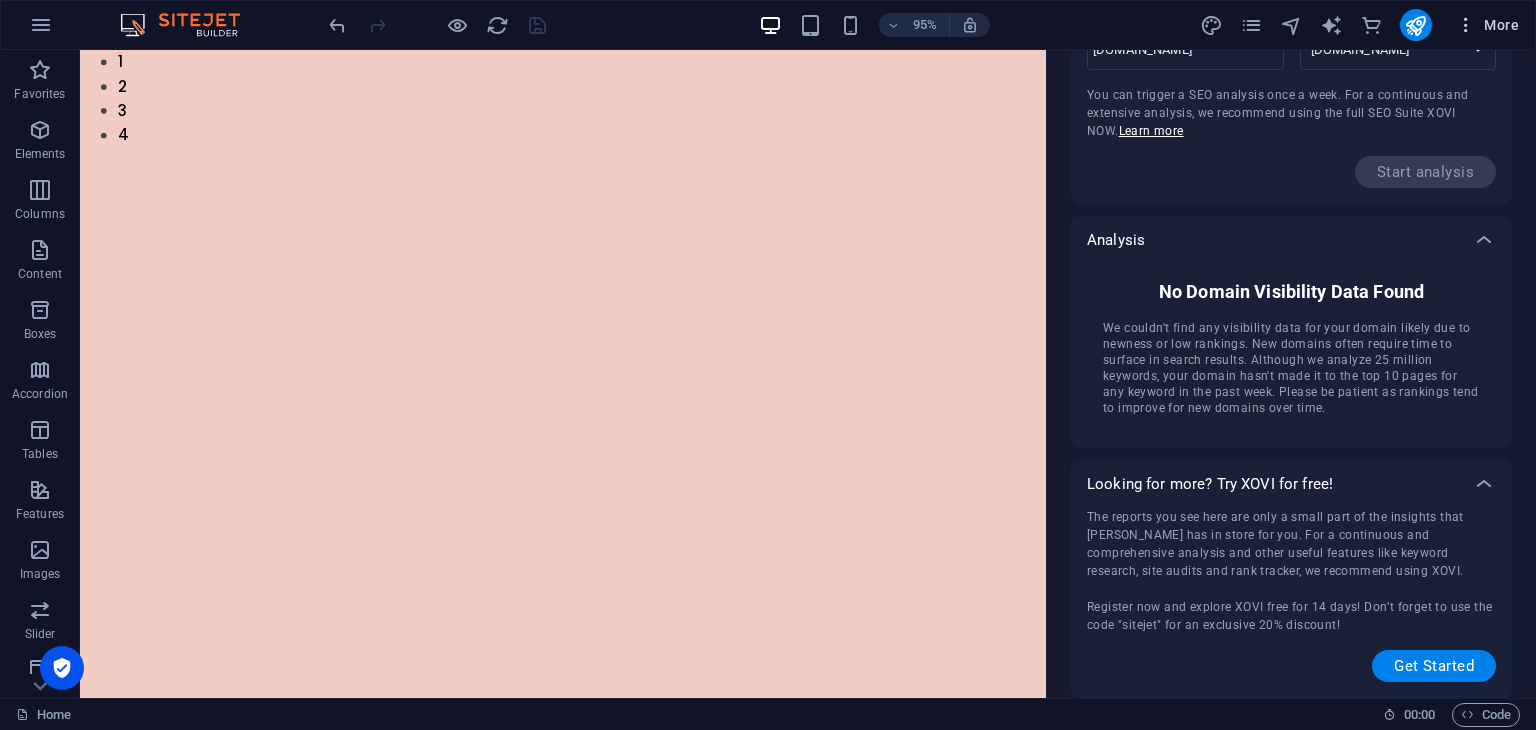 click on "More" at bounding box center (1487, 25) 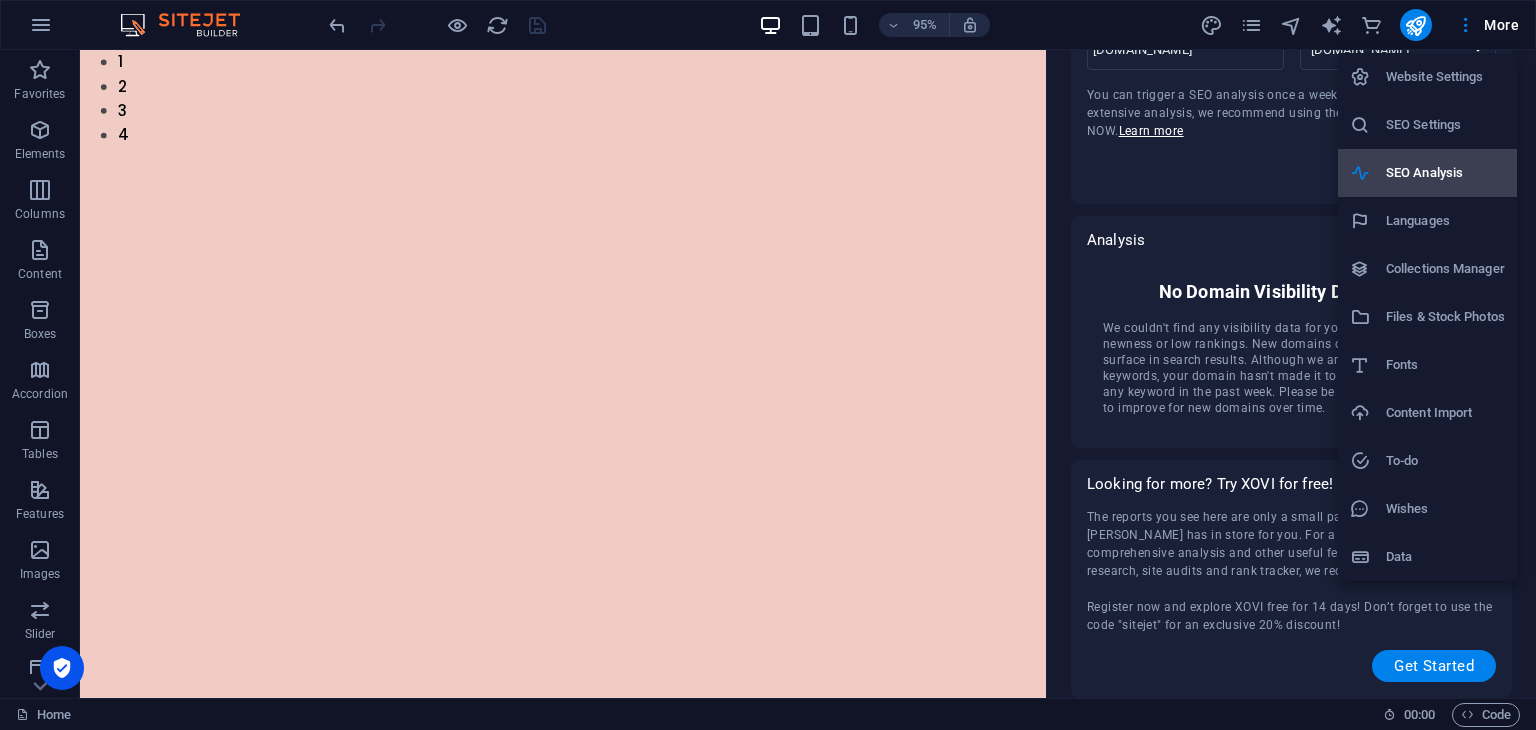 click on "SEO Analysis" at bounding box center [1445, 173] 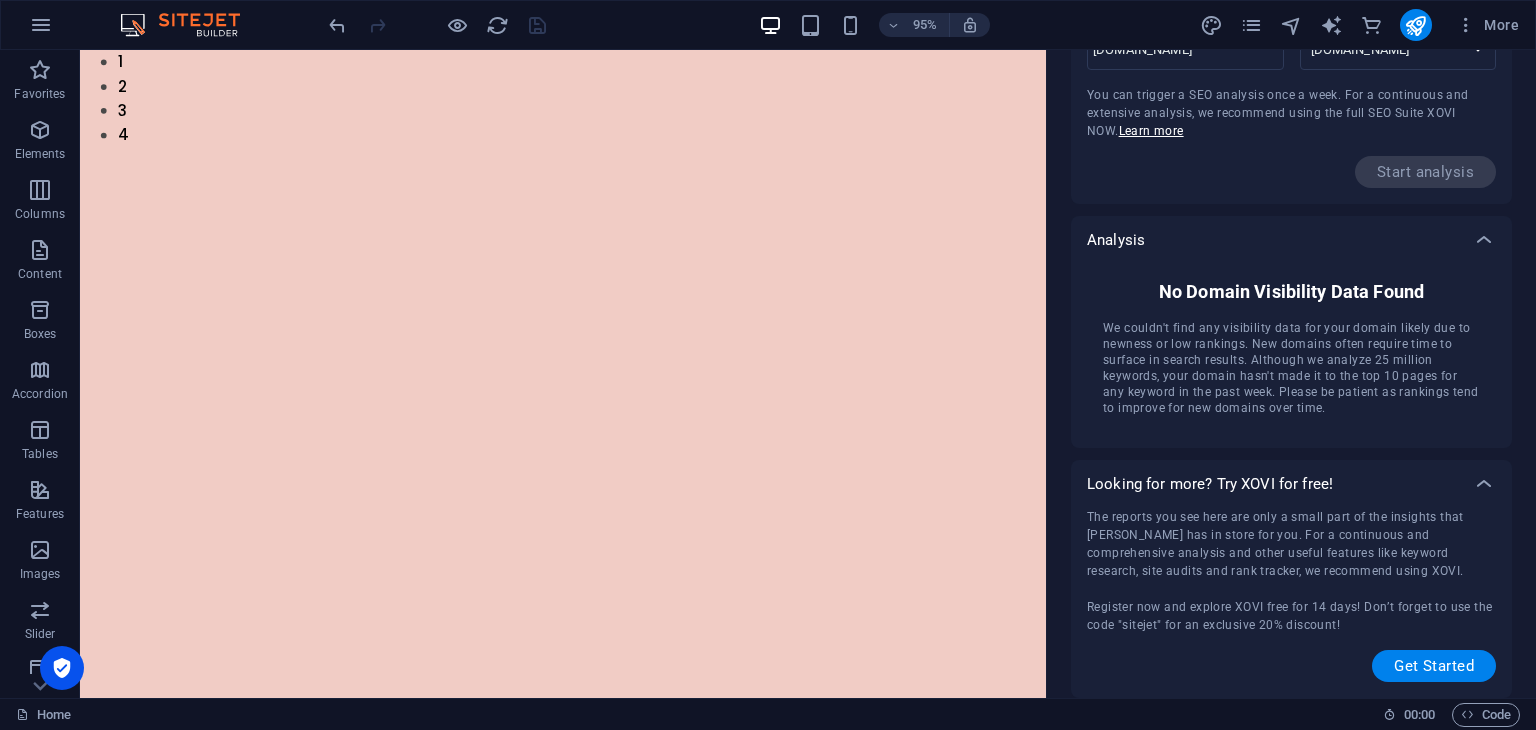 drag, startPoint x: 1535, startPoint y: 224, endPoint x: 1532, endPoint y: 179, distance: 45.099888 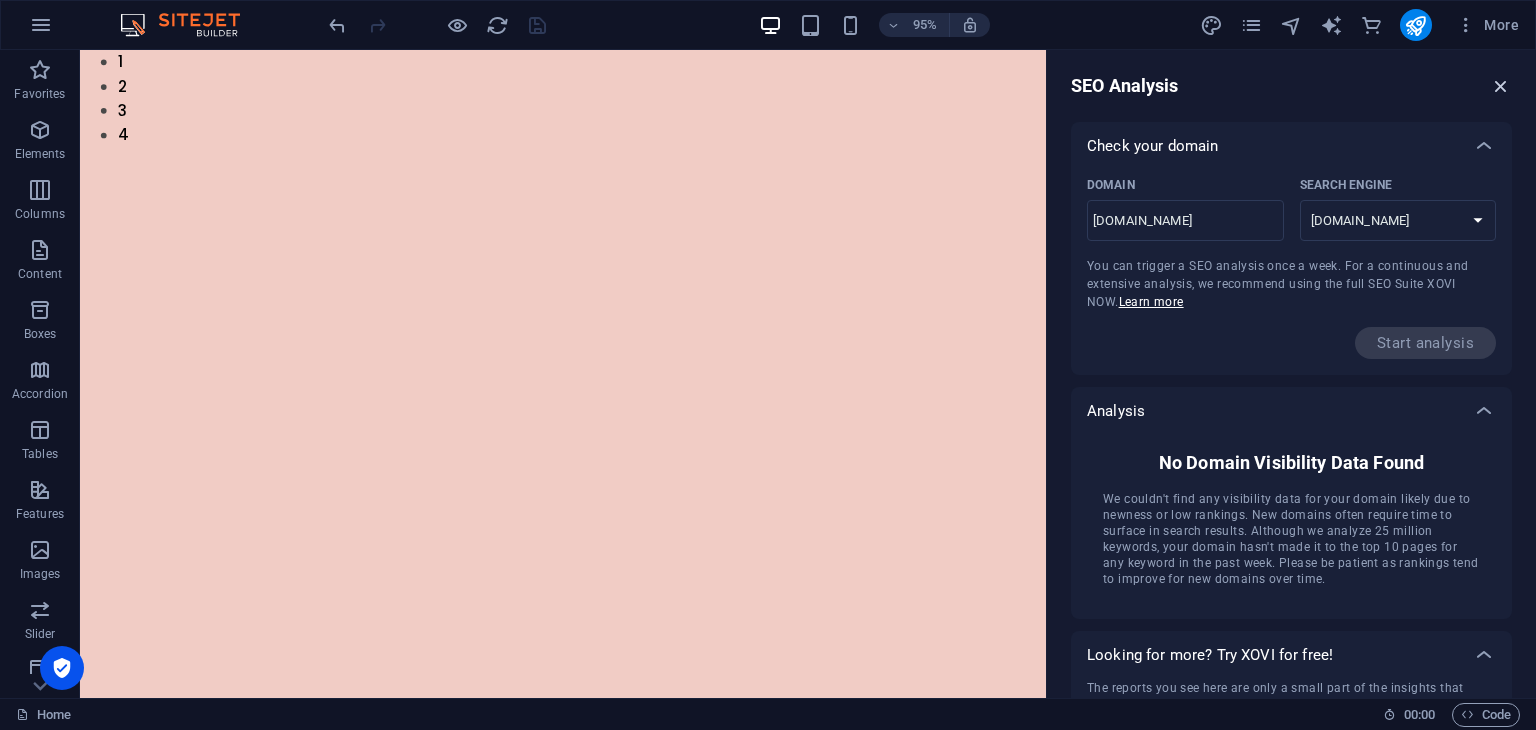 click at bounding box center (1501, 86) 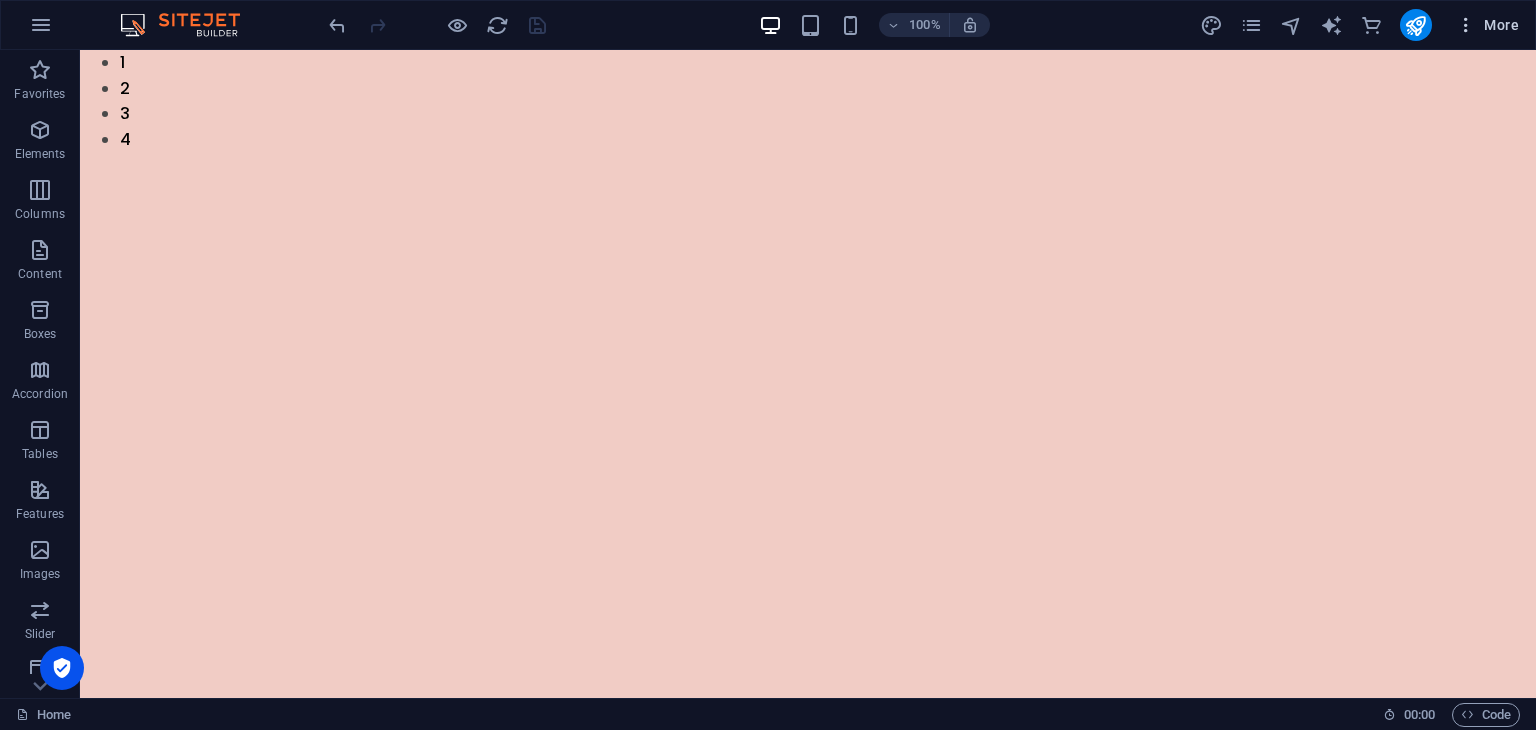 click on "More" at bounding box center [1487, 25] 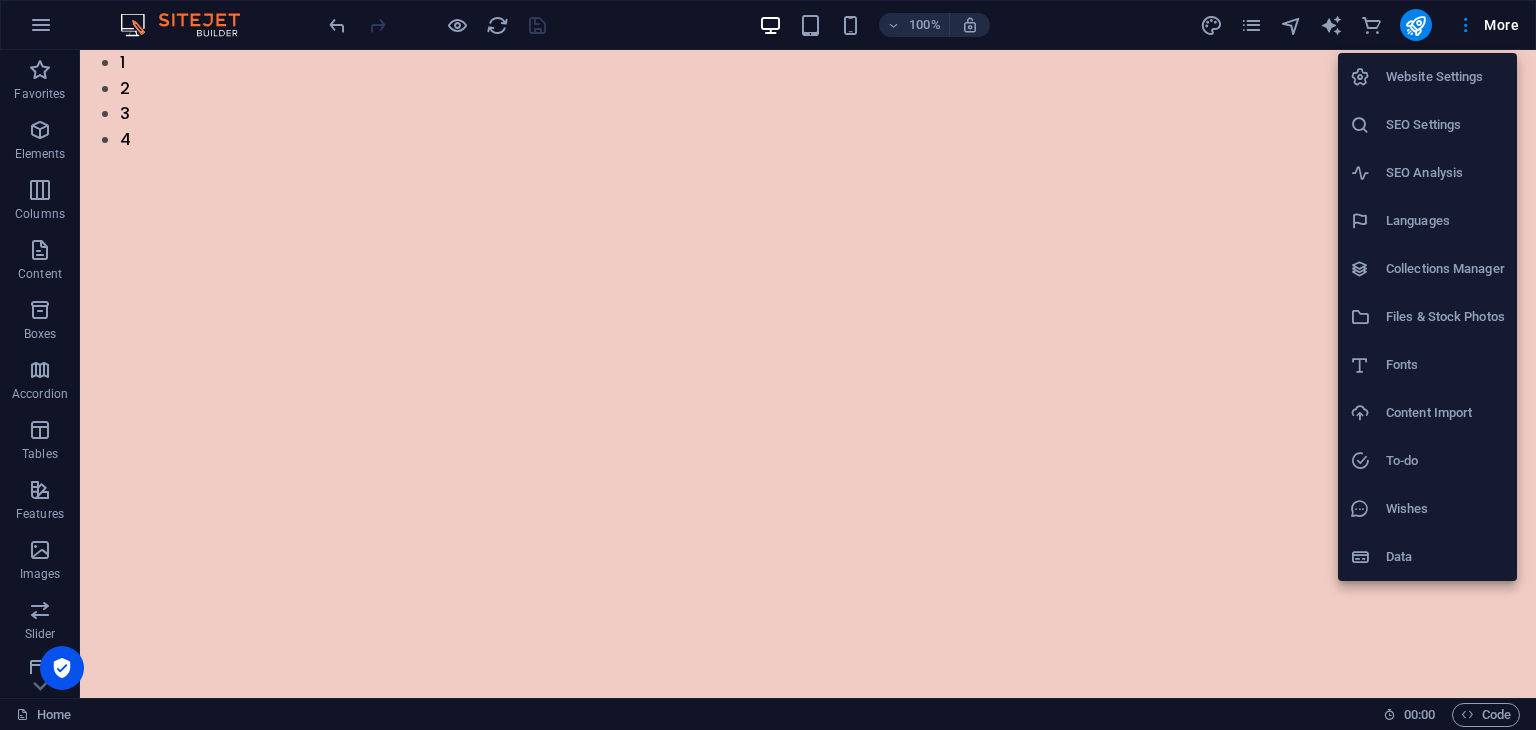 click on "SEO Settings" at bounding box center (1445, 125) 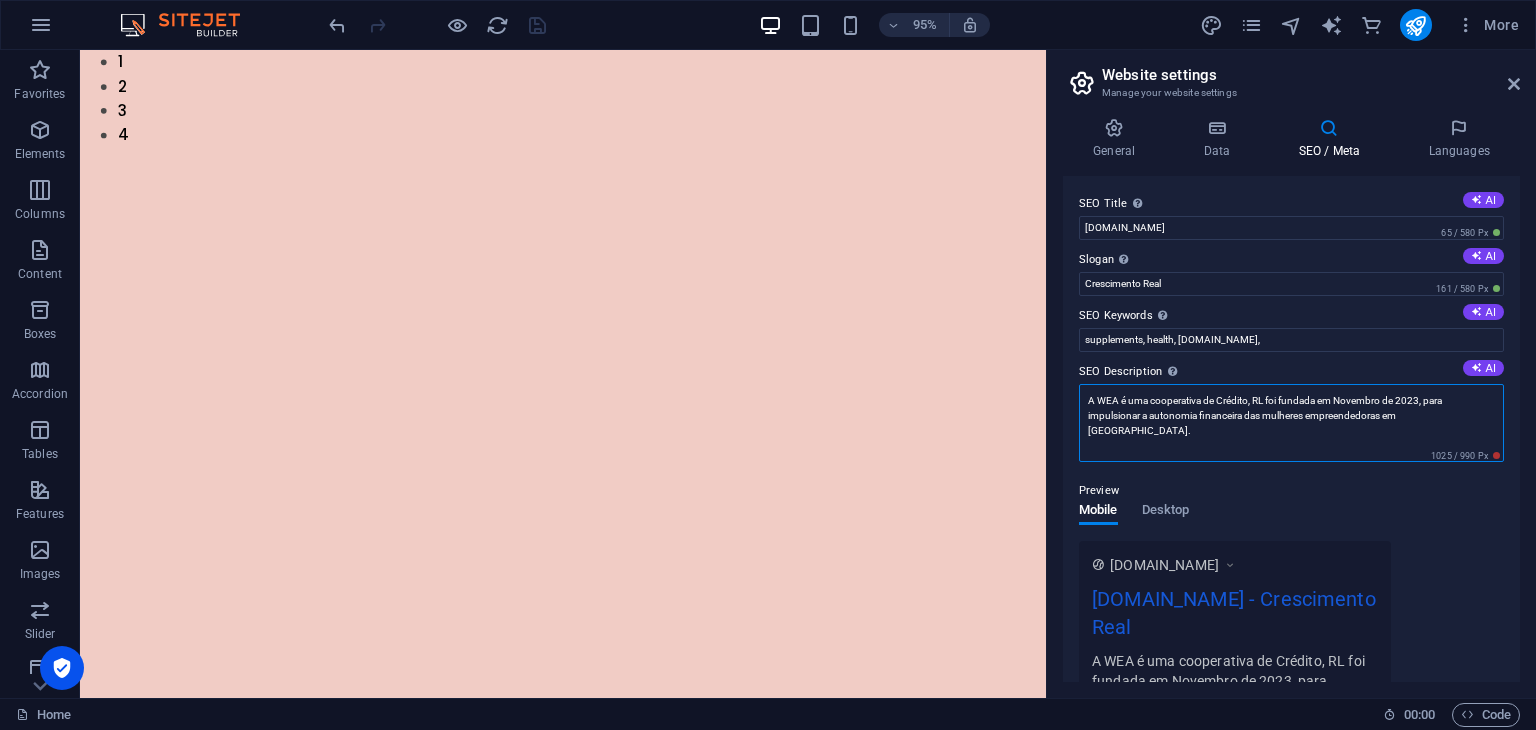 click on "A WEA é uma cooperativa de Crédito, RL foi fundada em Novembro de 2023, para impulsionar a autonomia financeira das mulheres empreendedoras em [GEOGRAPHIC_DATA]." at bounding box center (1291, 423) 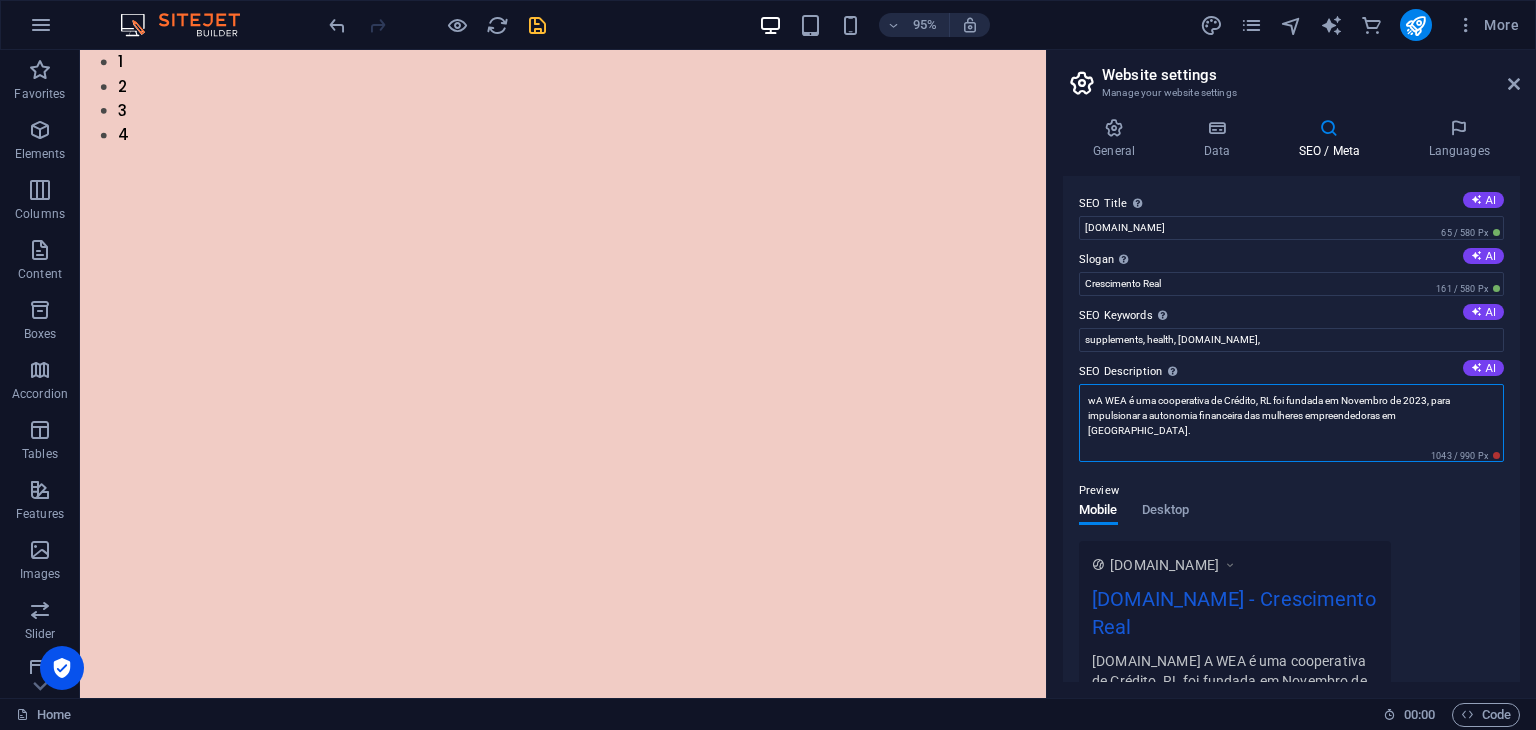 type on "A WEA é uma cooperativa de Crédito, RL foi fundada em Novembro de 2023, para impulsionar a autonomia financeira das mulheres empreendedoras em [GEOGRAPHIC_DATA]." 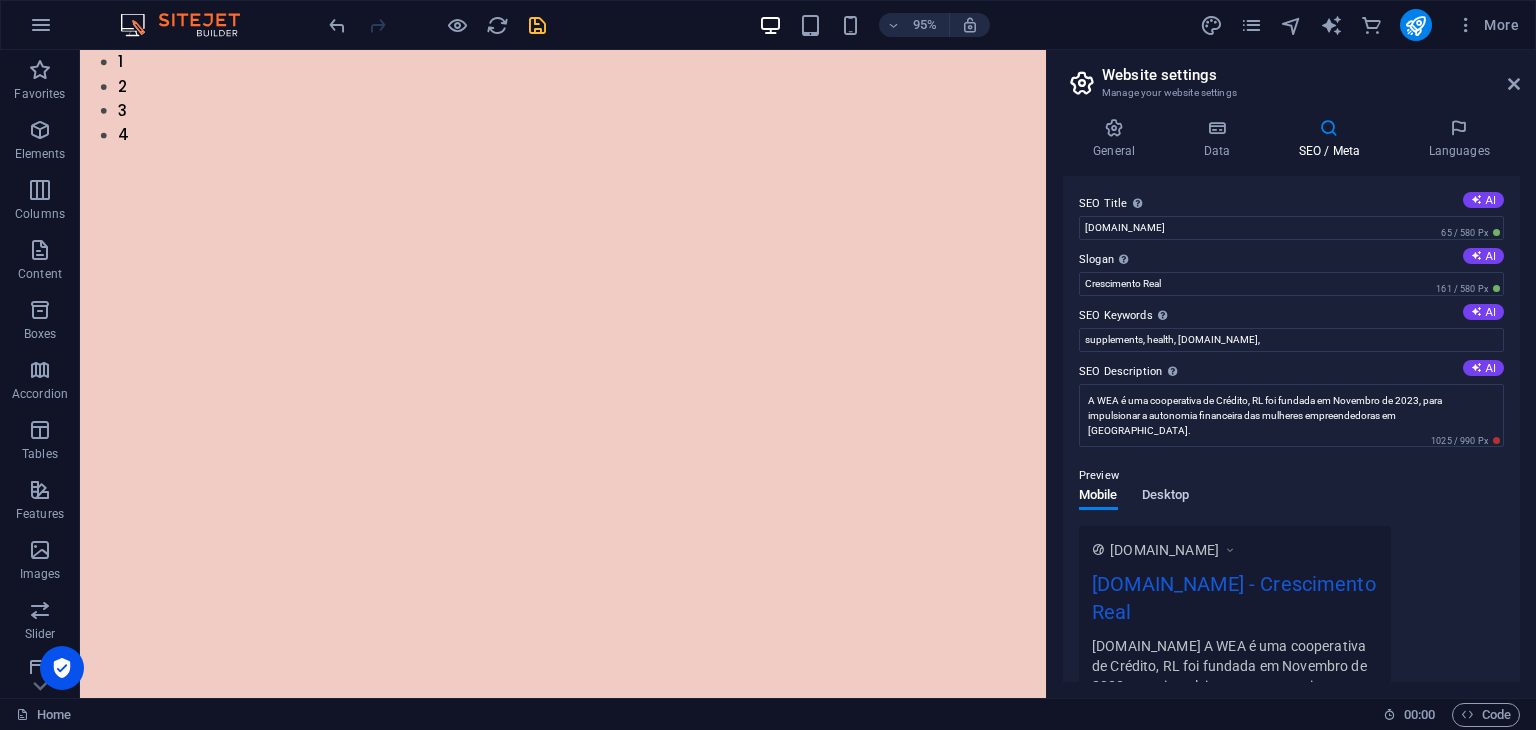 click on "Desktop" at bounding box center (1166, 499) 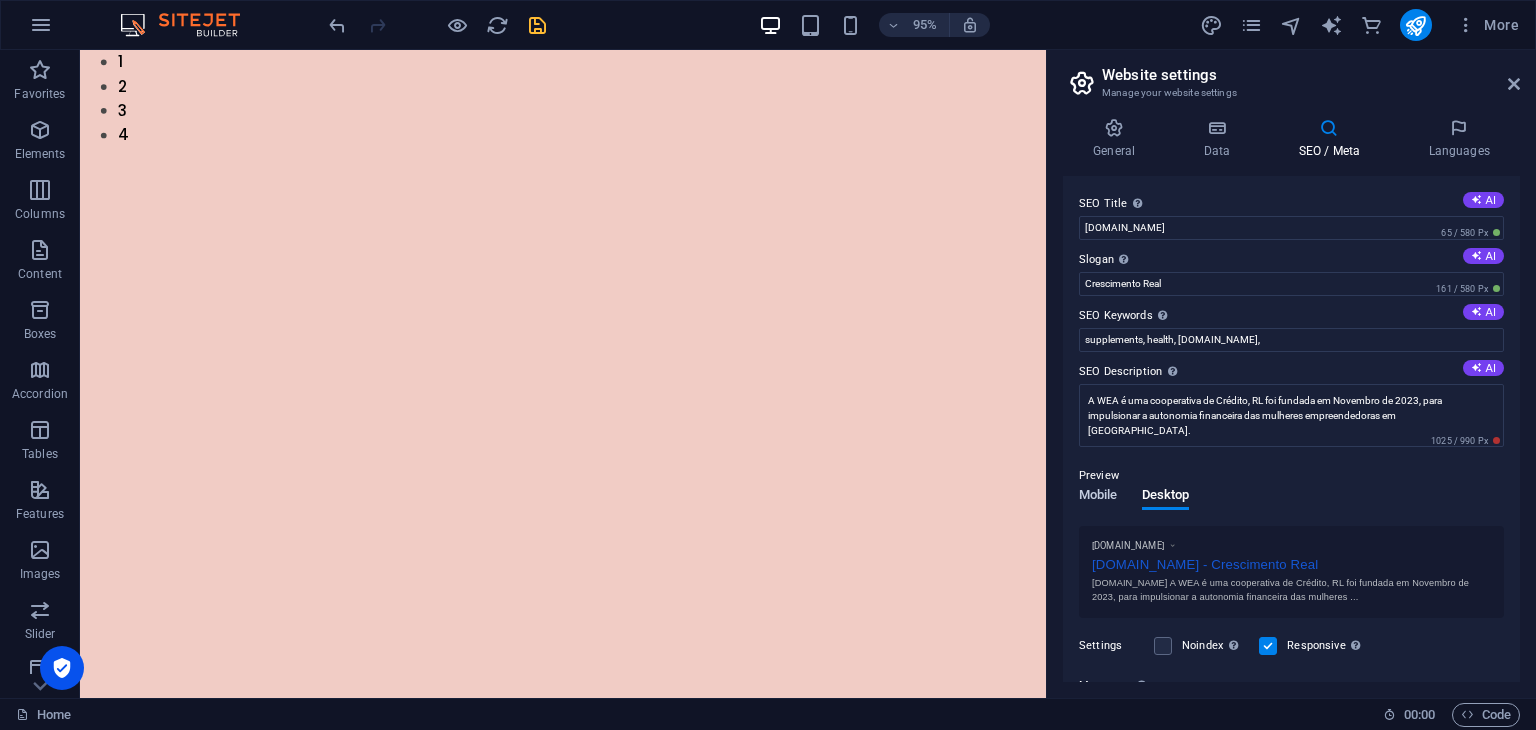 click on "Mobile" at bounding box center (1098, 497) 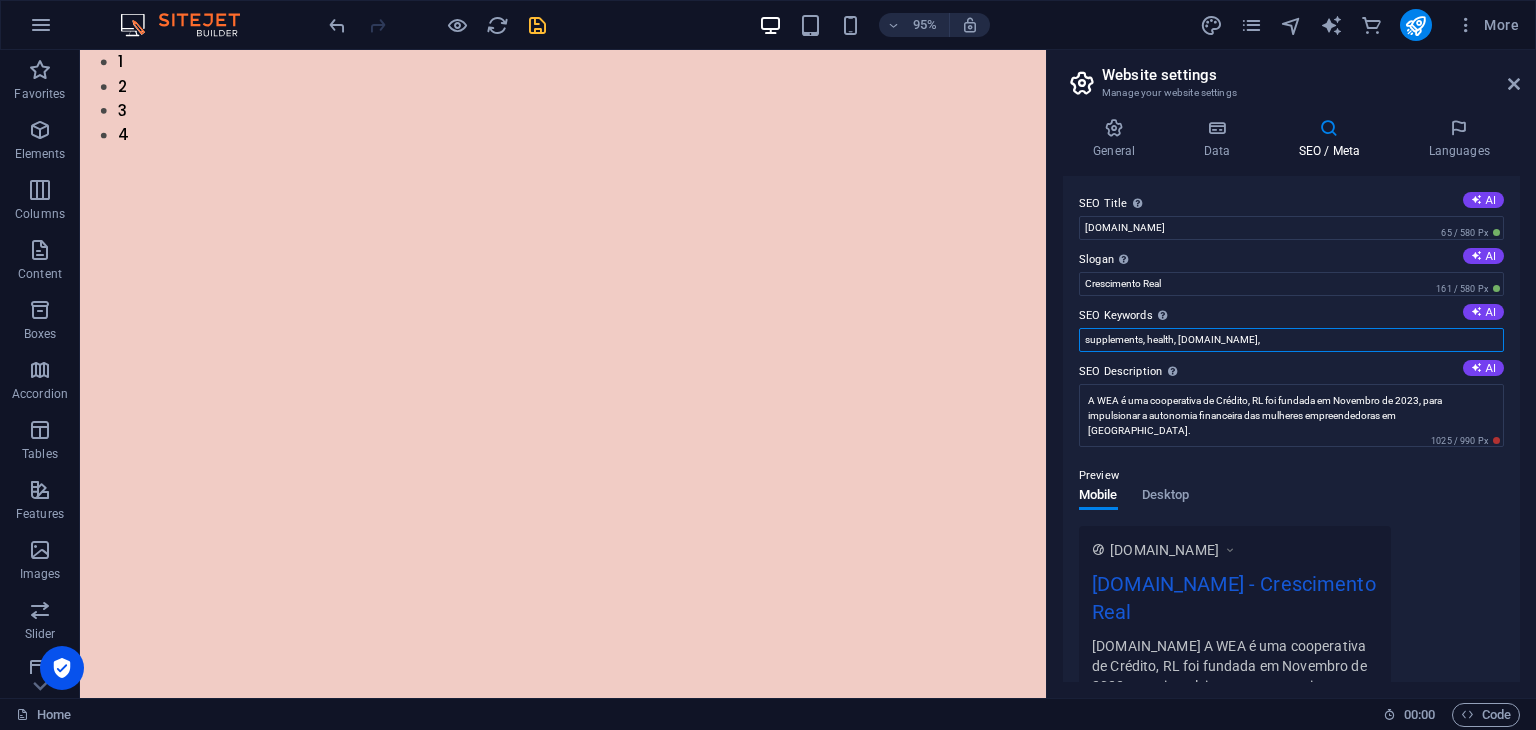 click on "supplements, health, wea.ao," at bounding box center (1291, 340) 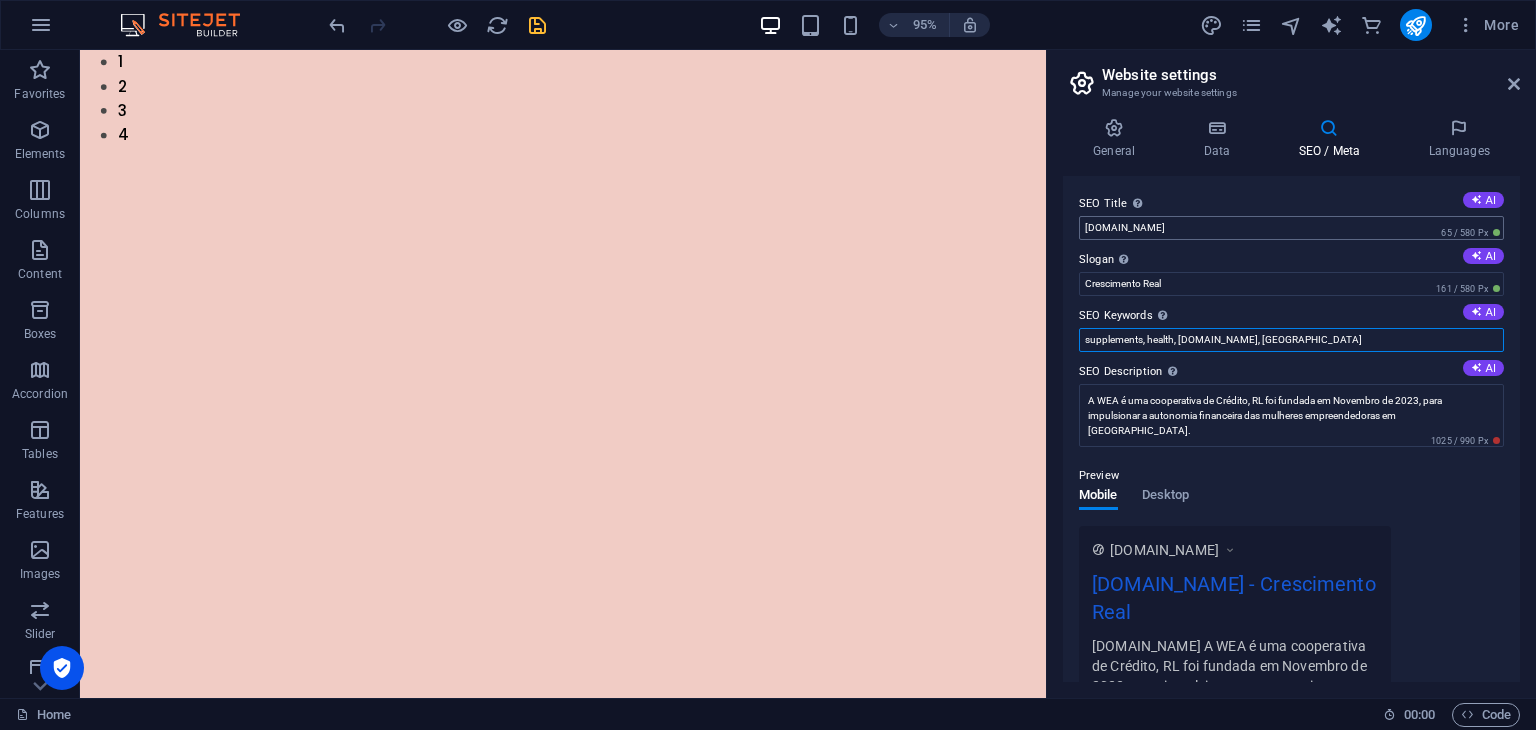 type on "supplements, health, wea.ao, Luanda" 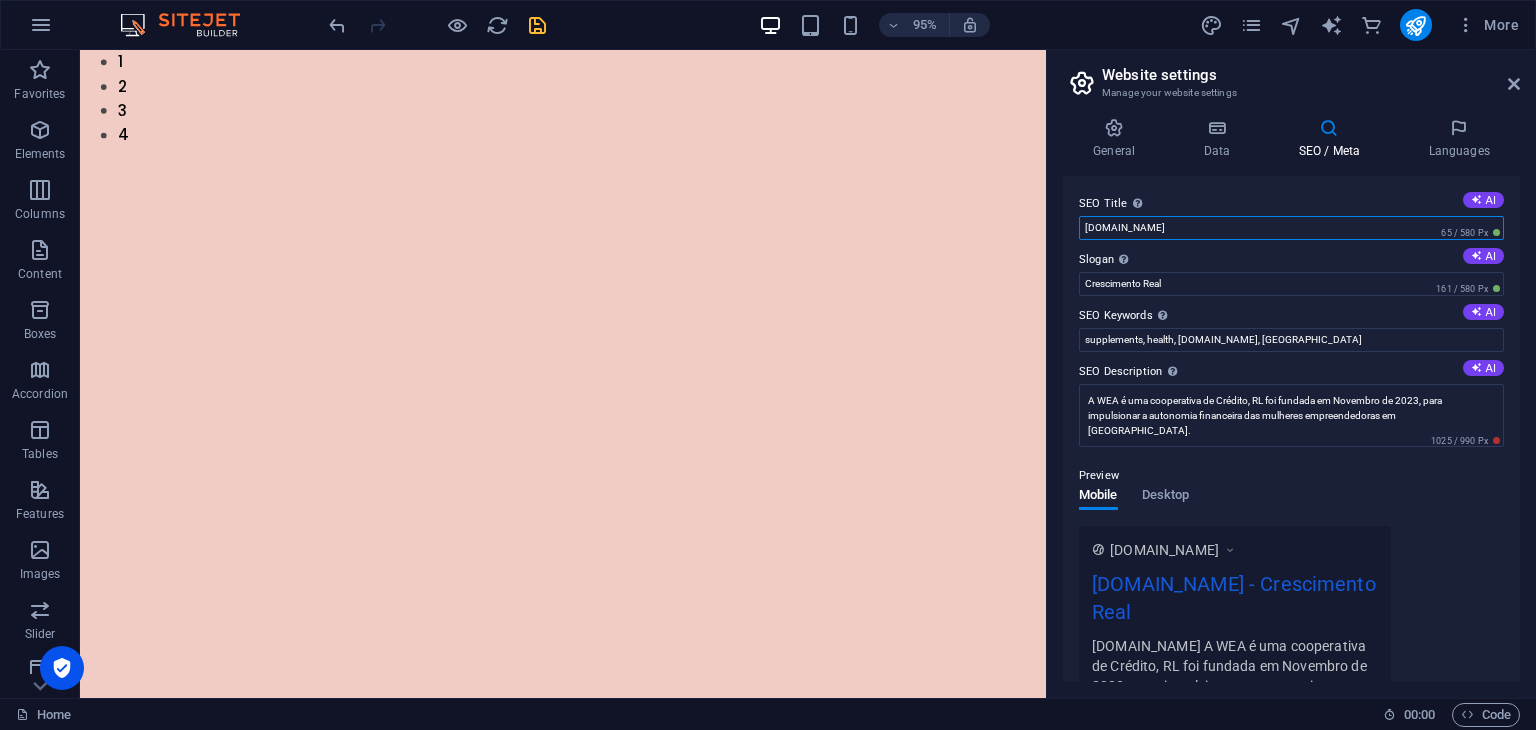 click on "[DOMAIN_NAME]" at bounding box center (1291, 228) 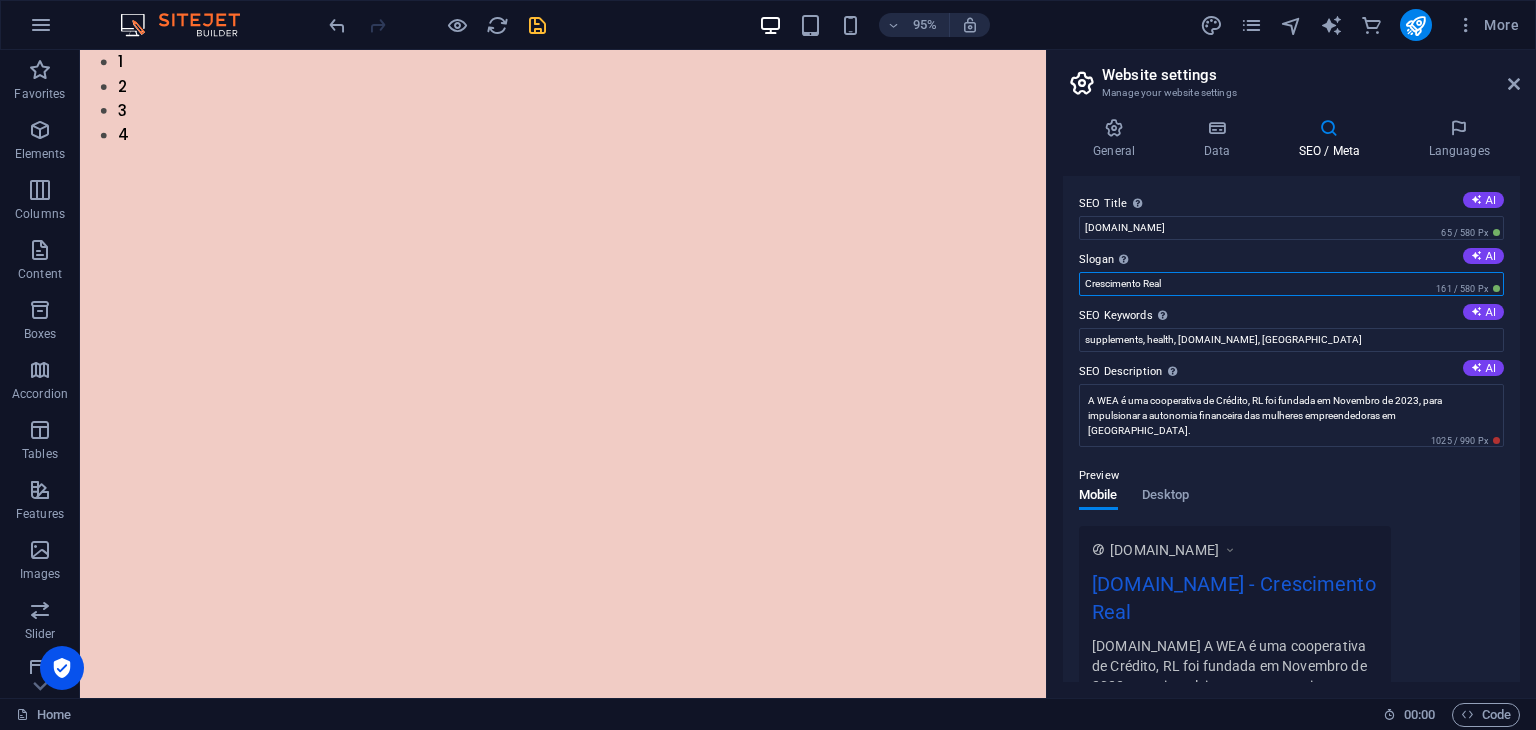 click on "Crescimento Real" at bounding box center [1291, 284] 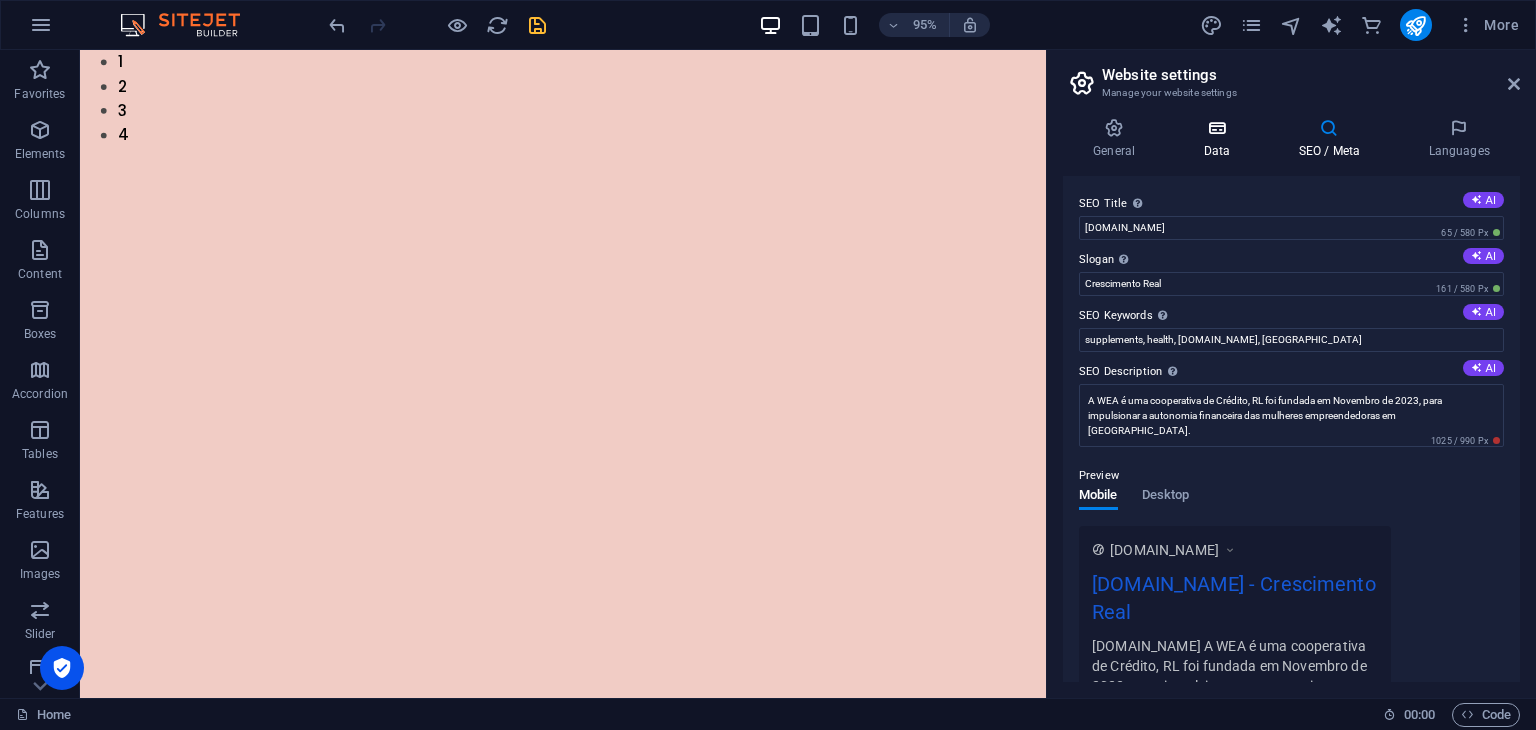 click on "Data" at bounding box center (1220, 139) 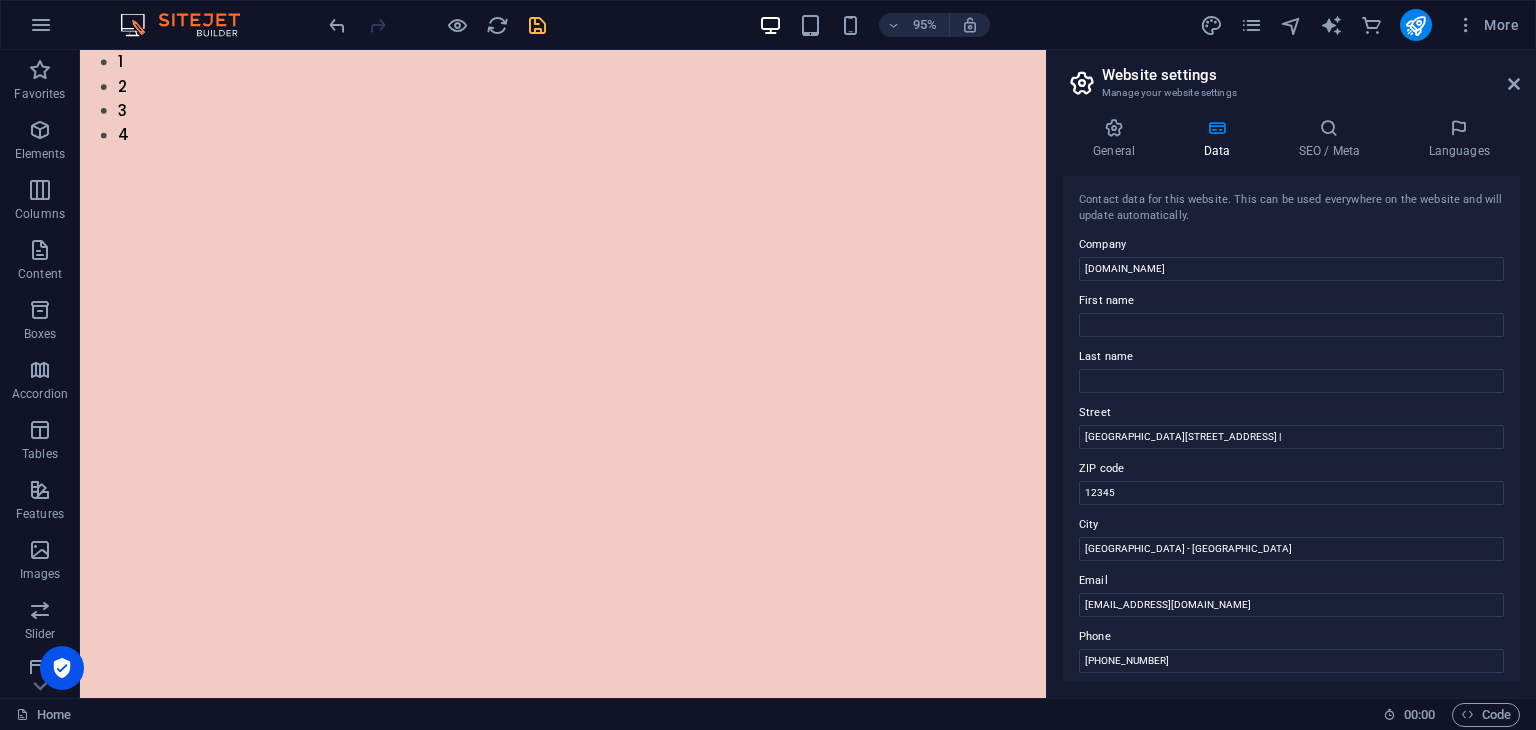 drag, startPoint x: 1521, startPoint y: 201, endPoint x: 1520, endPoint y: 229, distance: 28.01785 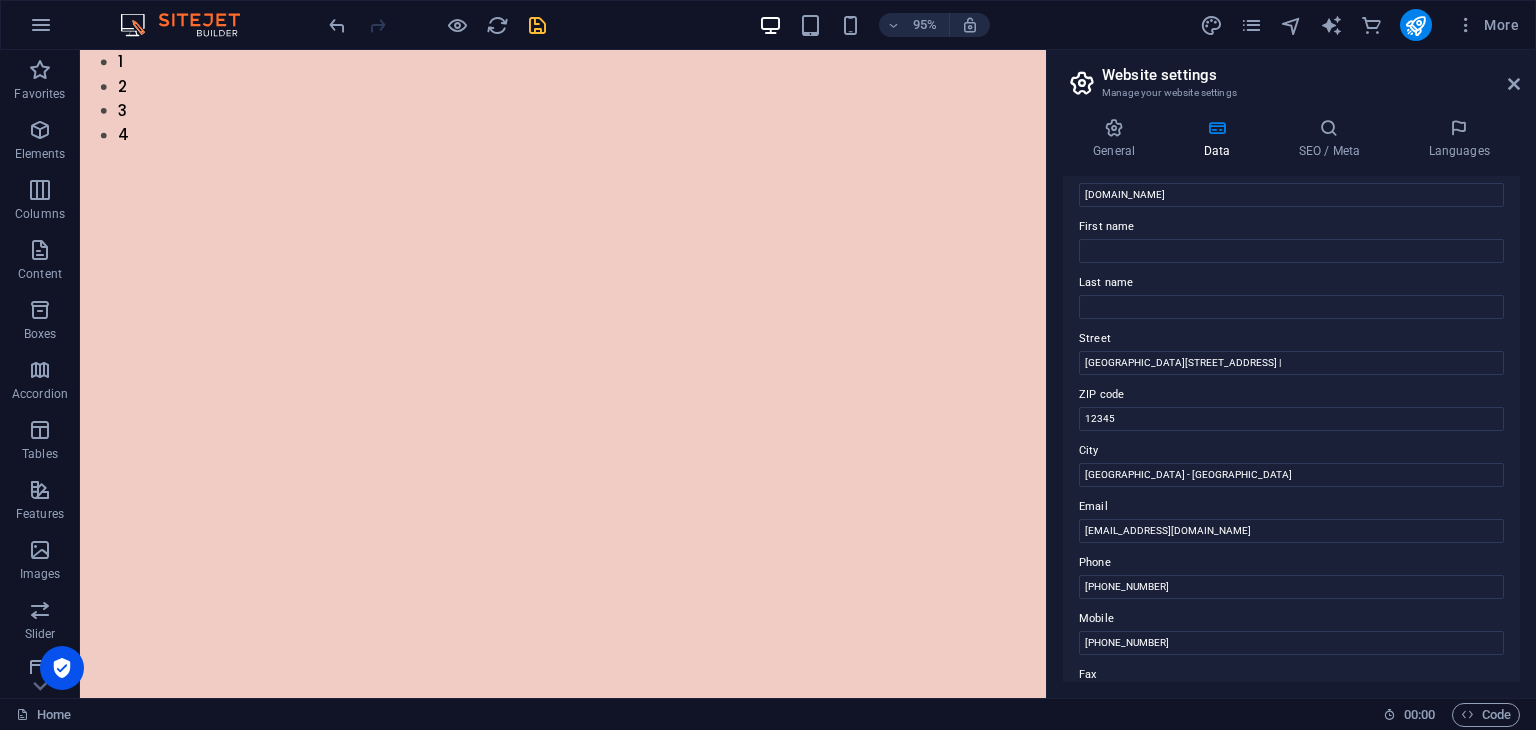 scroll, scrollTop: 65, scrollLeft: 0, axis: vertical 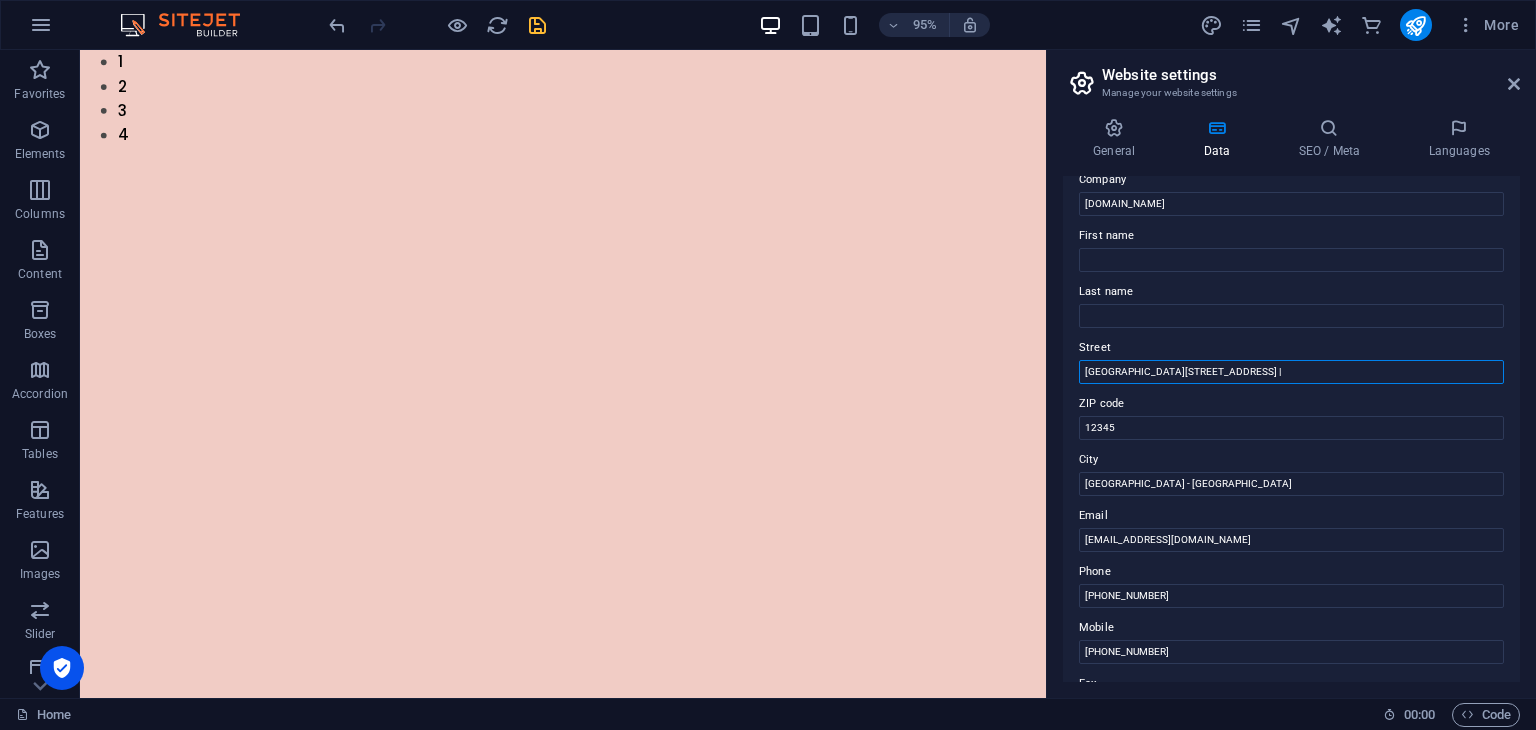 click on "Rua do Centro de Conveções, Via S8 Cidade Financeira, Bloco 9, edifício V |" at bounding box center [1291, 372] 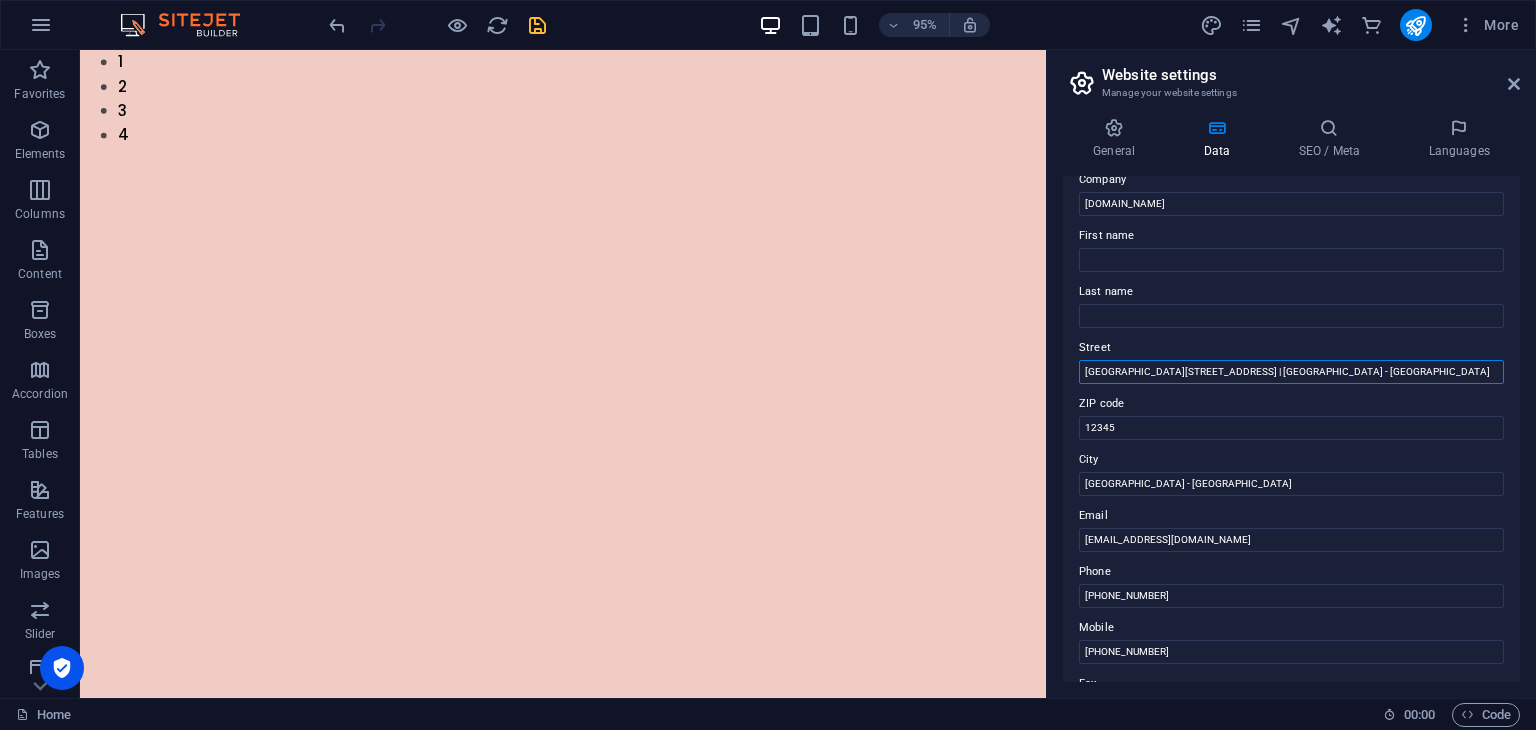 scroll, scrollTop: 0, scrollLeft: 0, axis: both 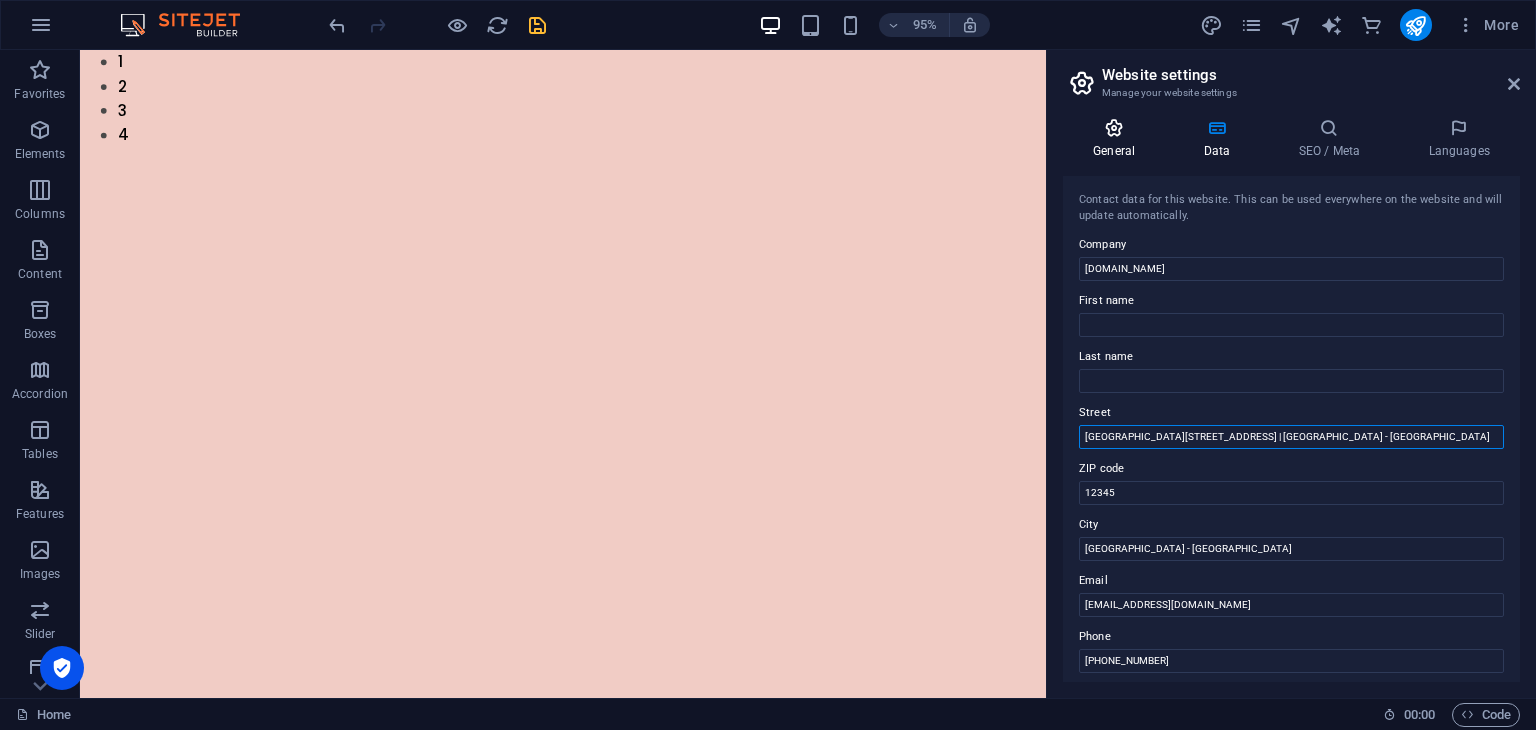 type on "Rua do Centro de Conveções, Via S8 Cidade Financeira, Bloco 9, edifício V | Luanda - Angola" 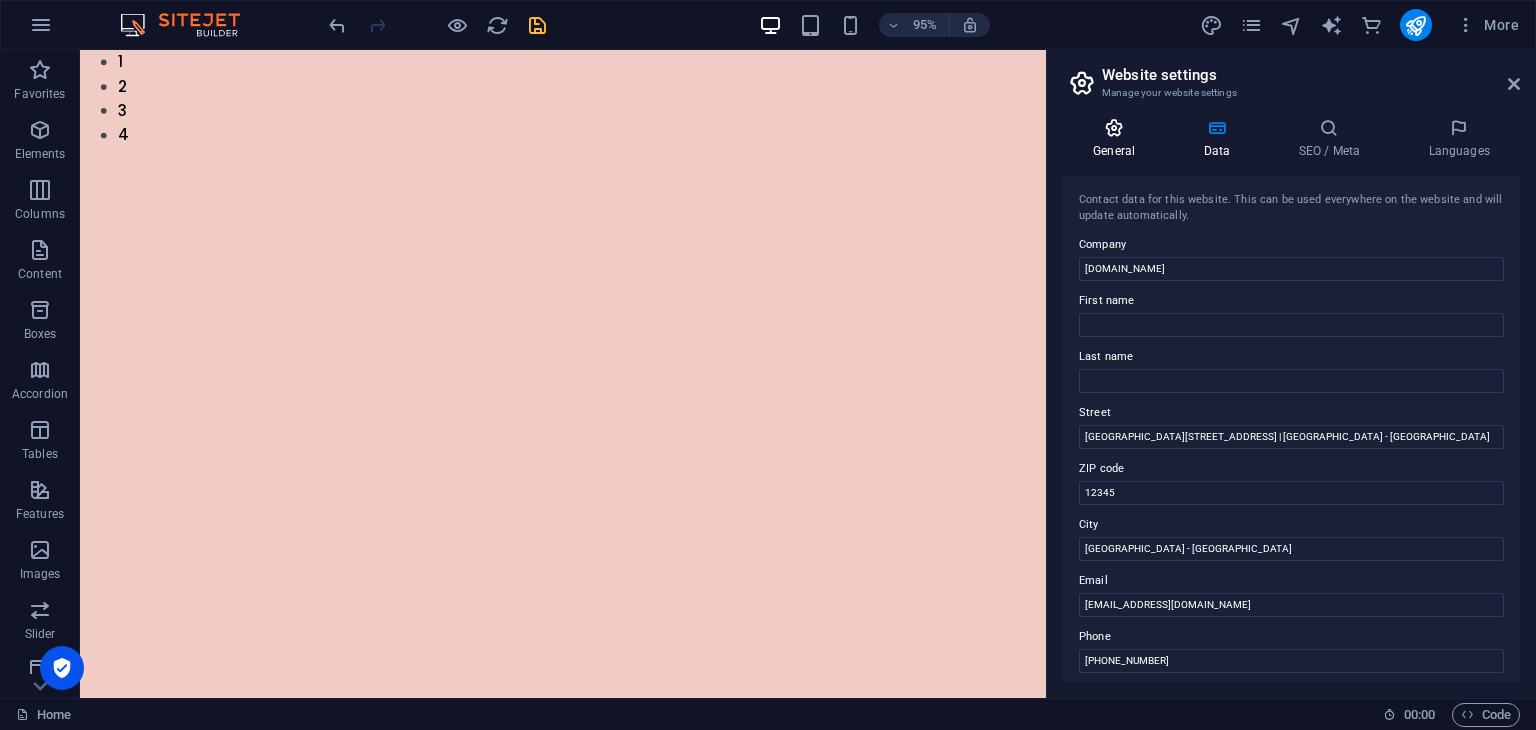click at bounding box center (1114, 128) 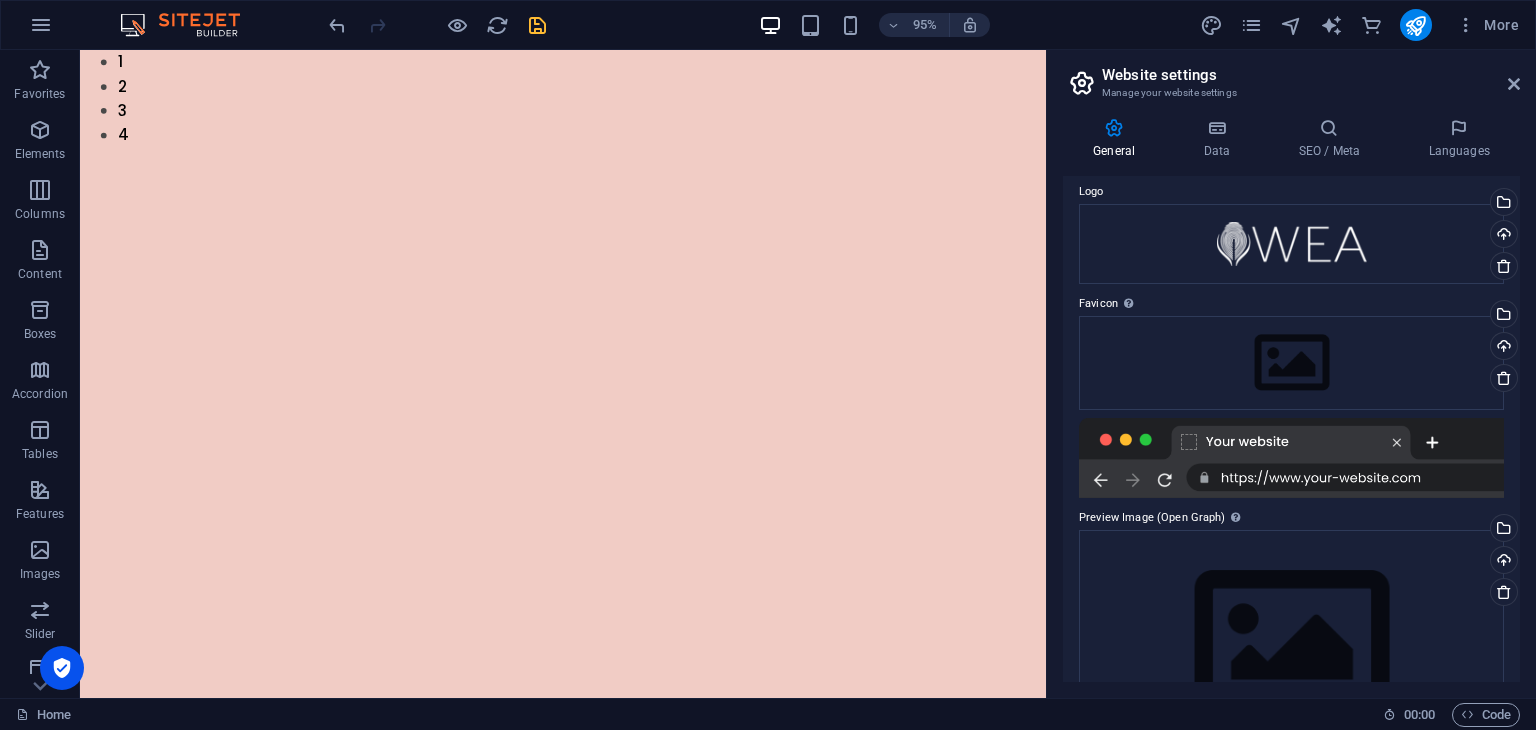scroll, scrollTop: 0, scrollLeft: 0, axis: both 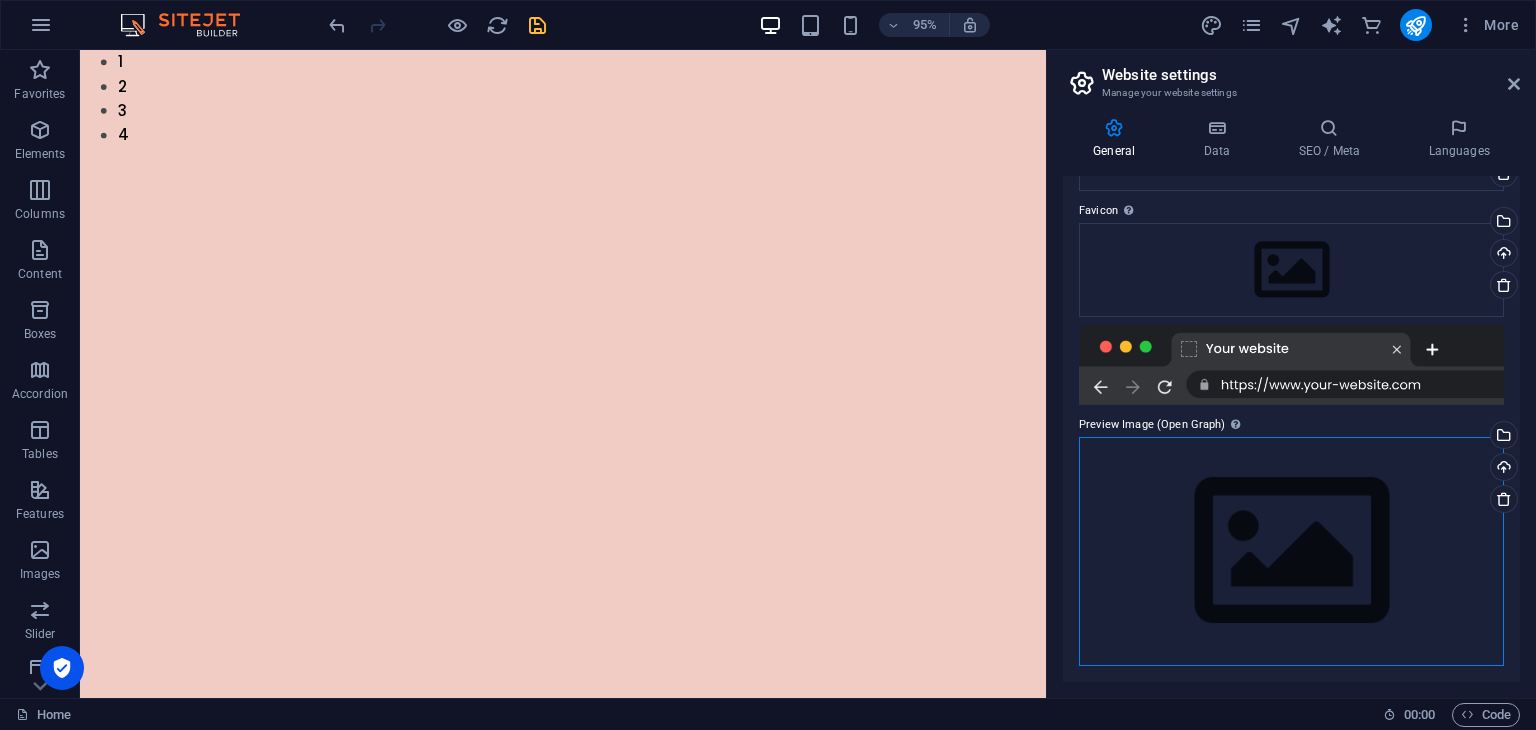 click on "Drag files here, click to choose files or select files from Files or our free stock photos & videos" at bounding box center [1291, 551] 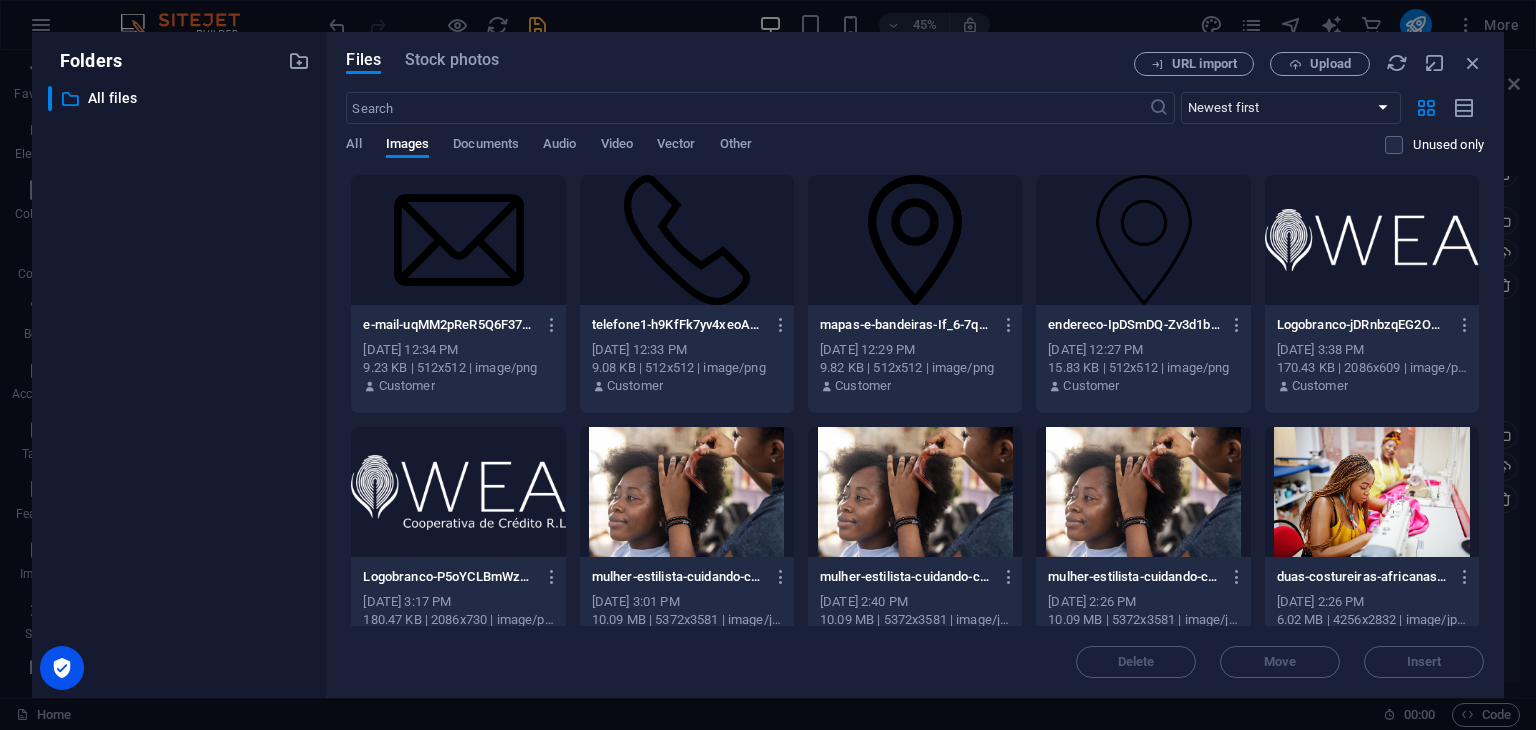 drag, startPoint x: 1479, startPoint y: 202, endPoint x: 1466, endPoint y: 241, distance: 41.109608 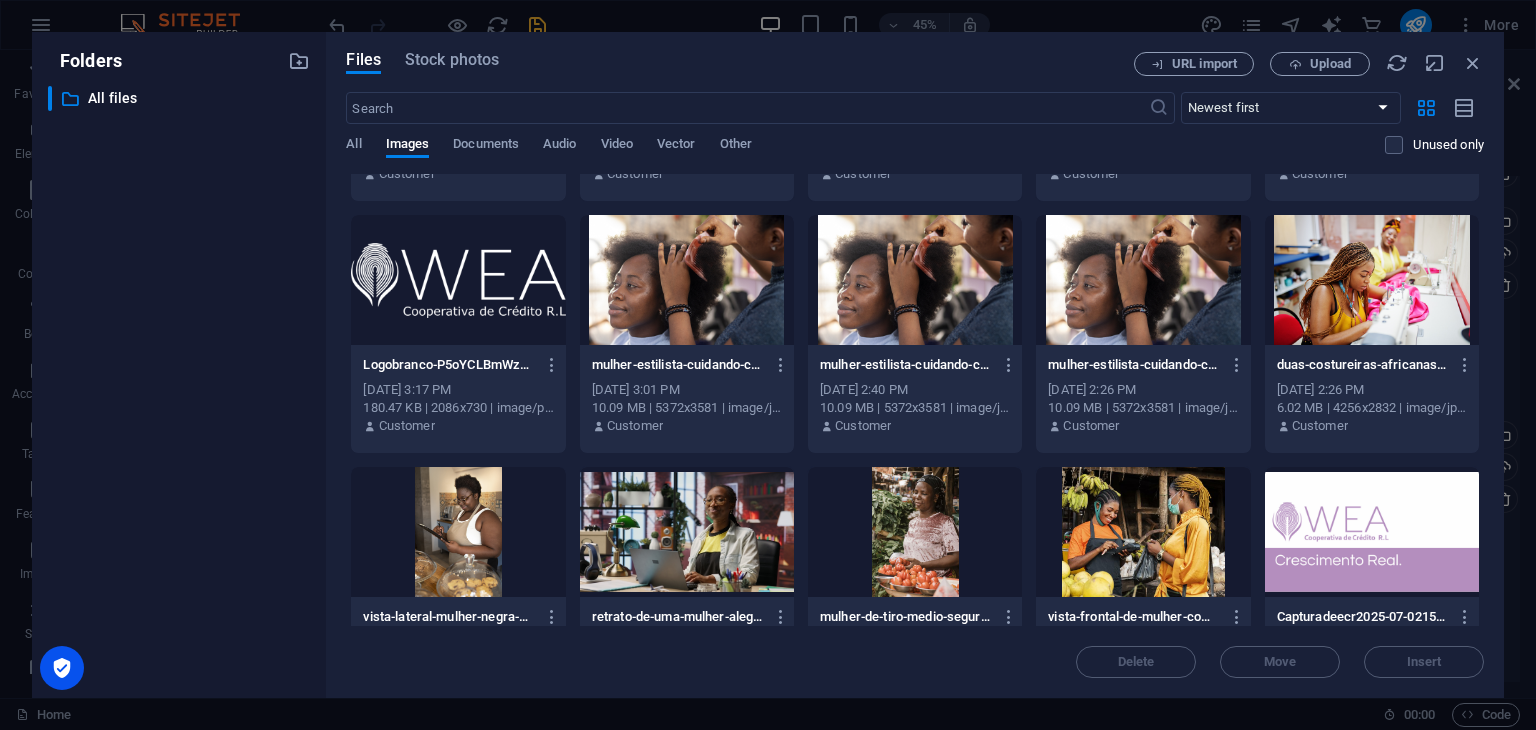 scroll, scrollTop: 204, scrollLeft: 0, axis: vertical 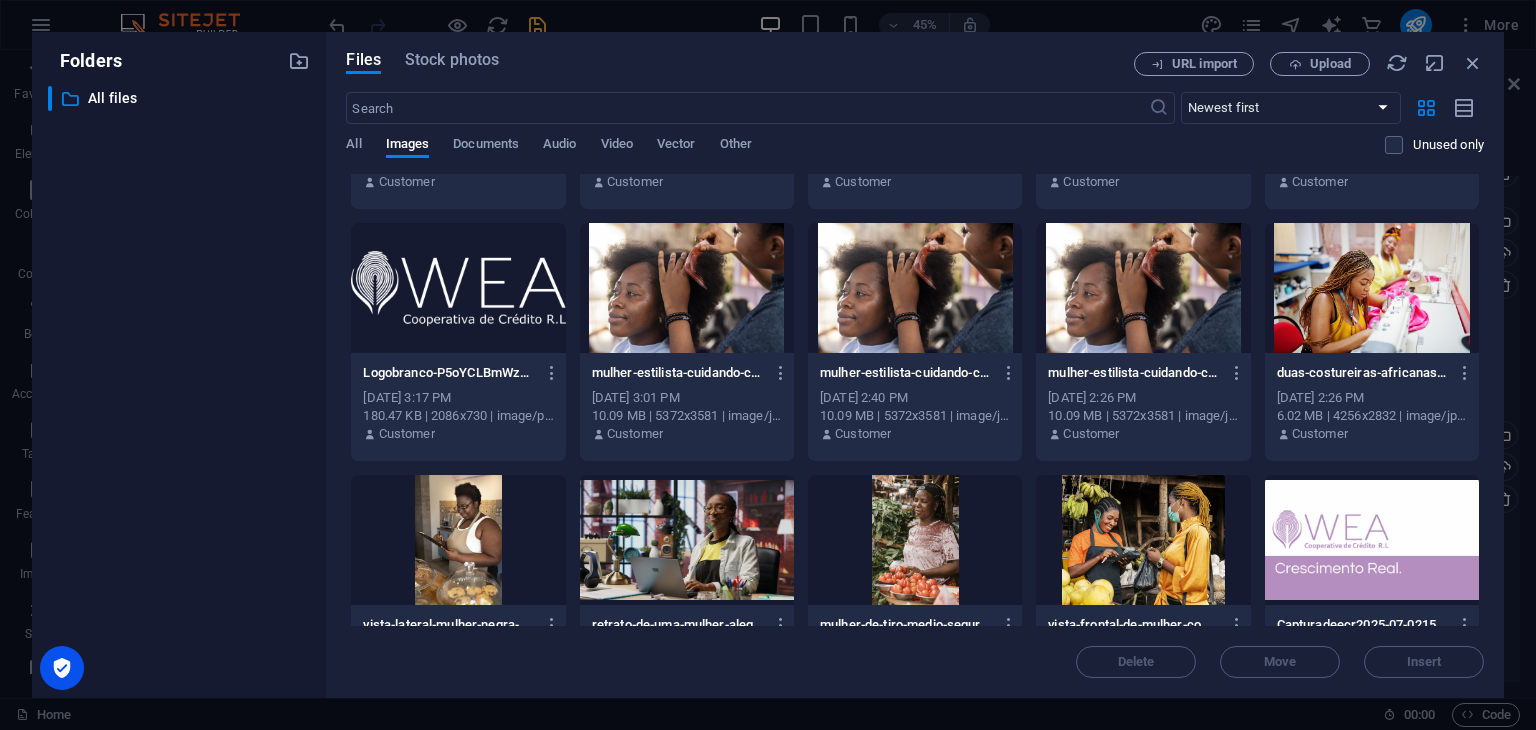 click at bounding box center [687, 540] 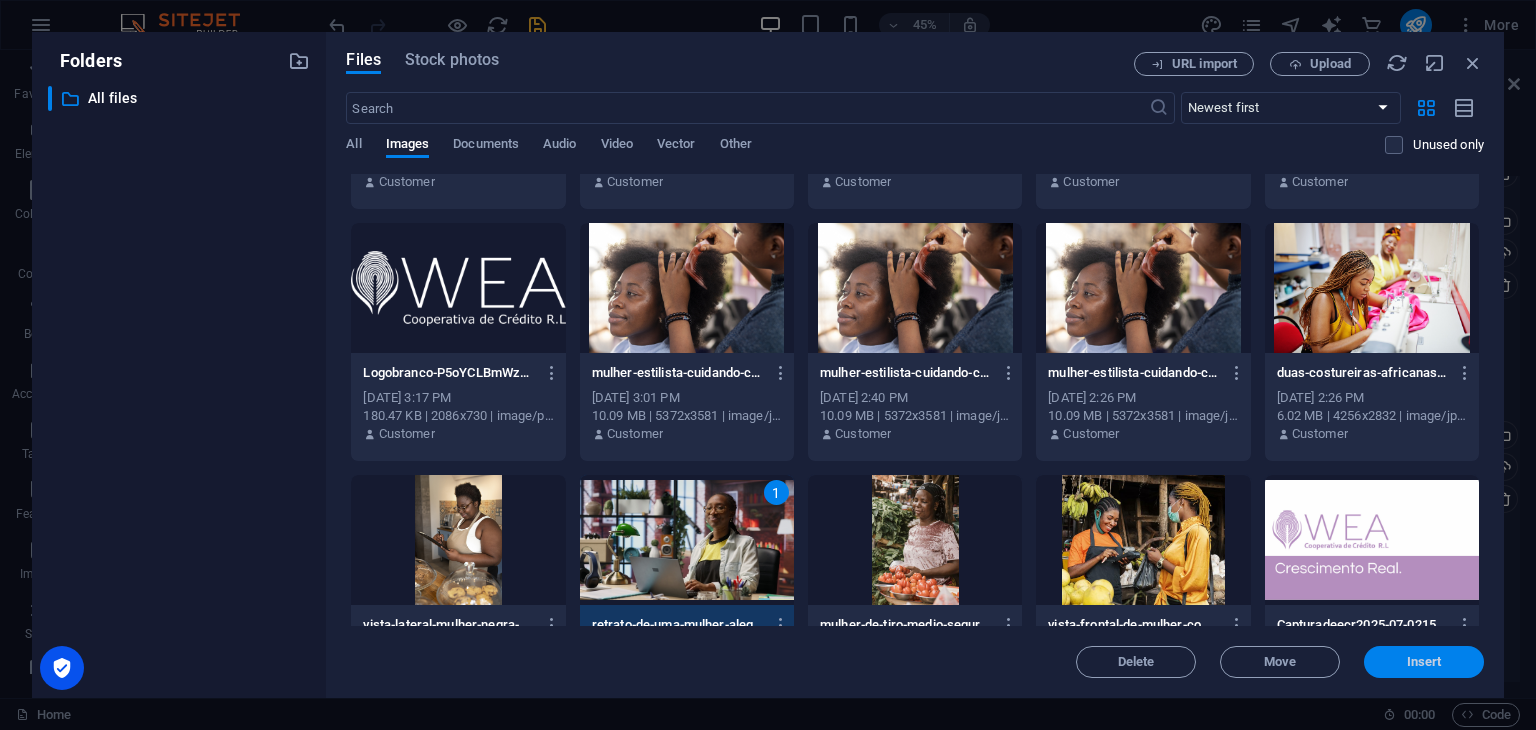 click on "Insert" at bounding box center [1424, 662] 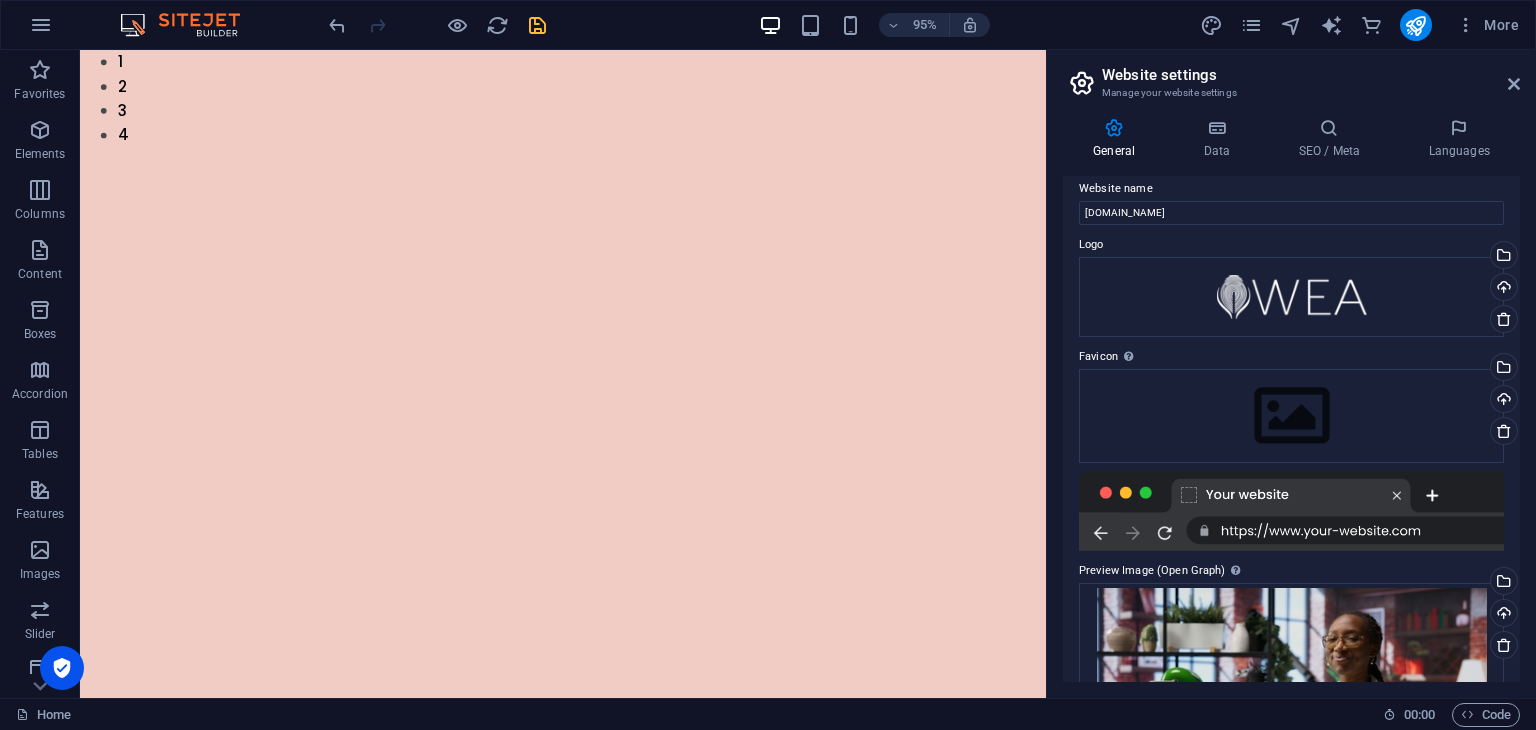 scroll, scrollTop: 0, scrollLeft: 0, axis: both 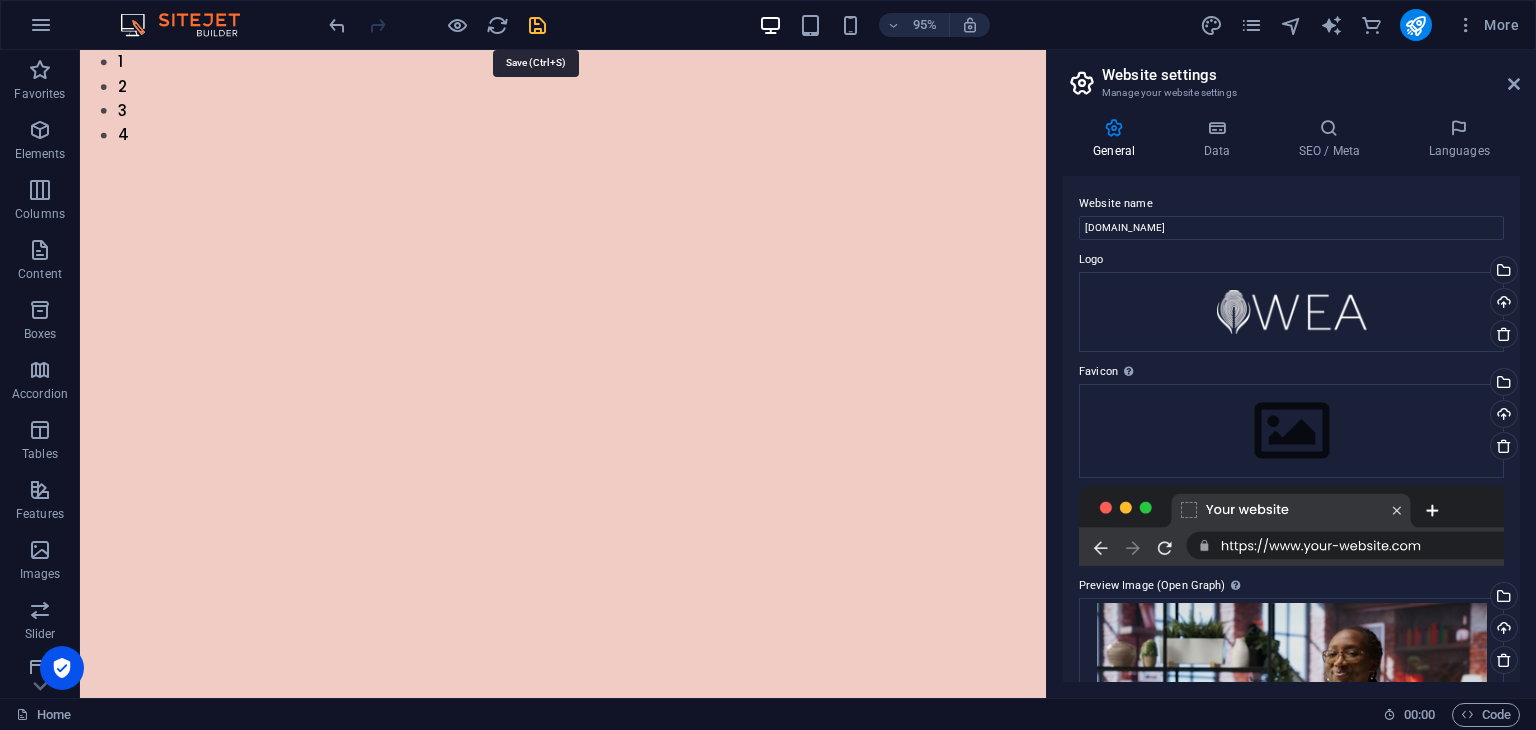 click at bounding box center [537, 25] 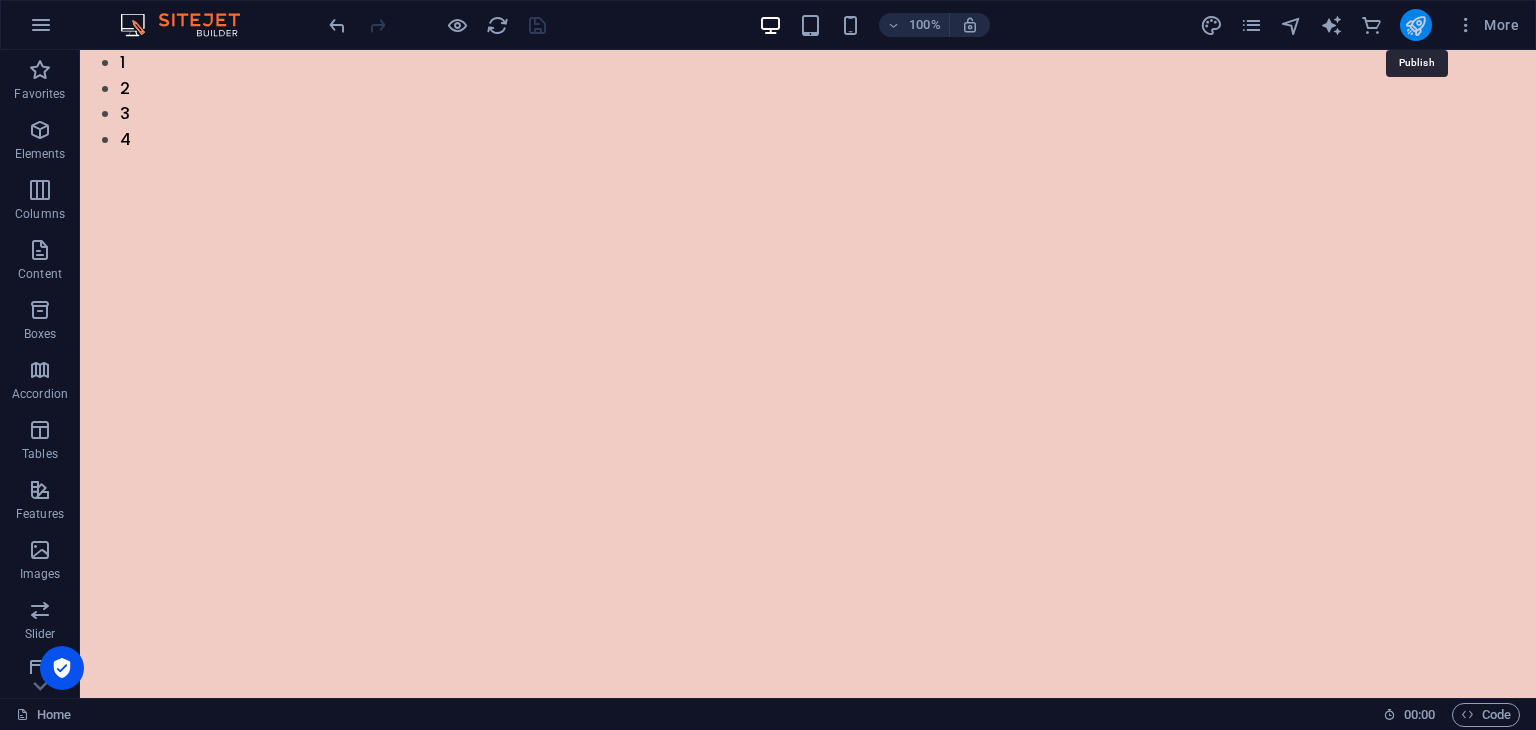 click at bounding box center [1415, 25] 